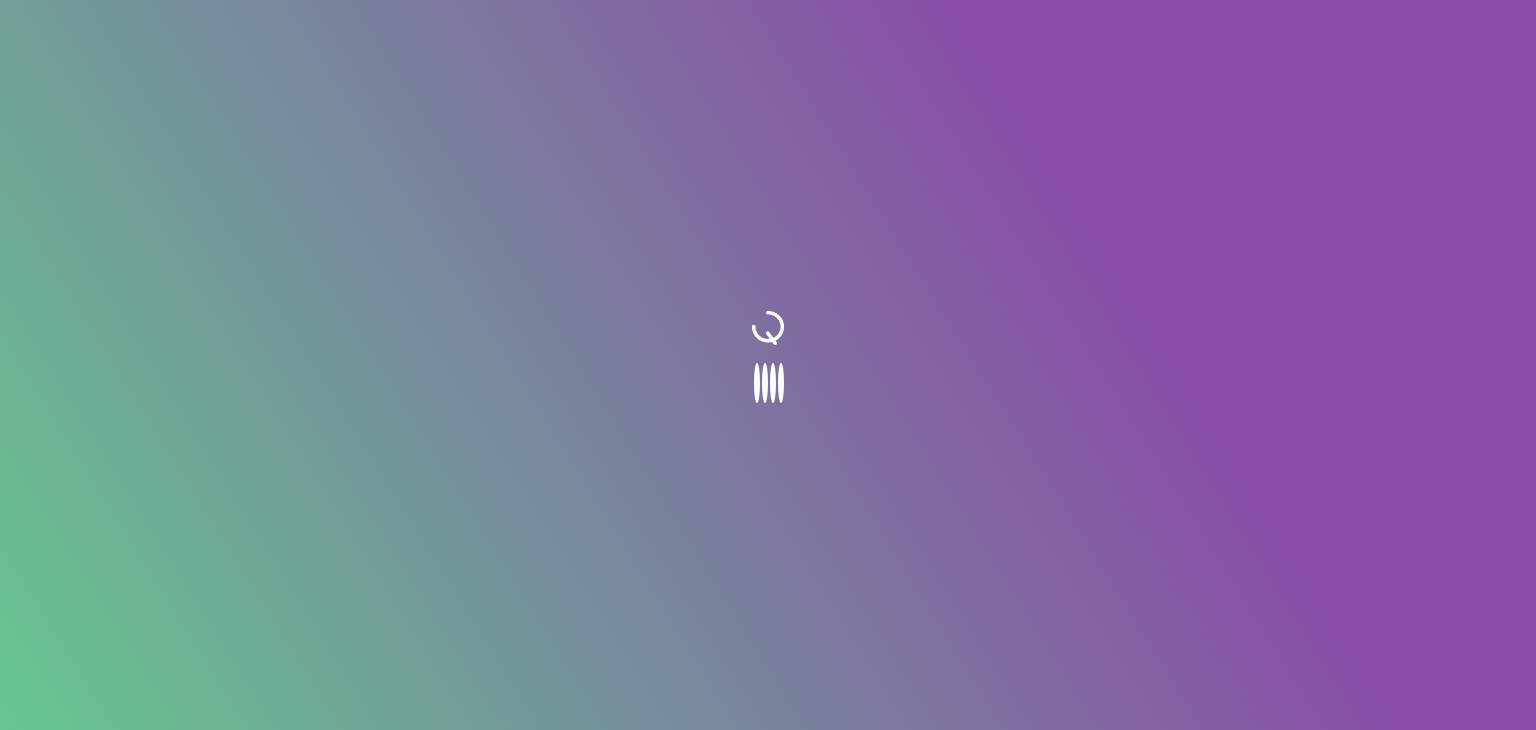 scroll, scrollTop: 0, scrollLeft: 0, axis: both 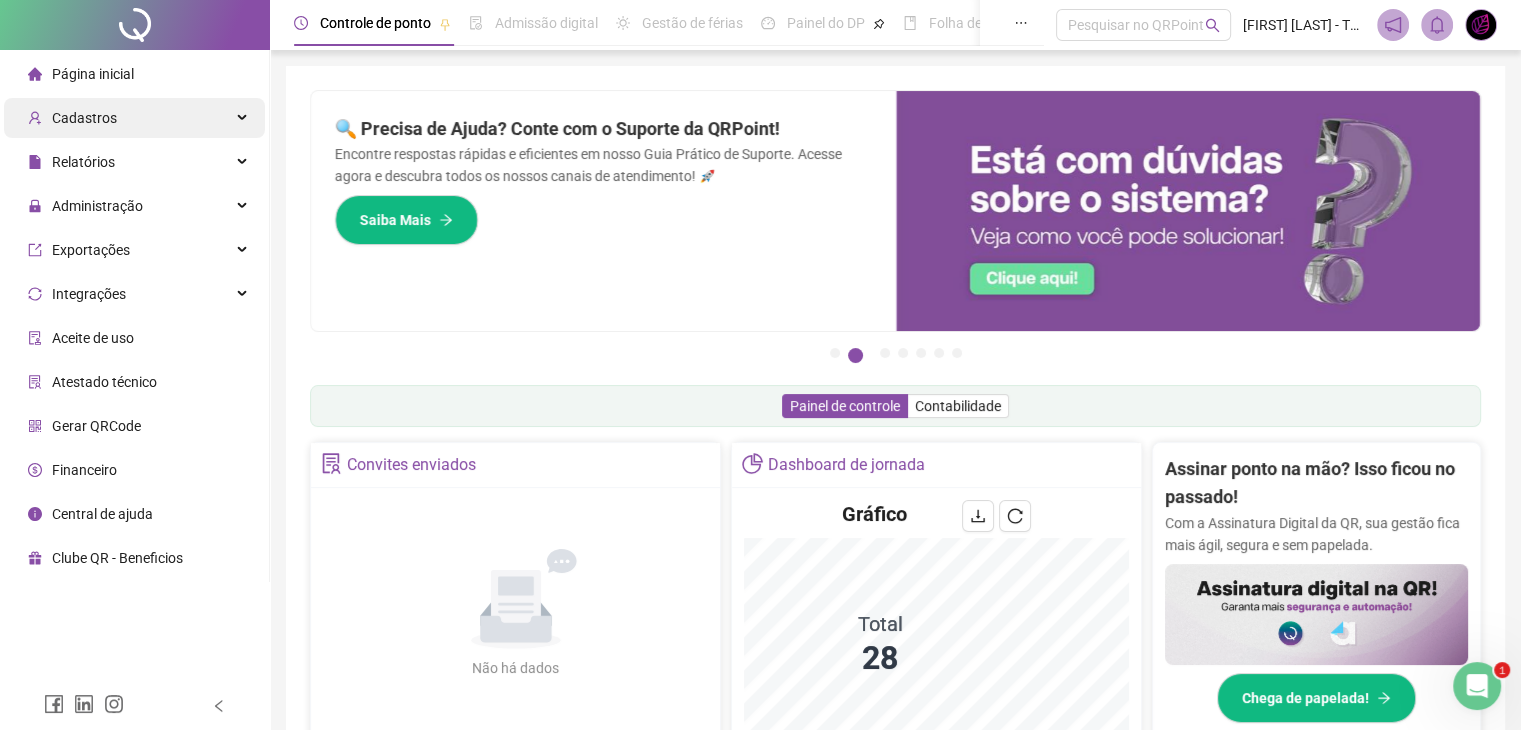 click on "Cadastros" at bounding box center (134, 118) 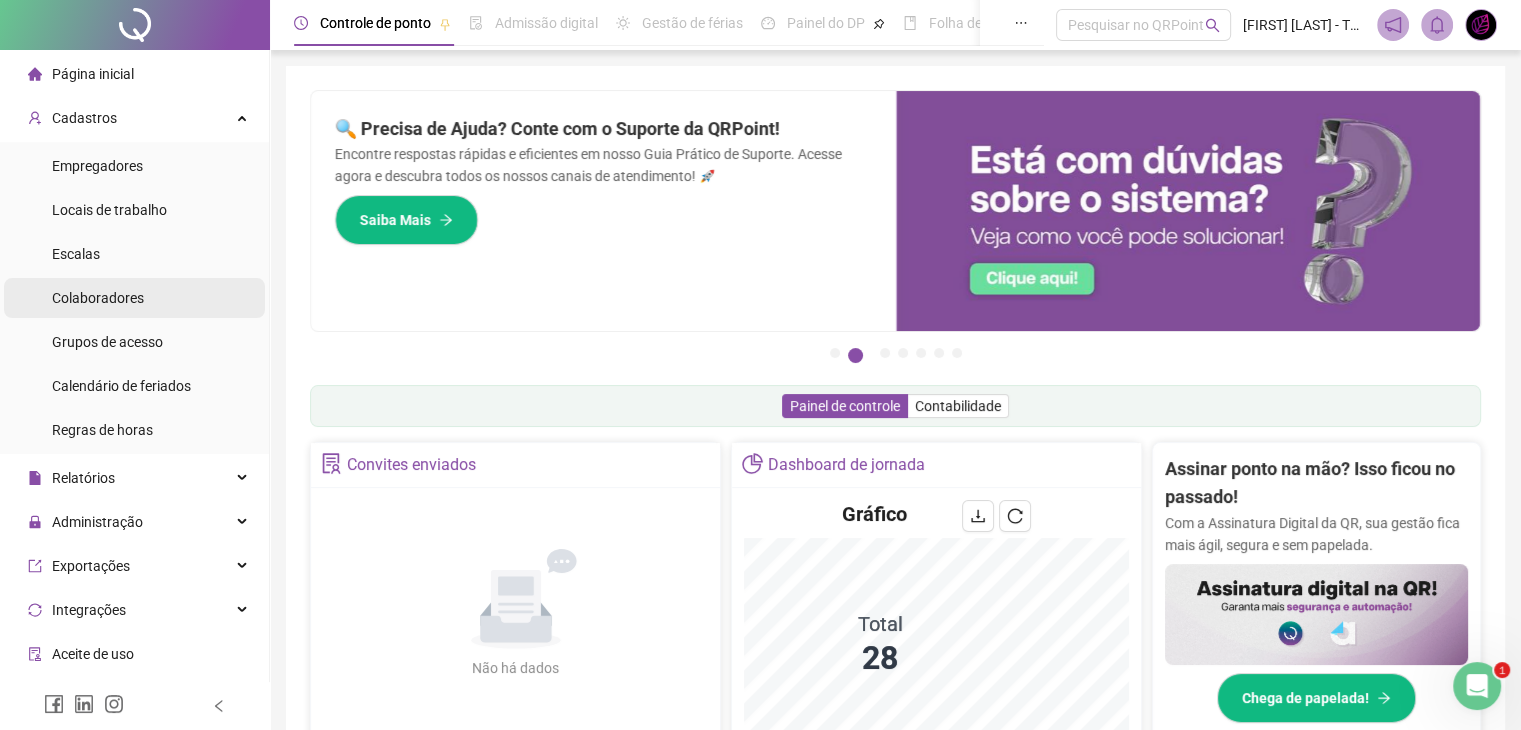 click on "Colaboradores" at bounding box center (98, 298) 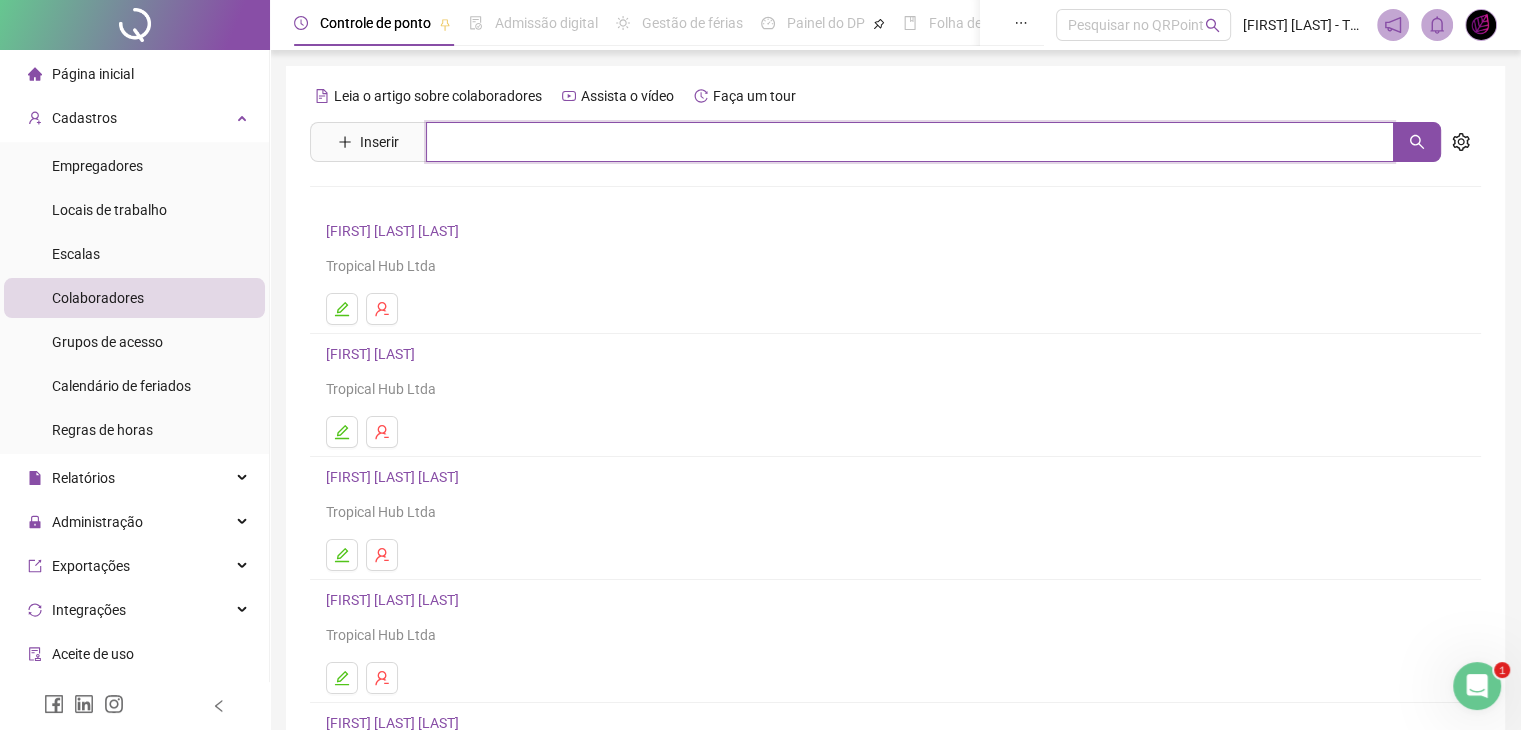 click at bounding box center (910, 142) 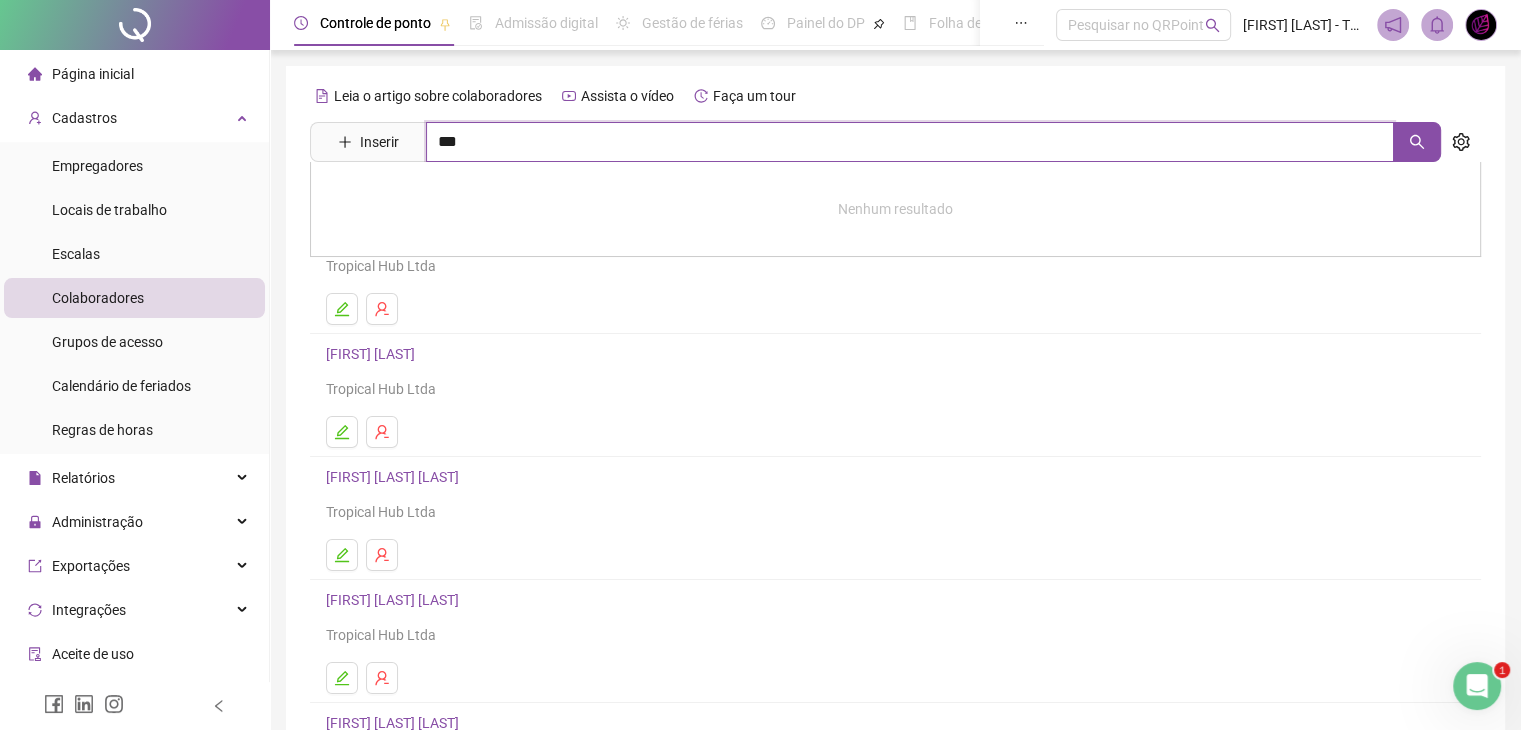 type on "***" 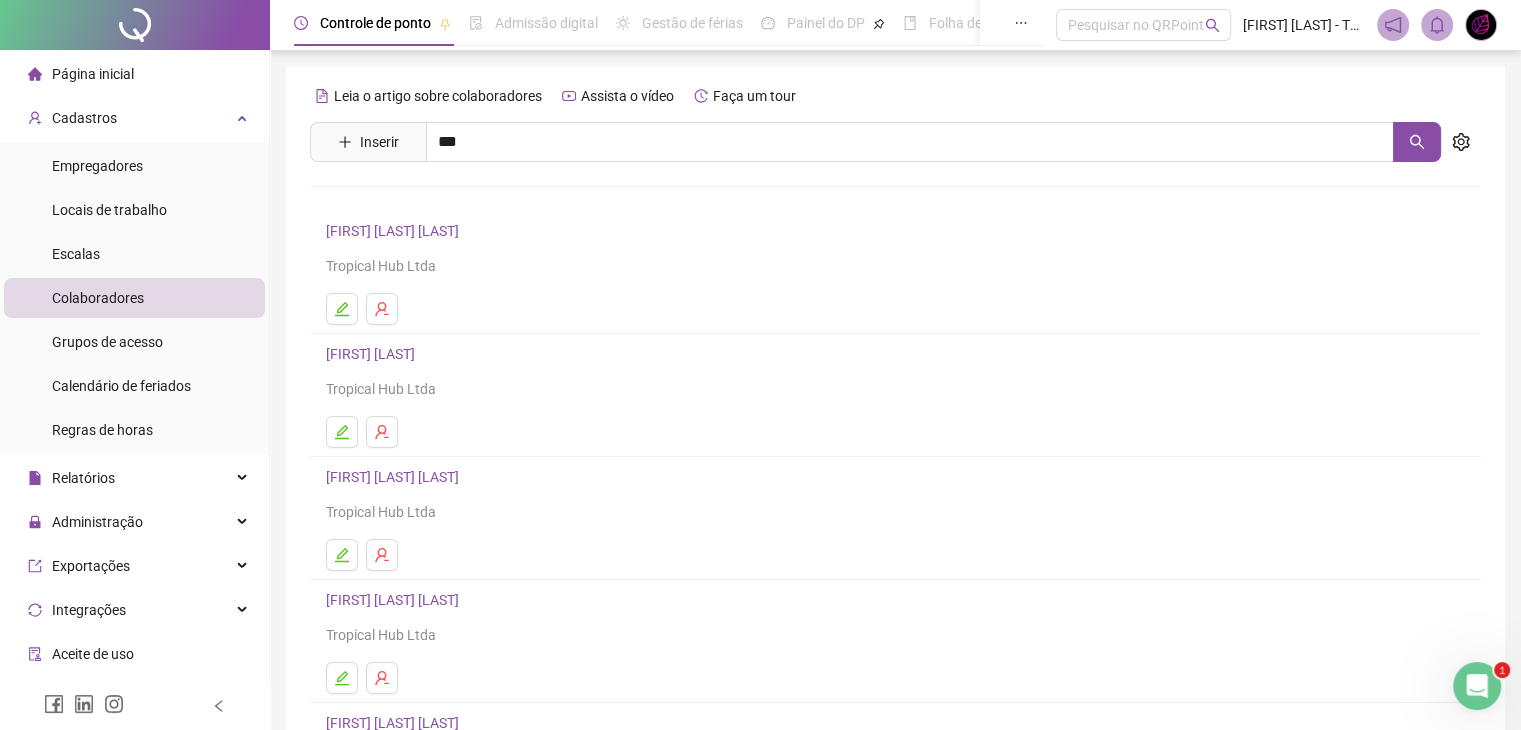 click on "[FIRST] [LAST] [LAST]" at bounding box center (413, 201) 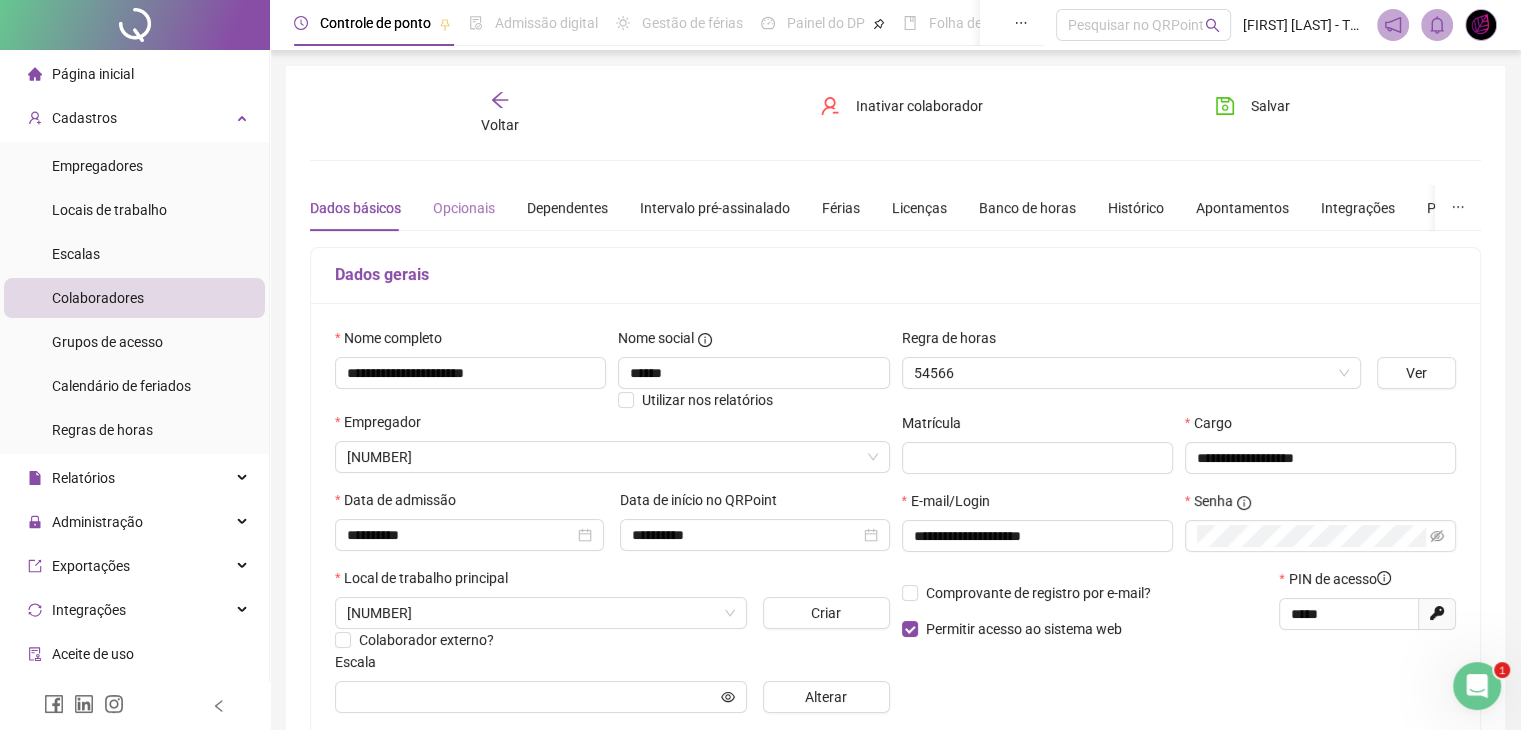type on "**********" 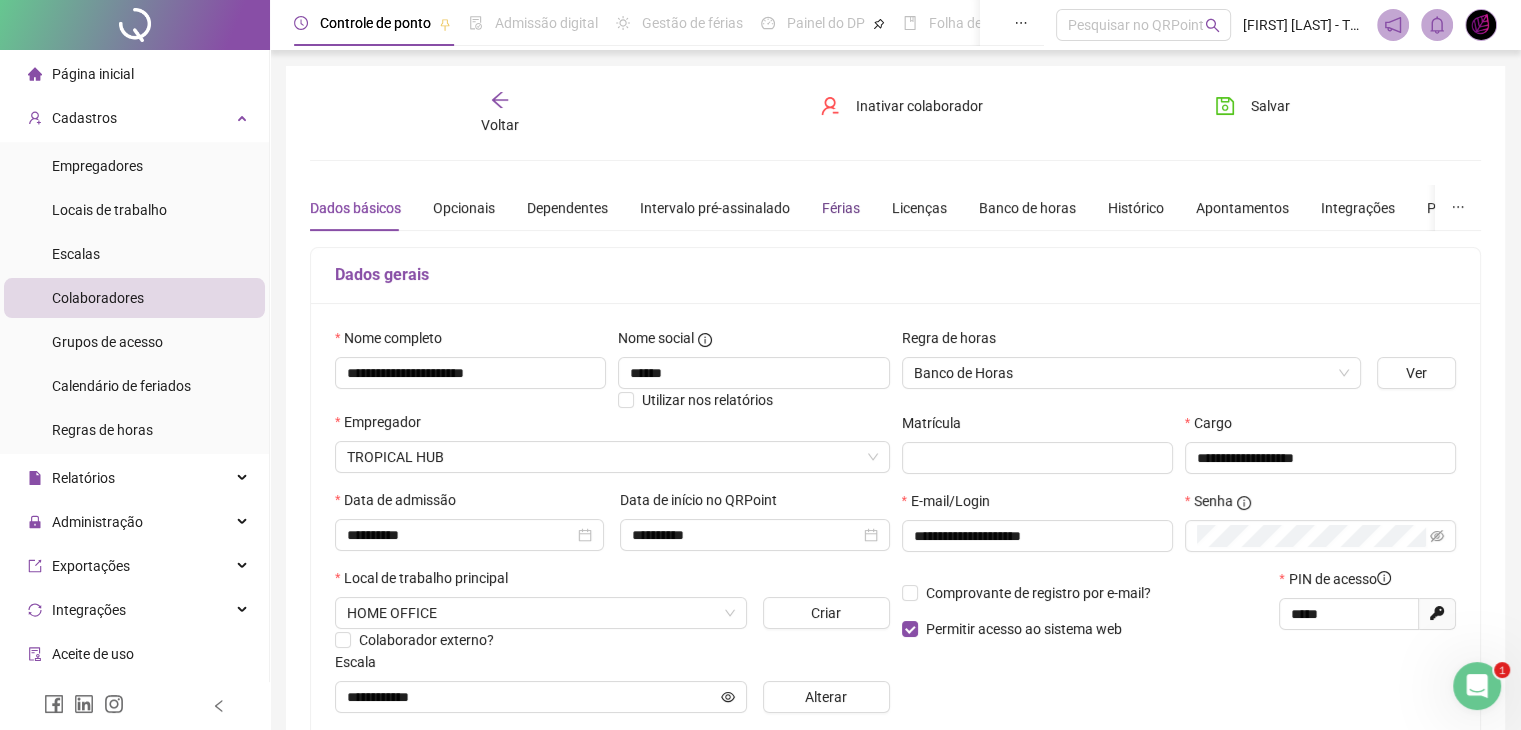 click on "Férias" at bounding box center (841, 208) 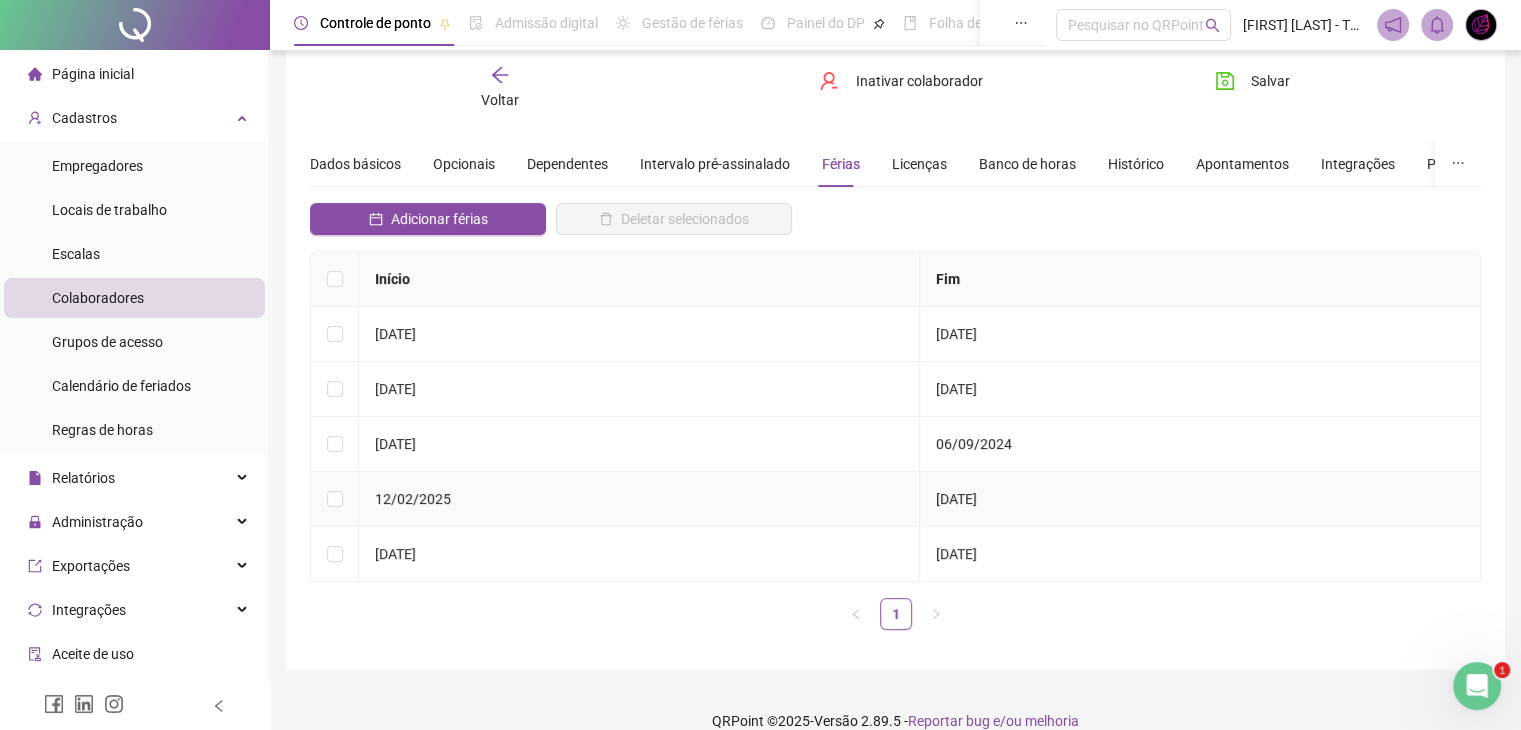 scroll, scrollTop: 67, scrollLeft: 0, axis: vertical 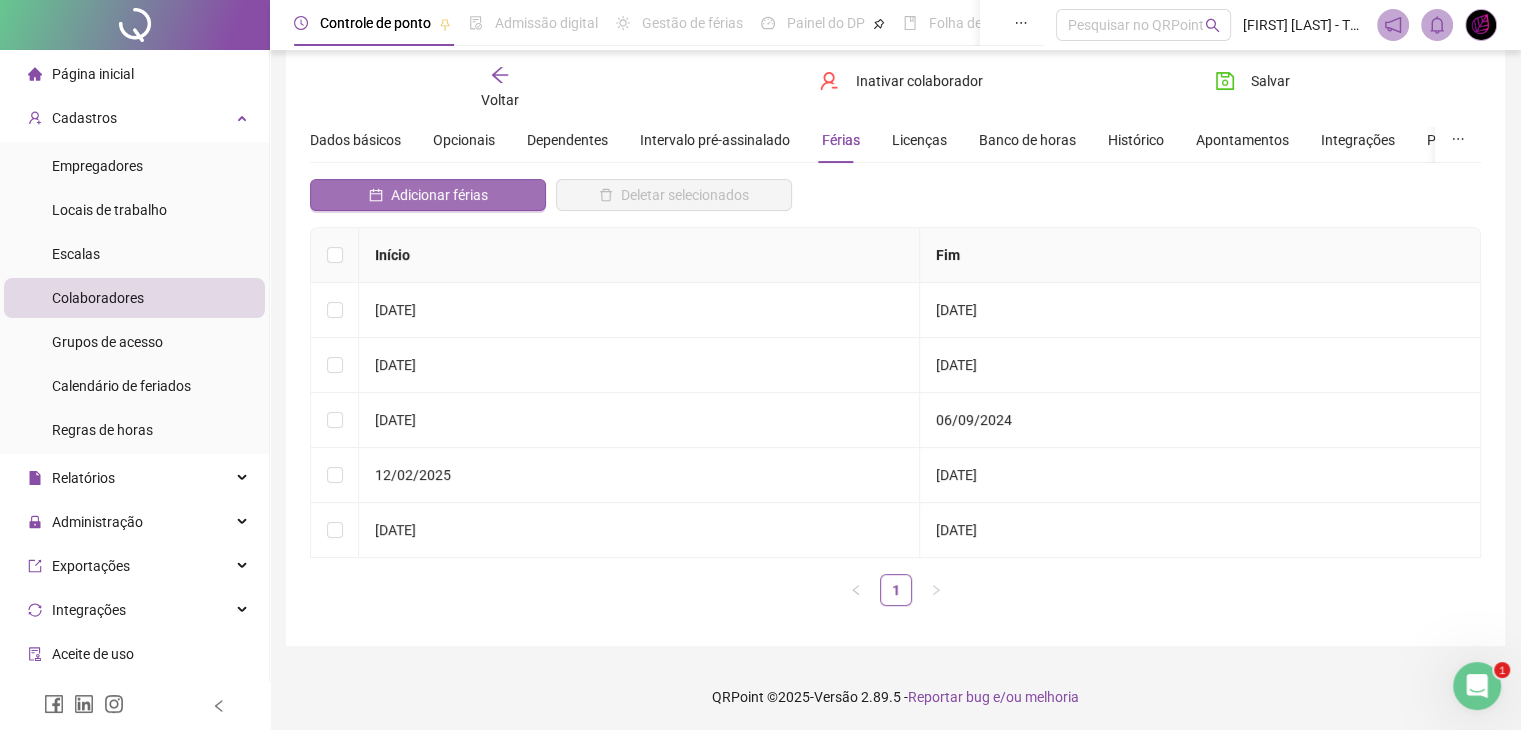 click on "Adicionar férias" at bounding box center [439, 195] 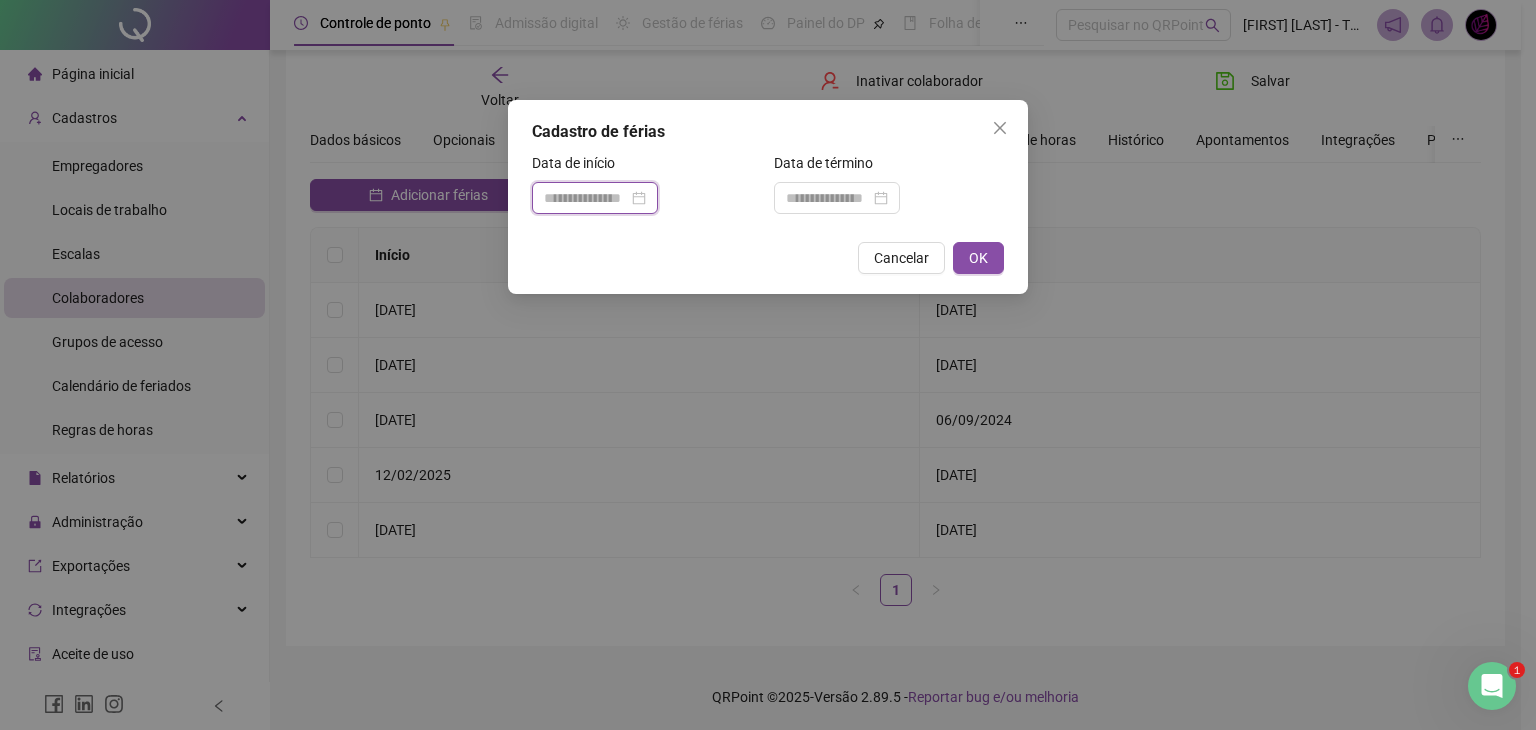 click at bounding box center [586, 198] 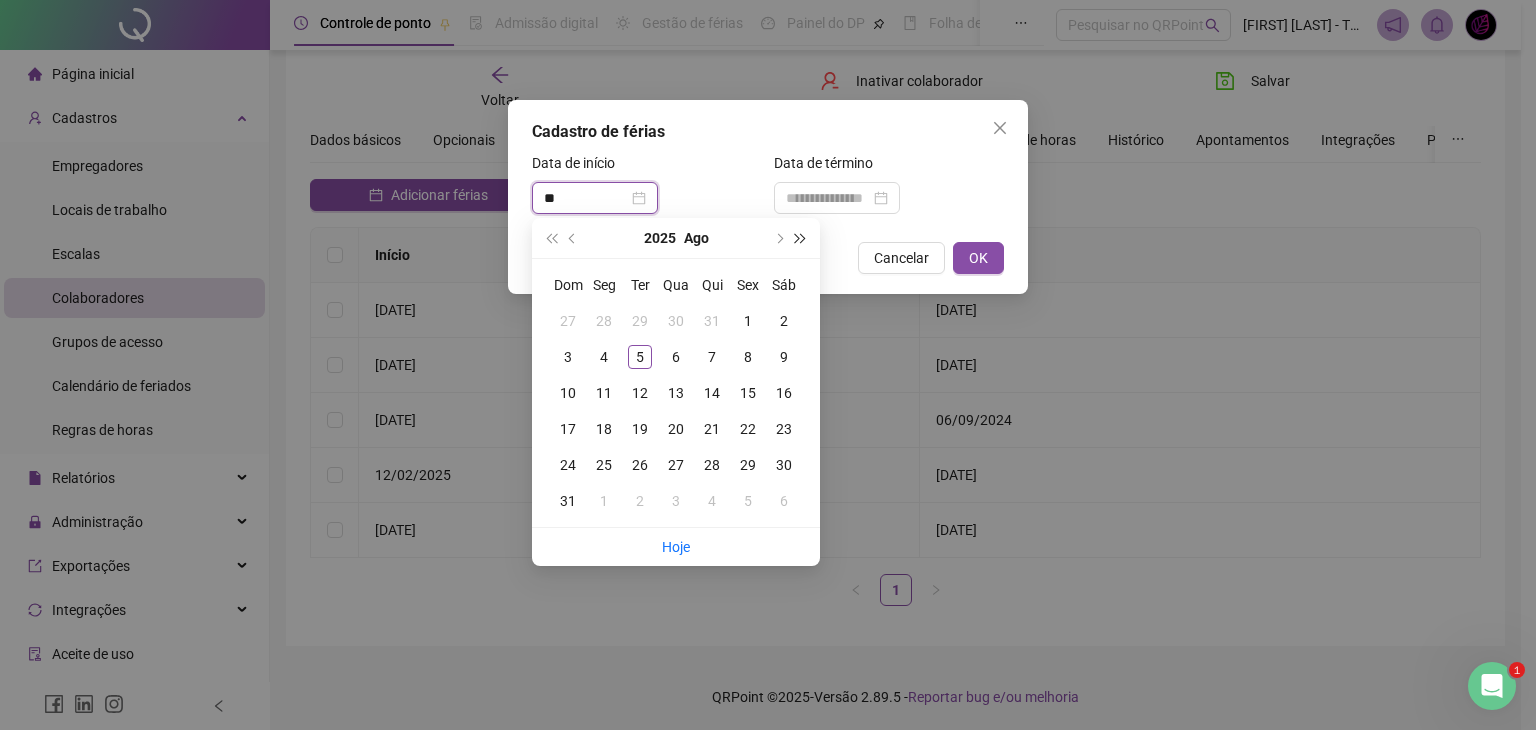 type on "*" 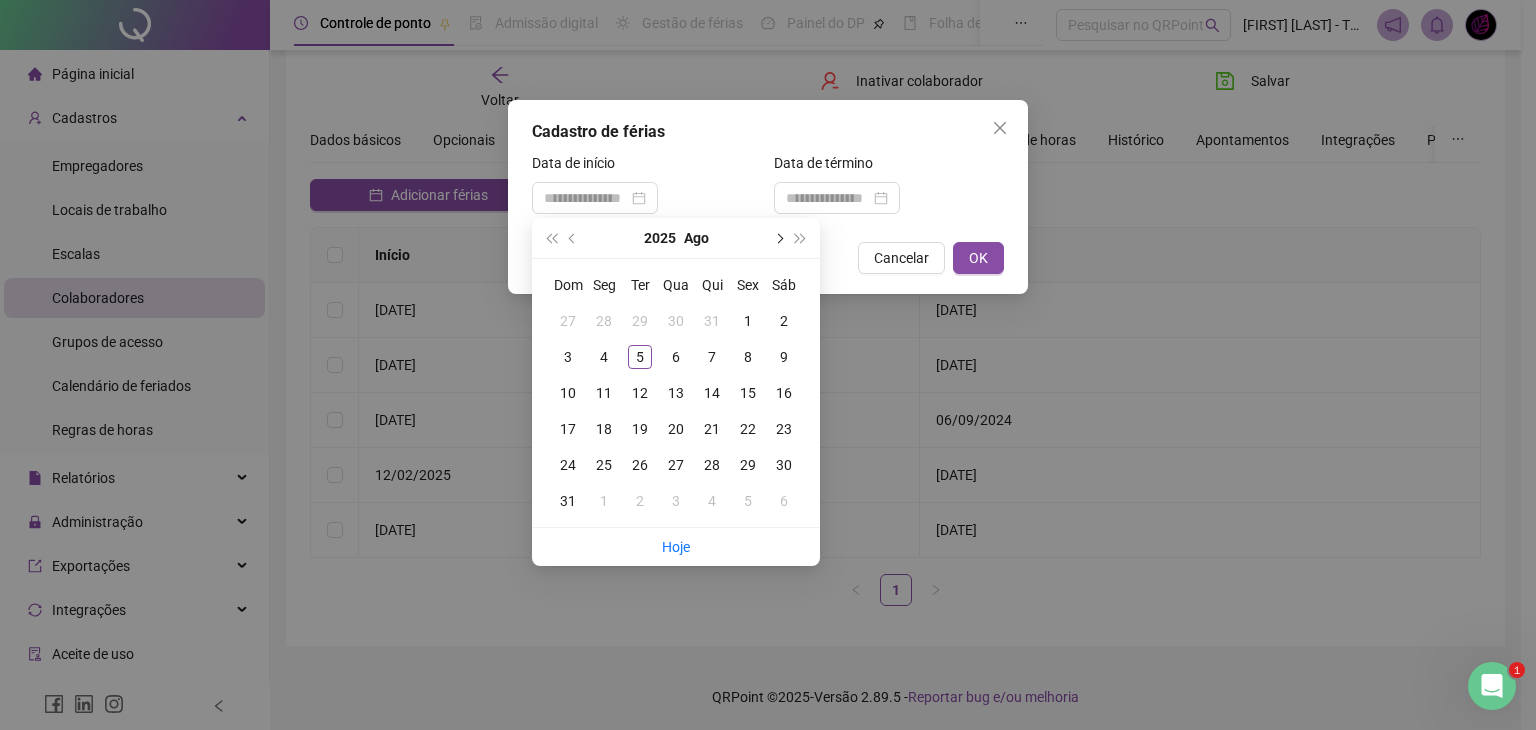 click at bounding box center (778, 238) 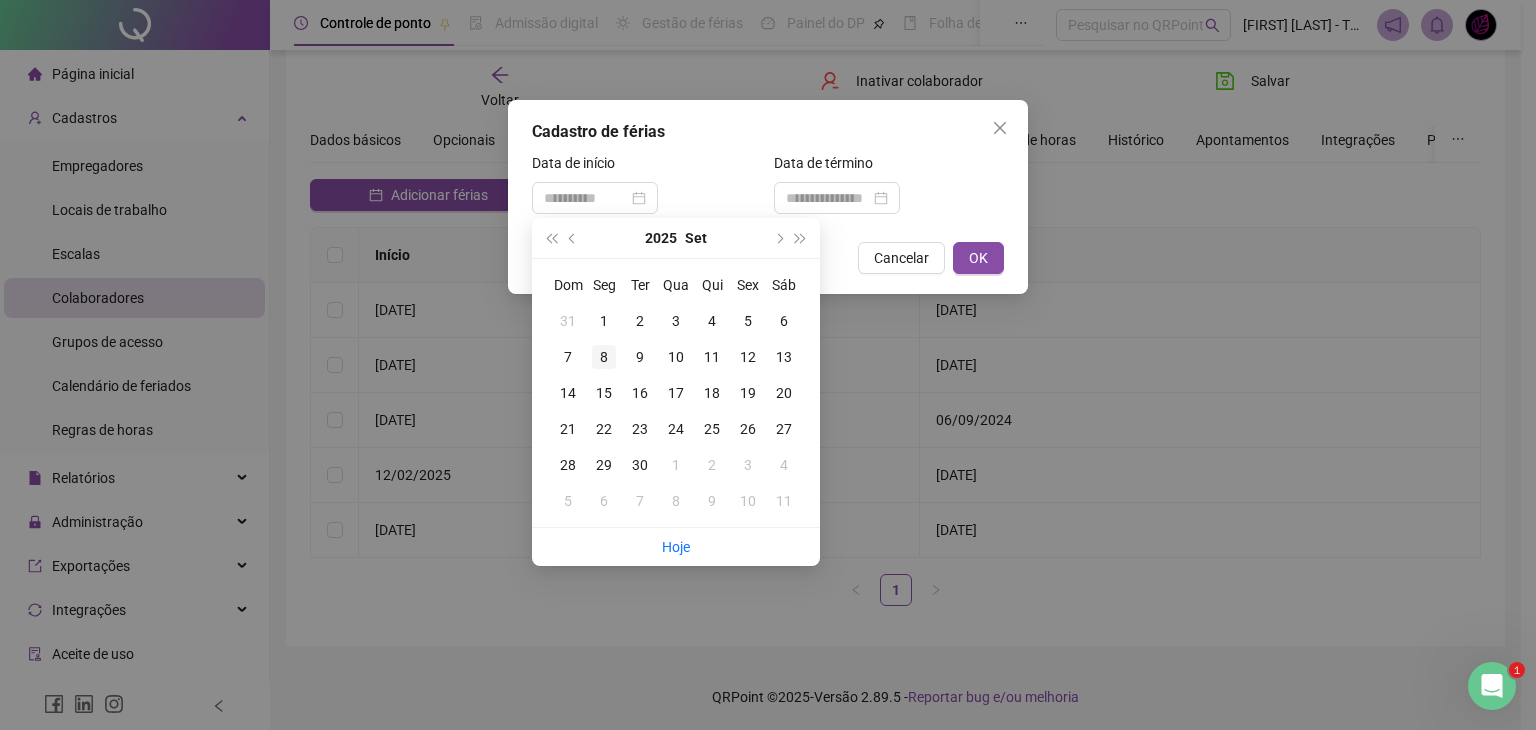 type on "**********" 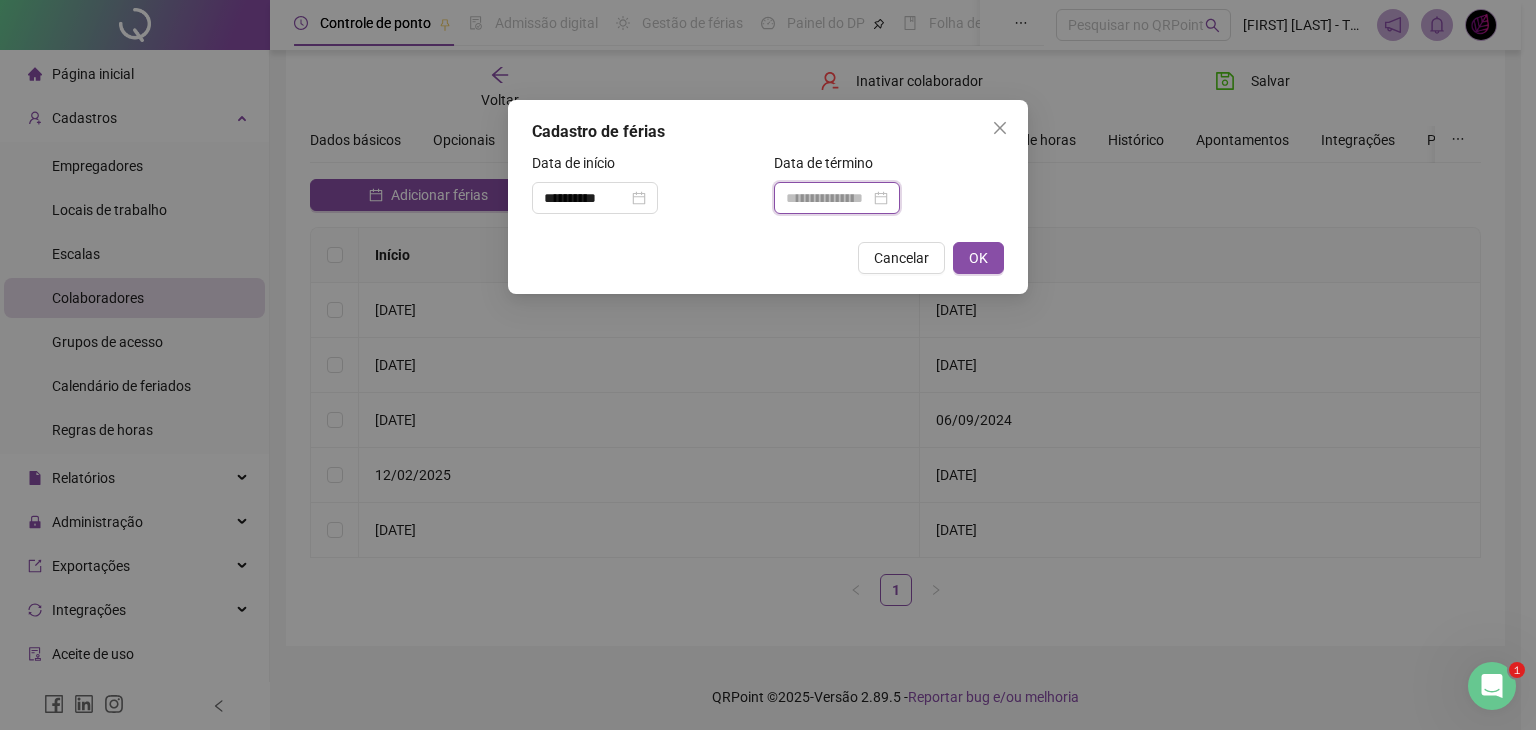 click at bounding box center [828, 198] 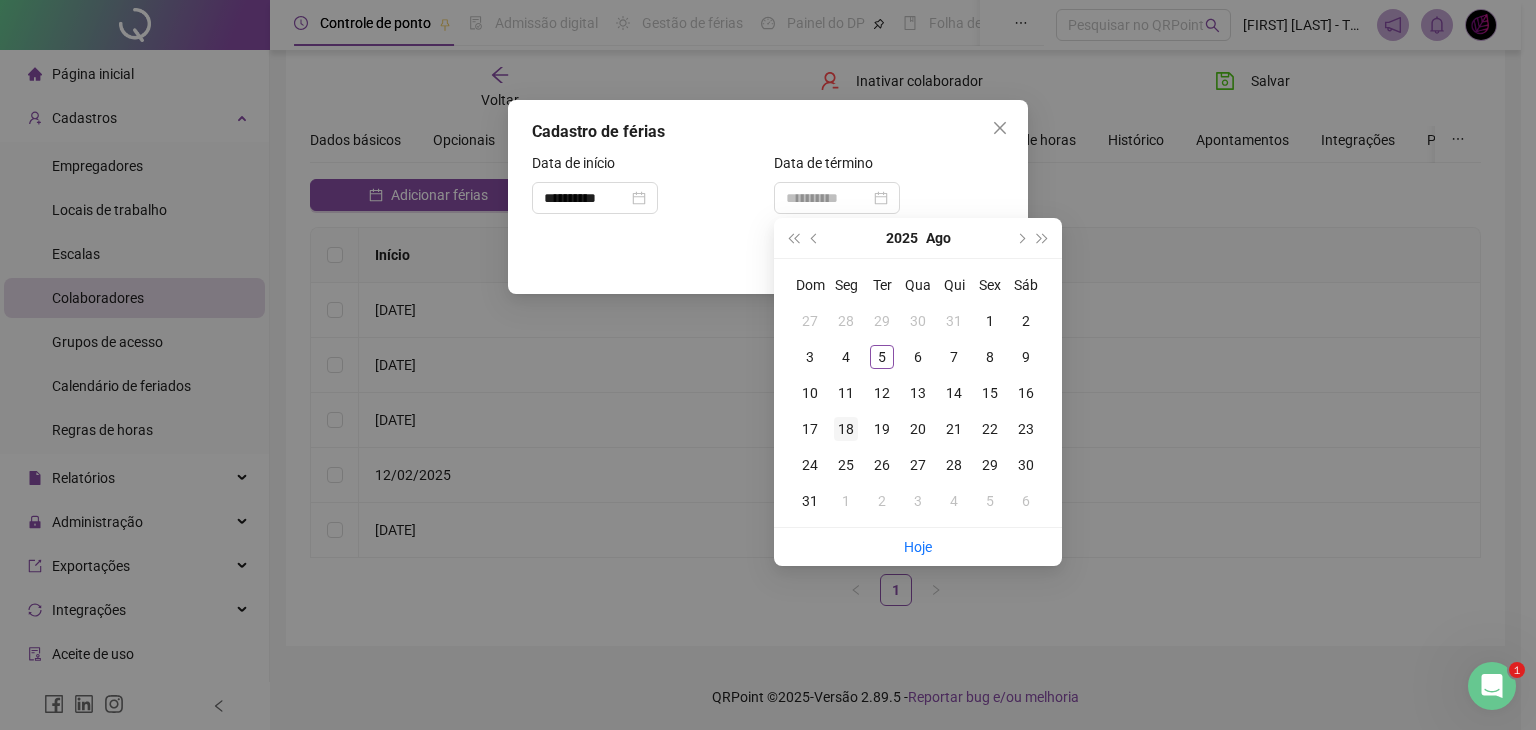 click on "18" at bounding box center [846, 429] 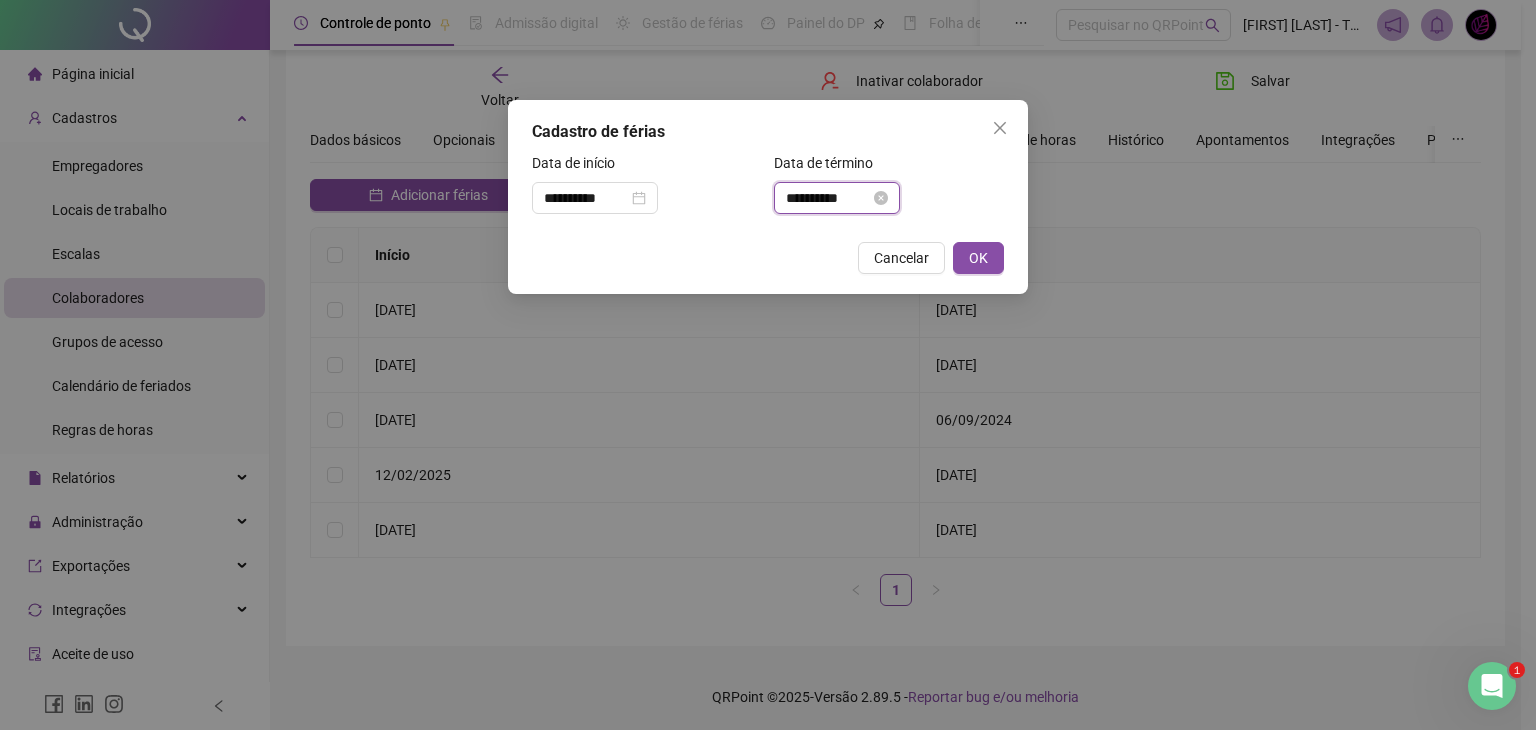 click on "**********" at bounding box center (828, 198) 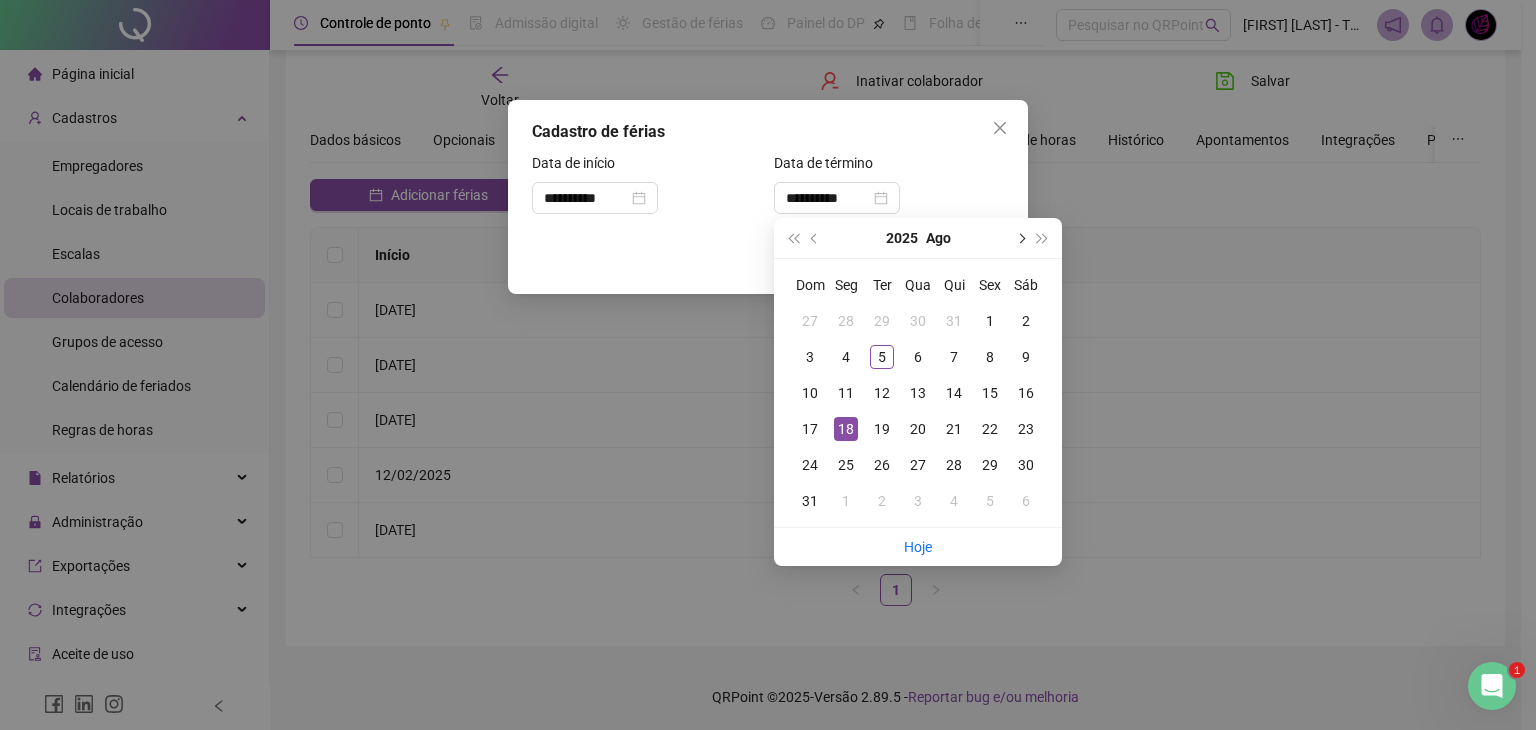 click at bounding box center [1020, 238] 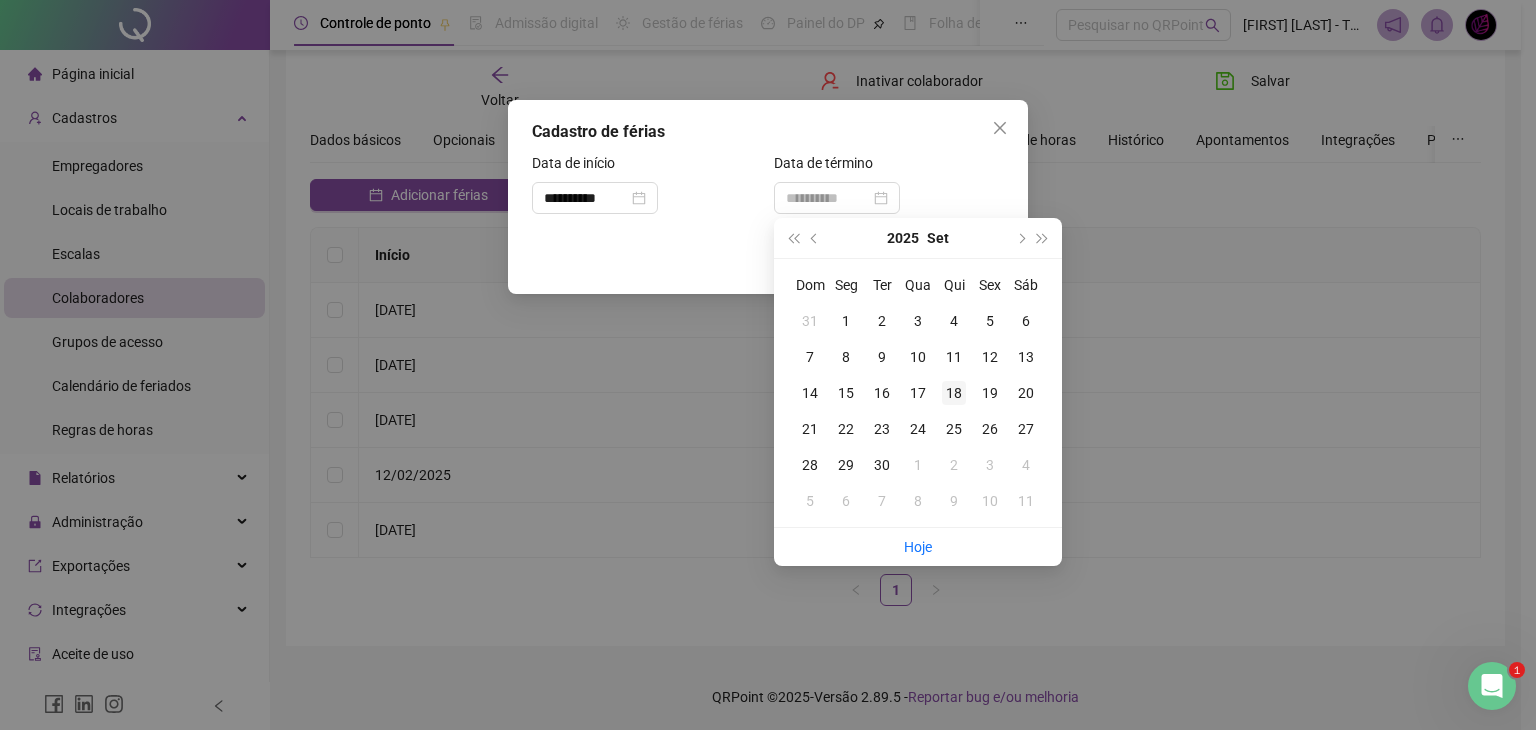 type on "**********" 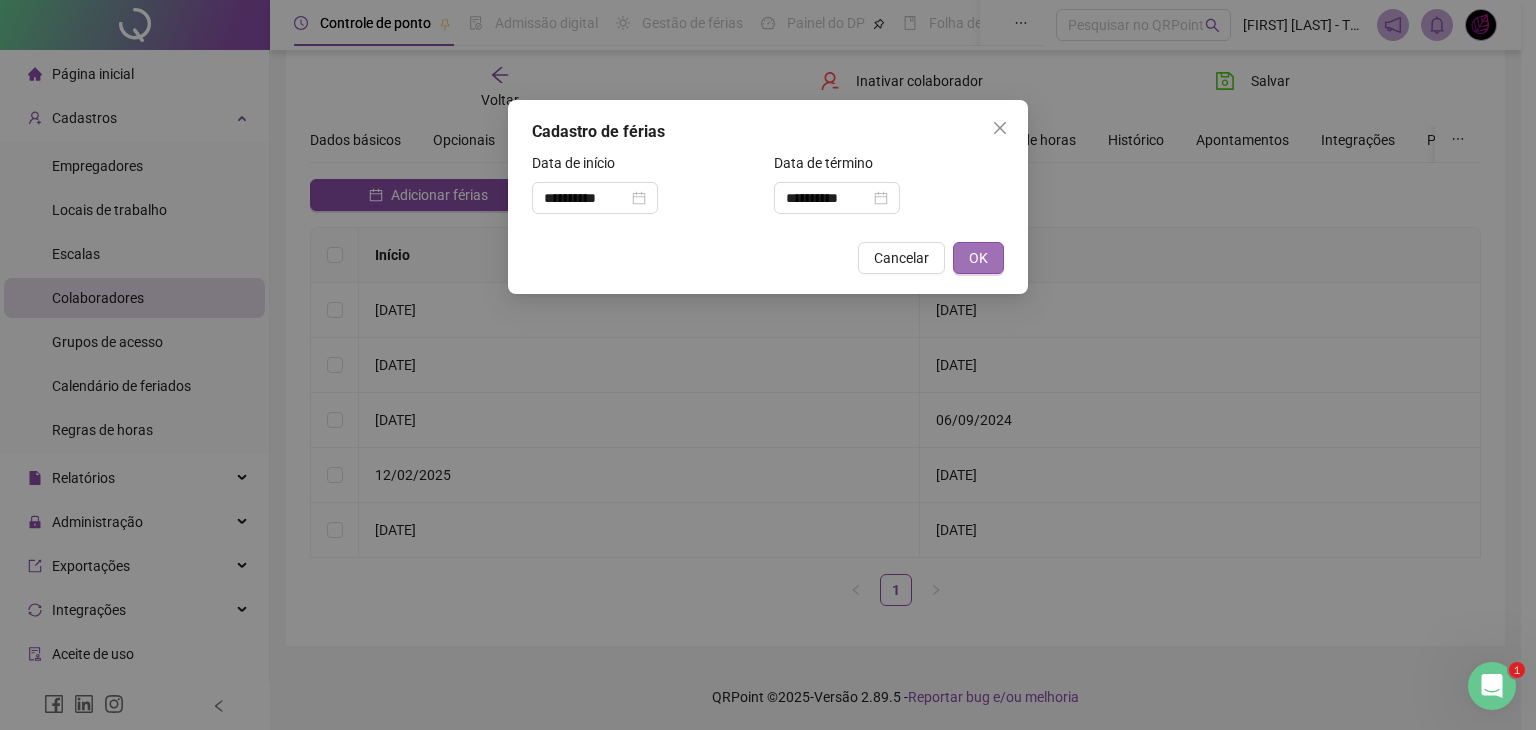 click on "OK" at bounding box center [978, 258] 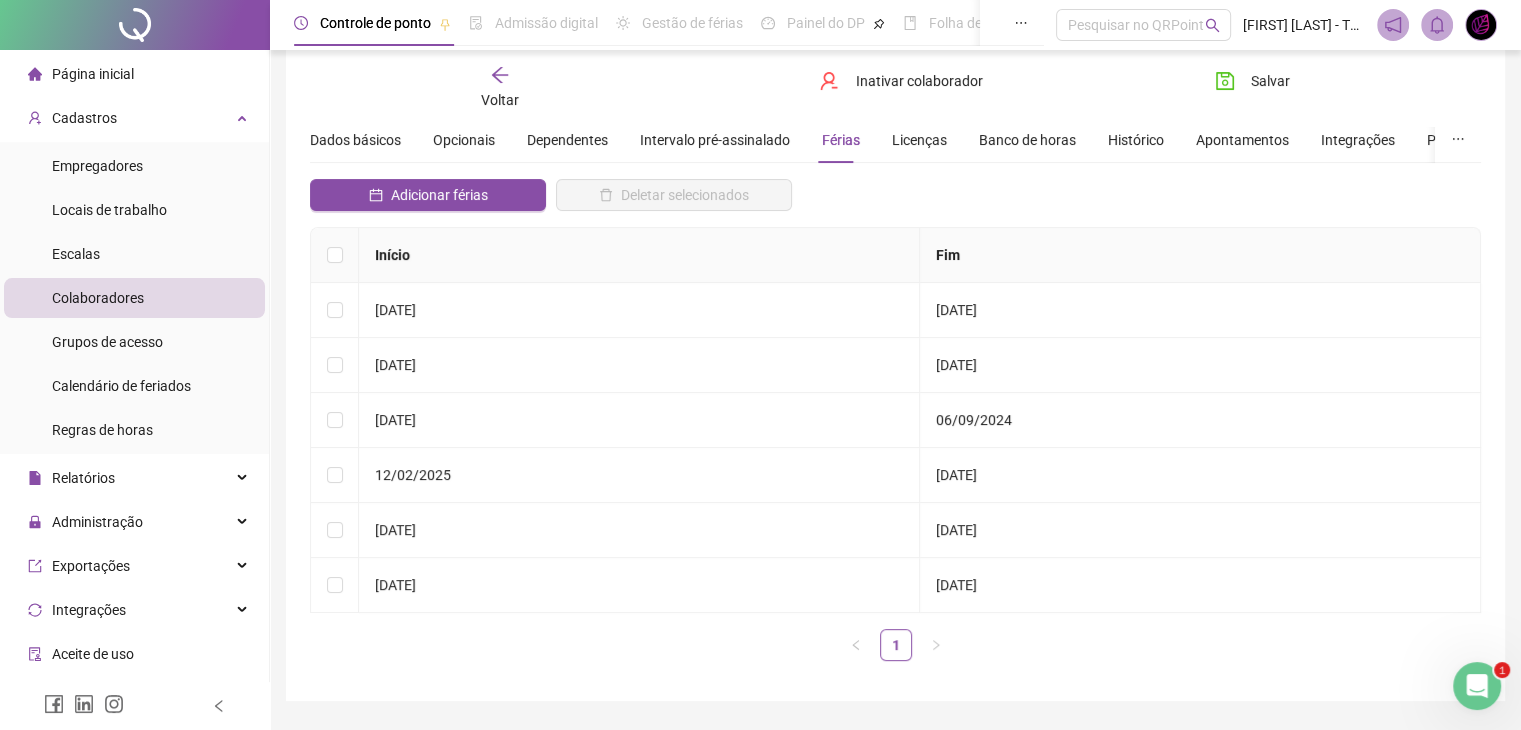 click on "Voltar" at bounding box center [500, 88] 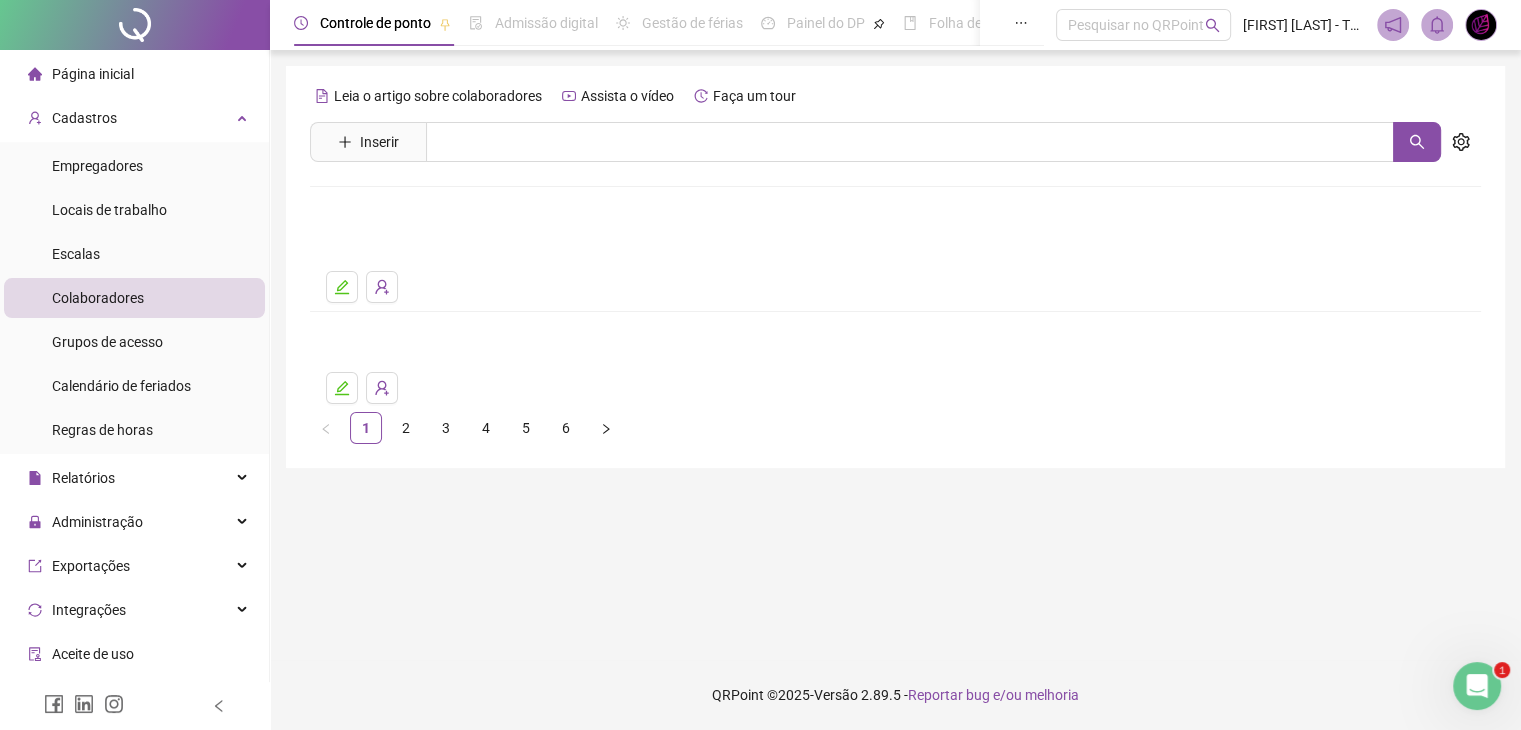 scroll, scrollTop: 0, scrollLeft: 0, axis: both 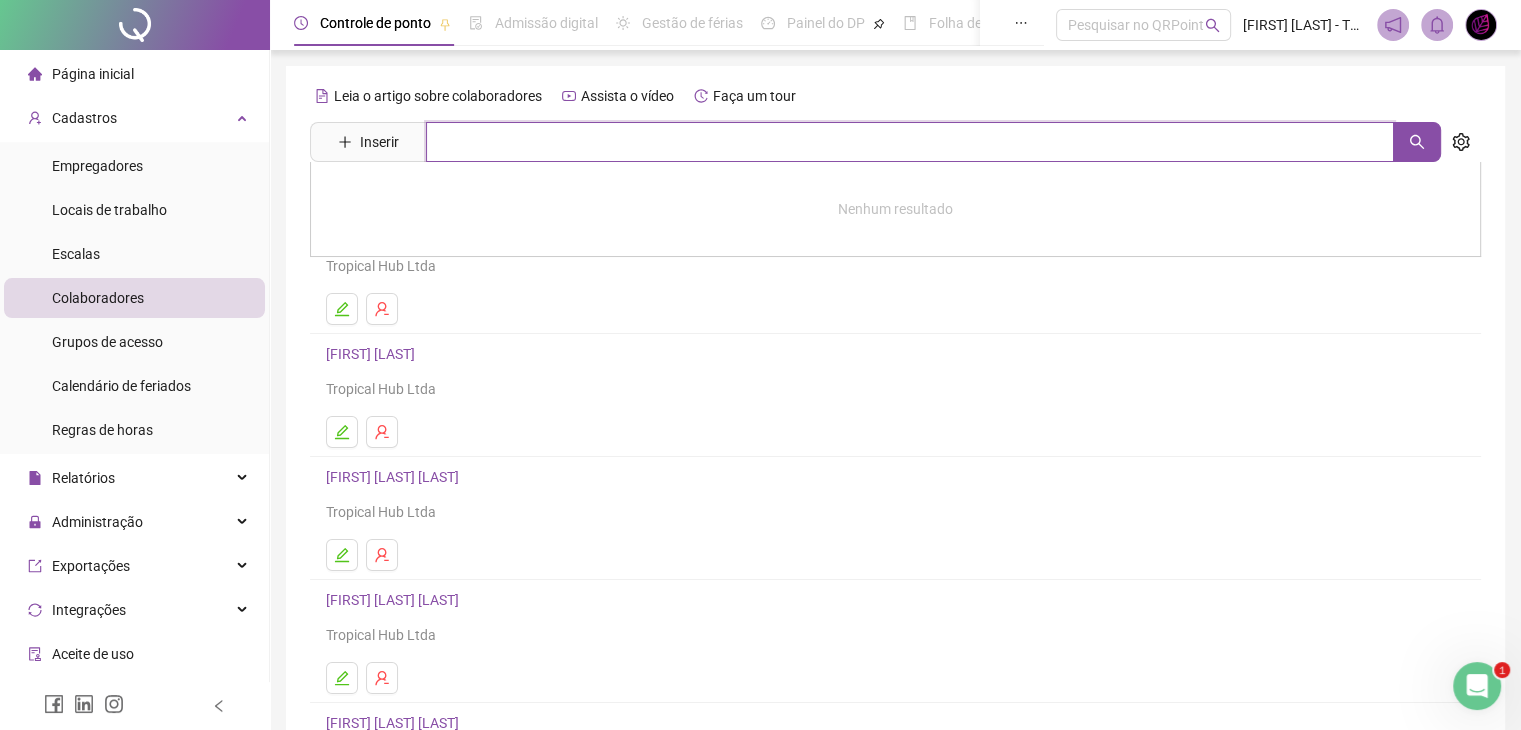 drag, startPoint x: 612, startPoint y: 133, endPoint x: 618, endPoint y: 145, distance: 13.416408 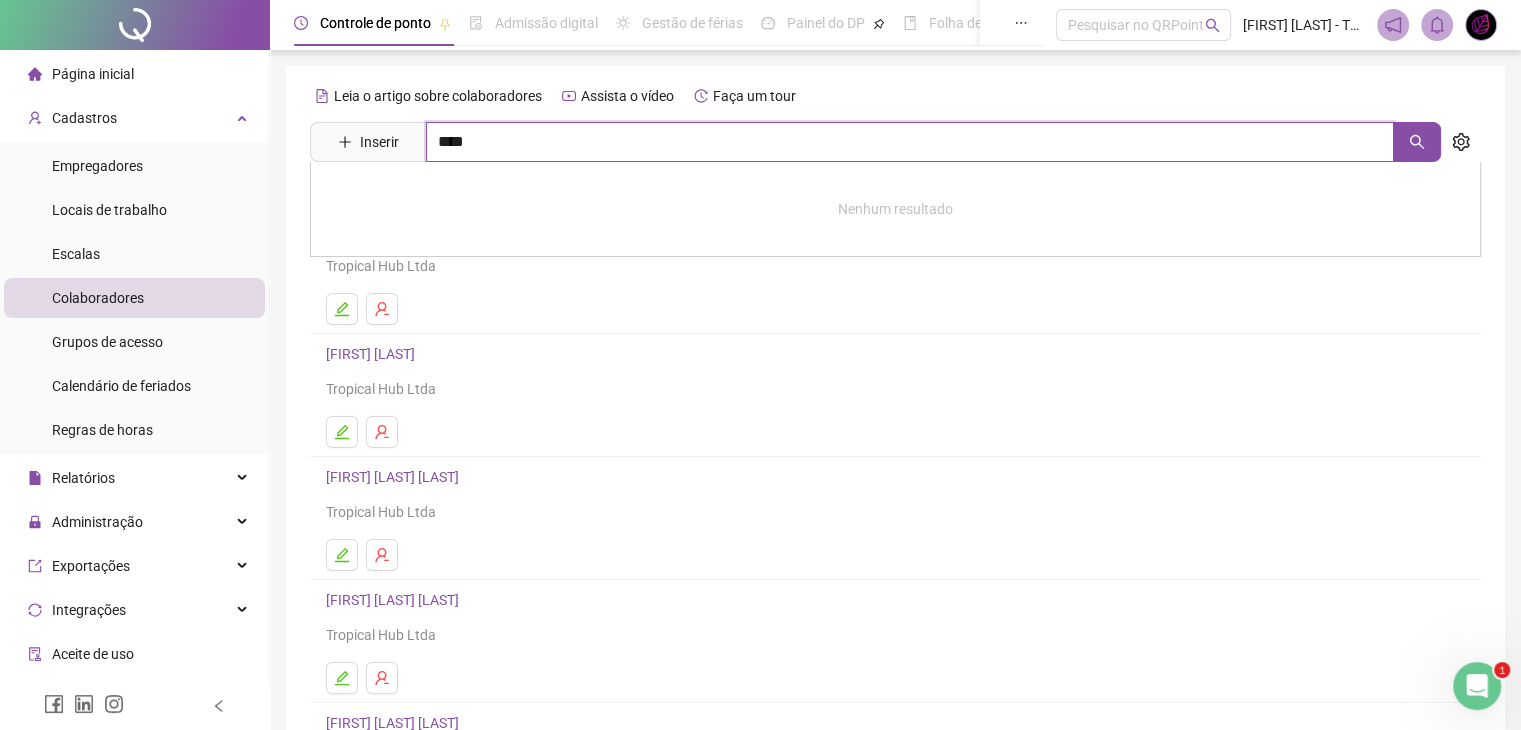 type on "****" 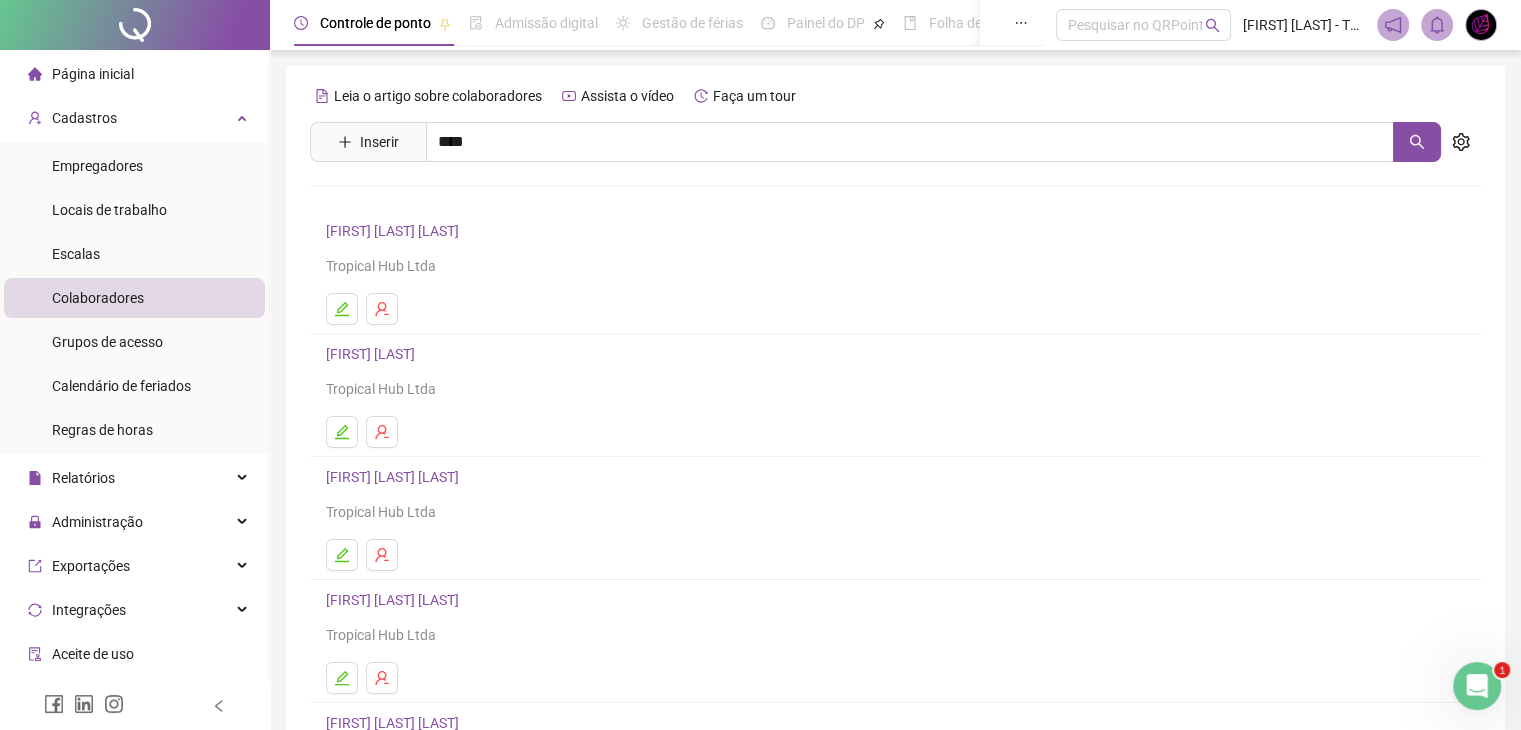 click on "[FIRST] [LAST] [LAST]" at bounding box center [413, 201] 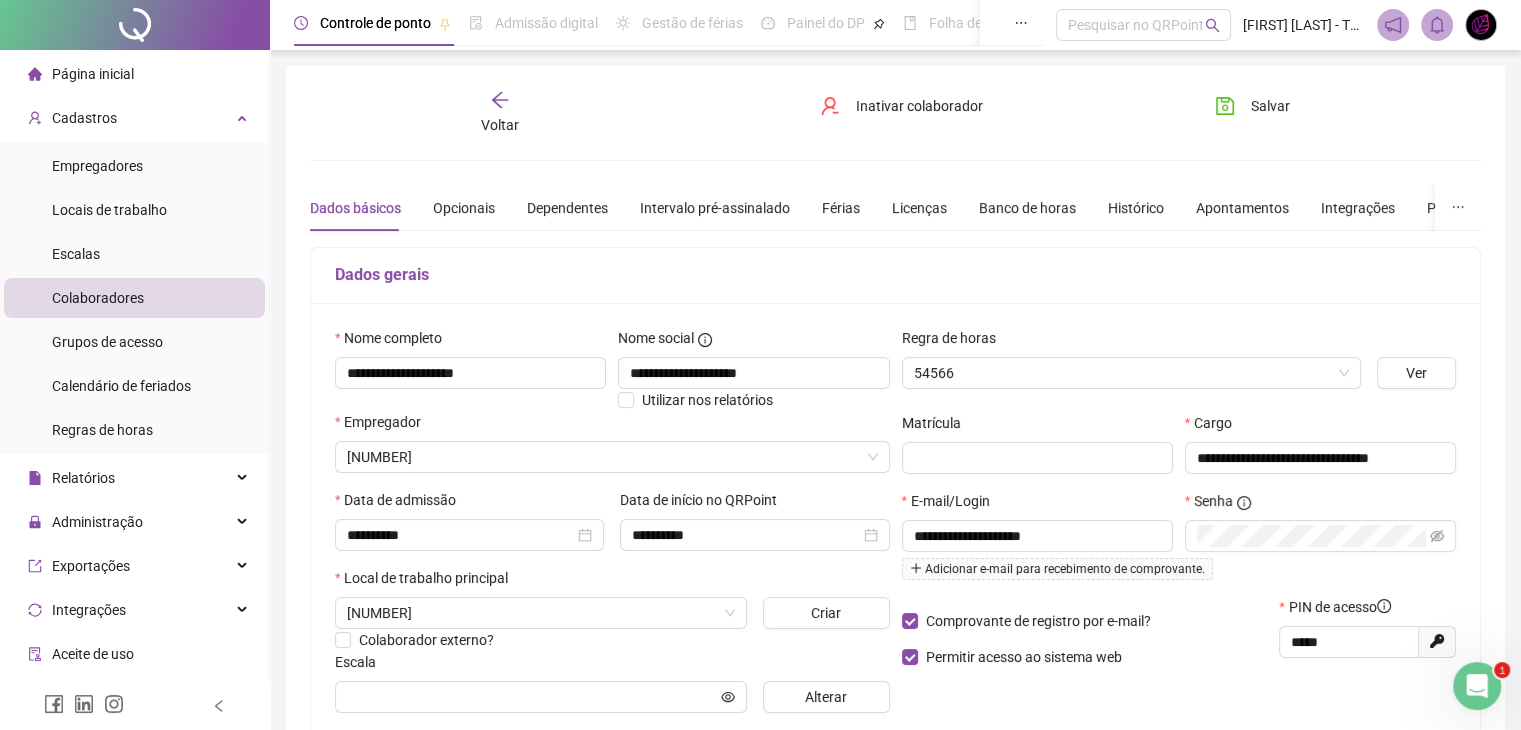 type on "**********" 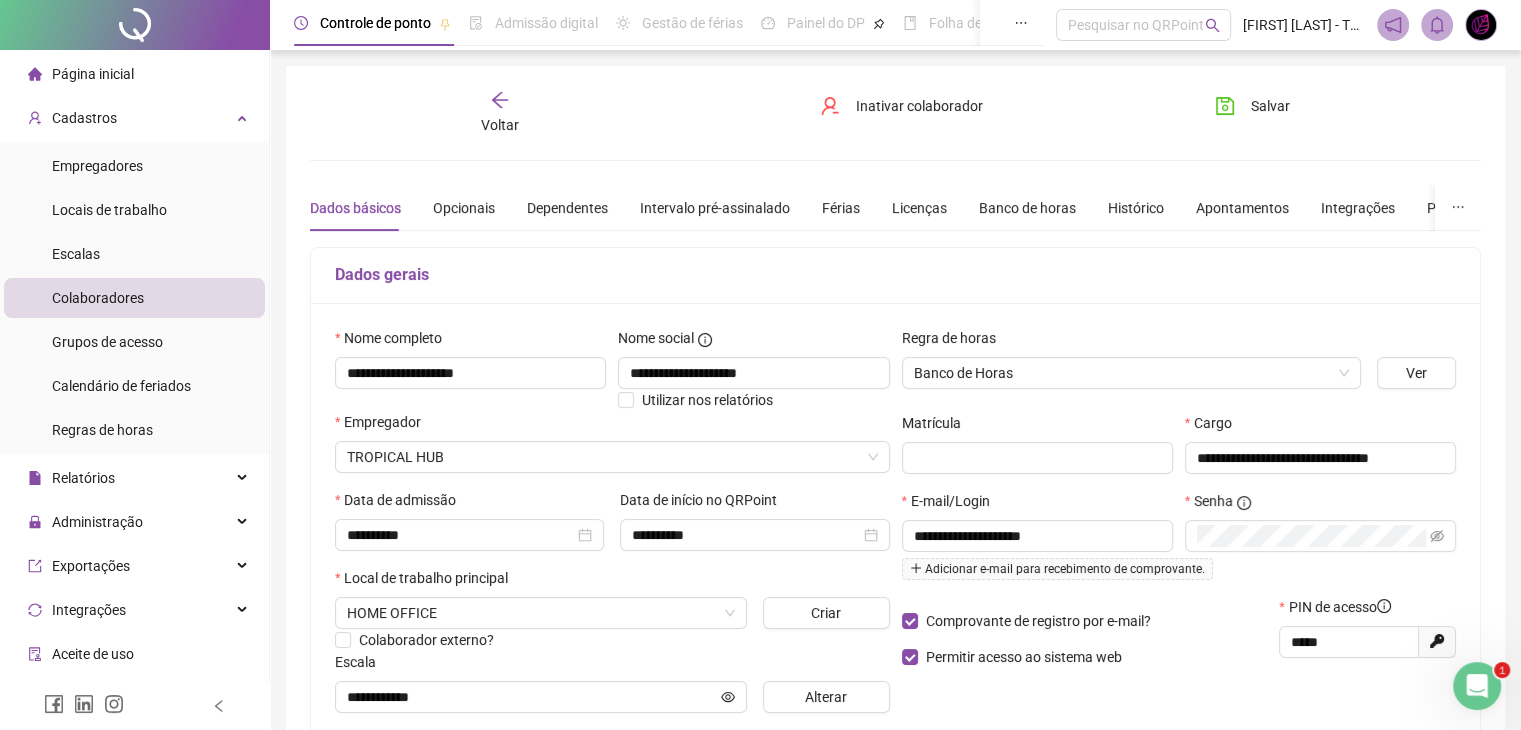 click on "Dados básicos Opcionais Dependentes Intervalo pré-assinalado Férias Licenças Banco de horas Histórico Apontamentos Integrações Preferências" at bounding box center [907, 208] 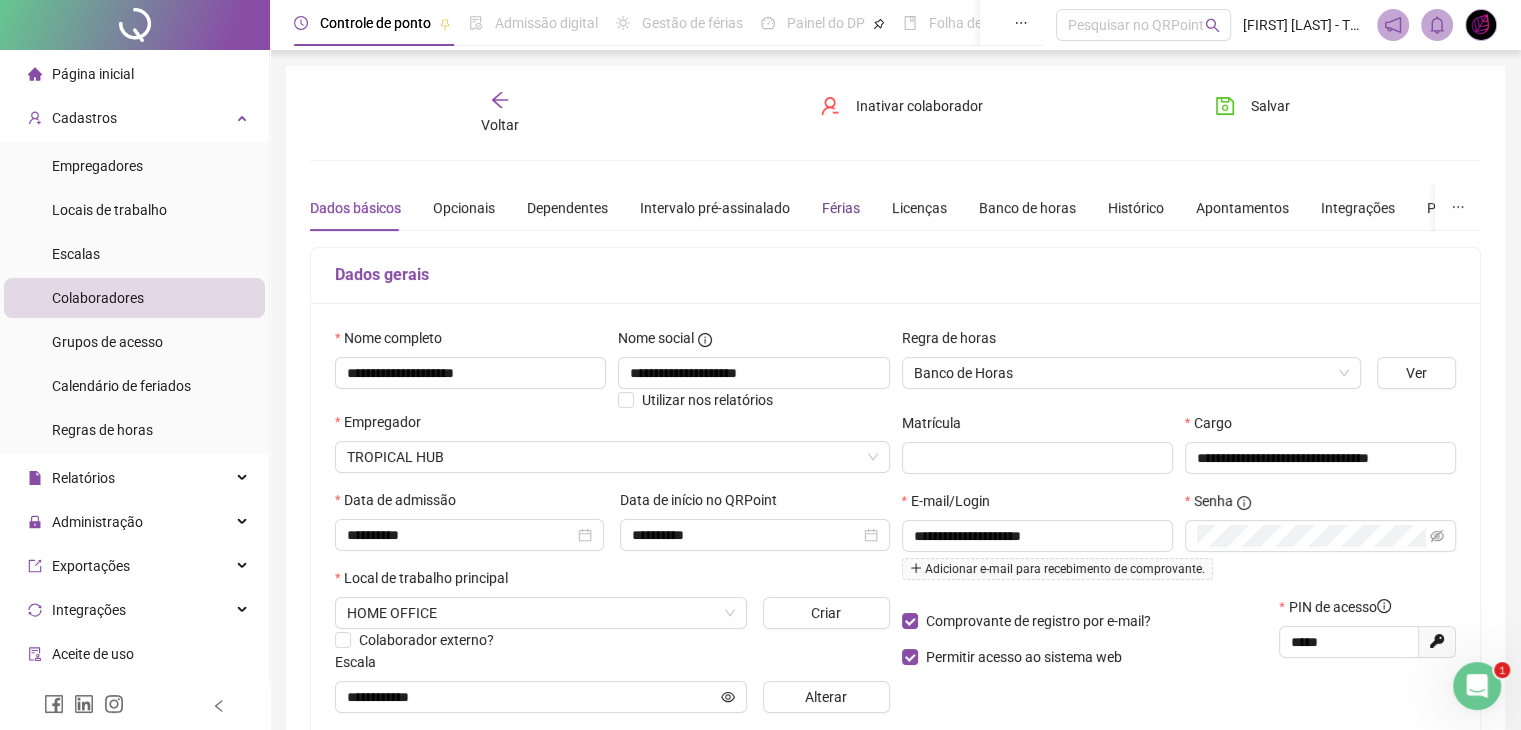 click on "Férias" at bounding box center (841, 208) 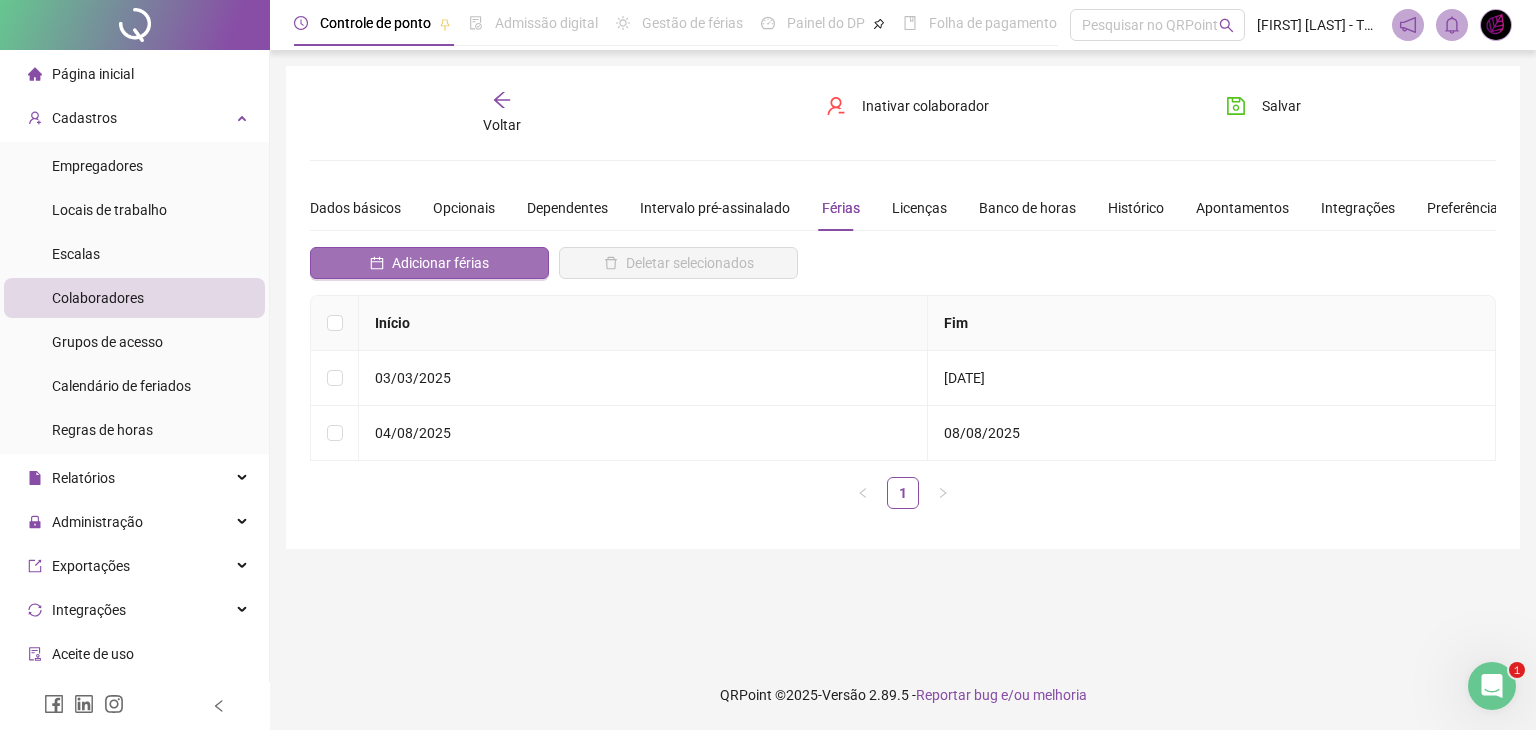 click on "Adicionar férias" at bounding box center [429, 263] 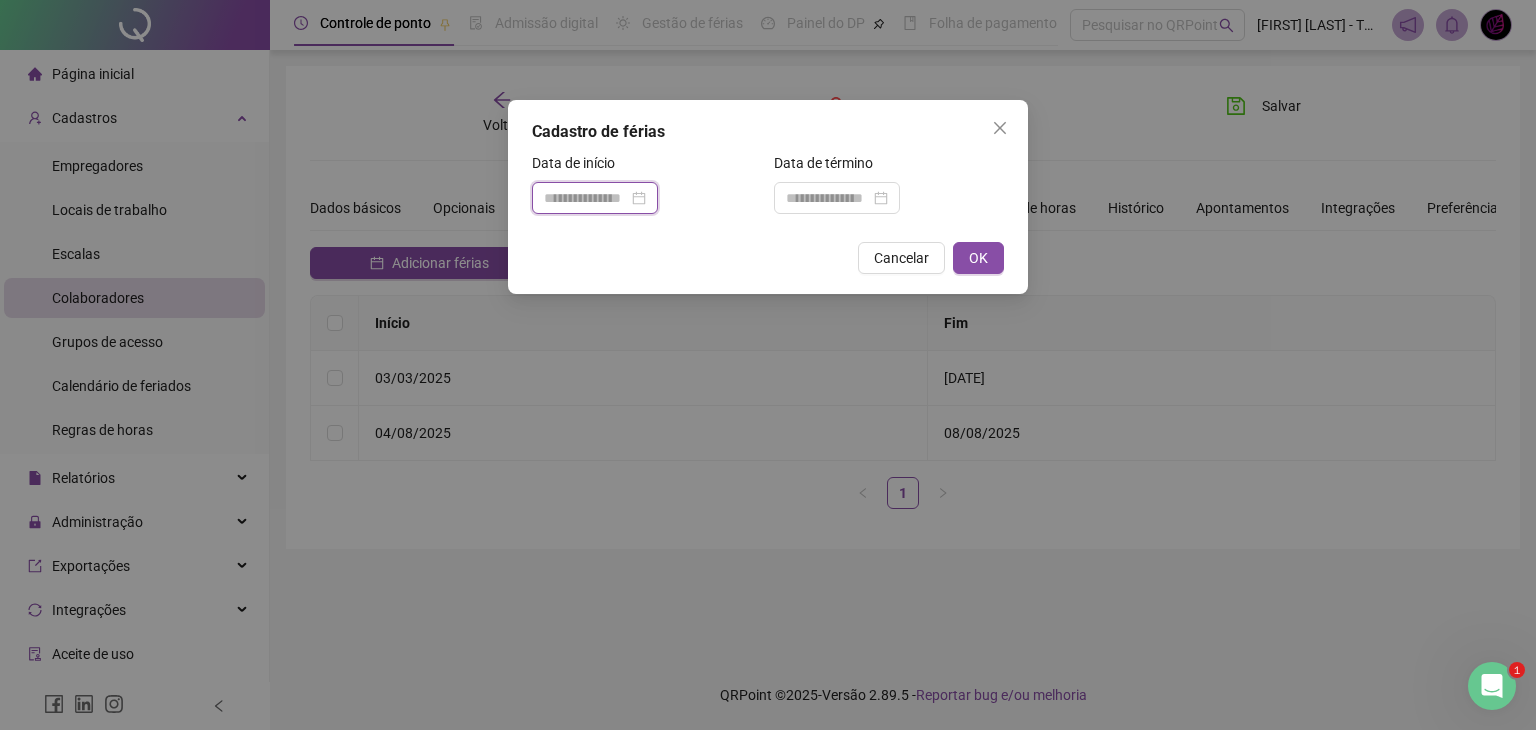 click at bounding box center [586, 198] 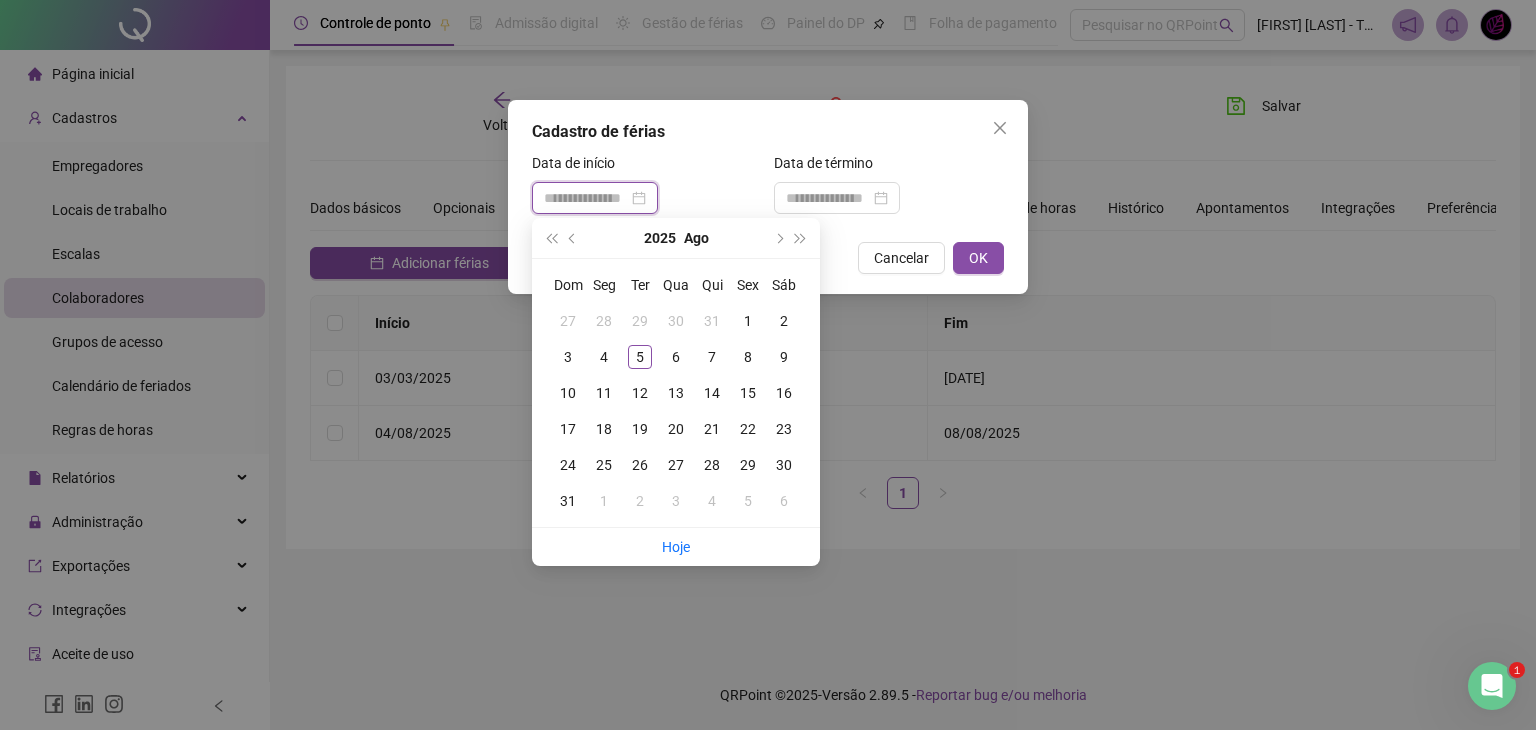 type on "*" 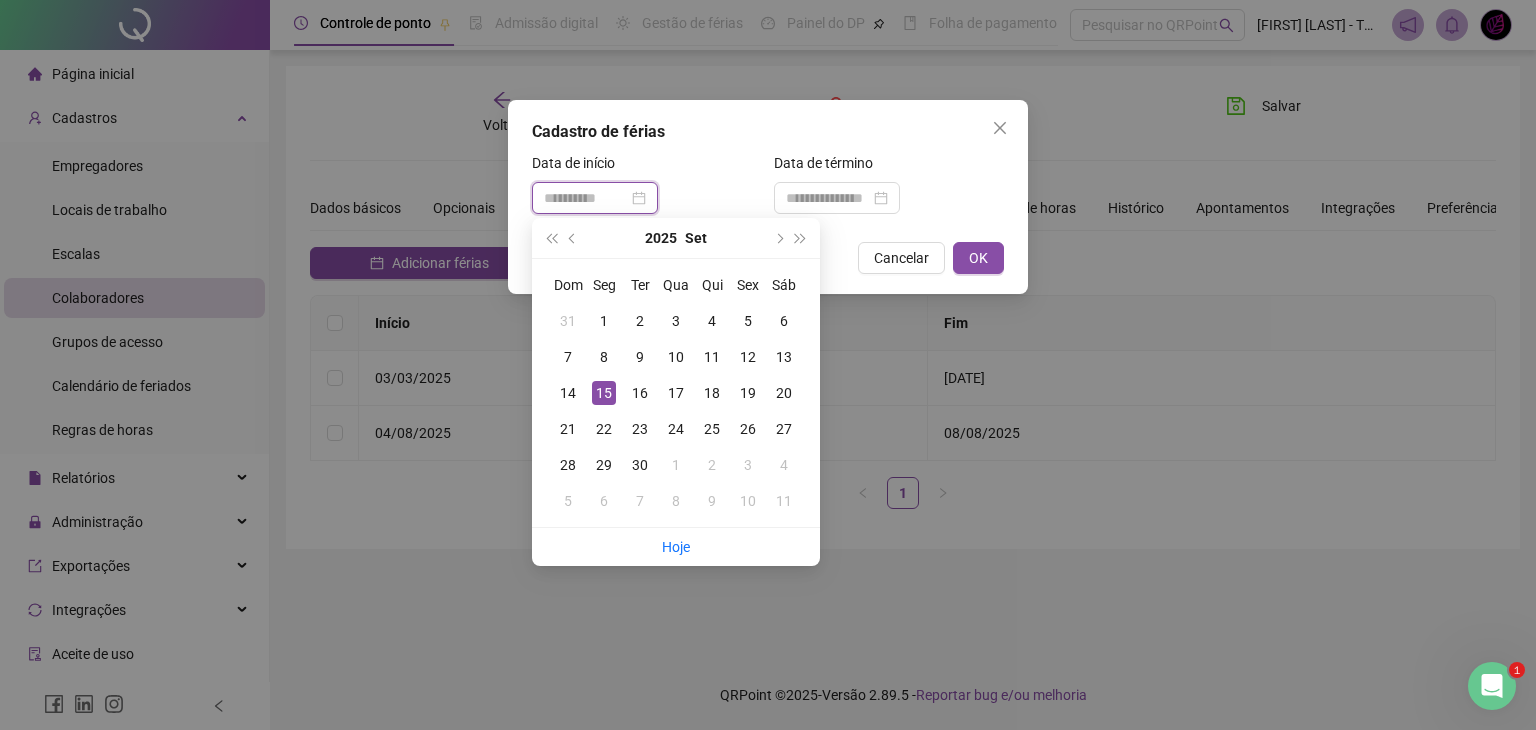 type on "**********" 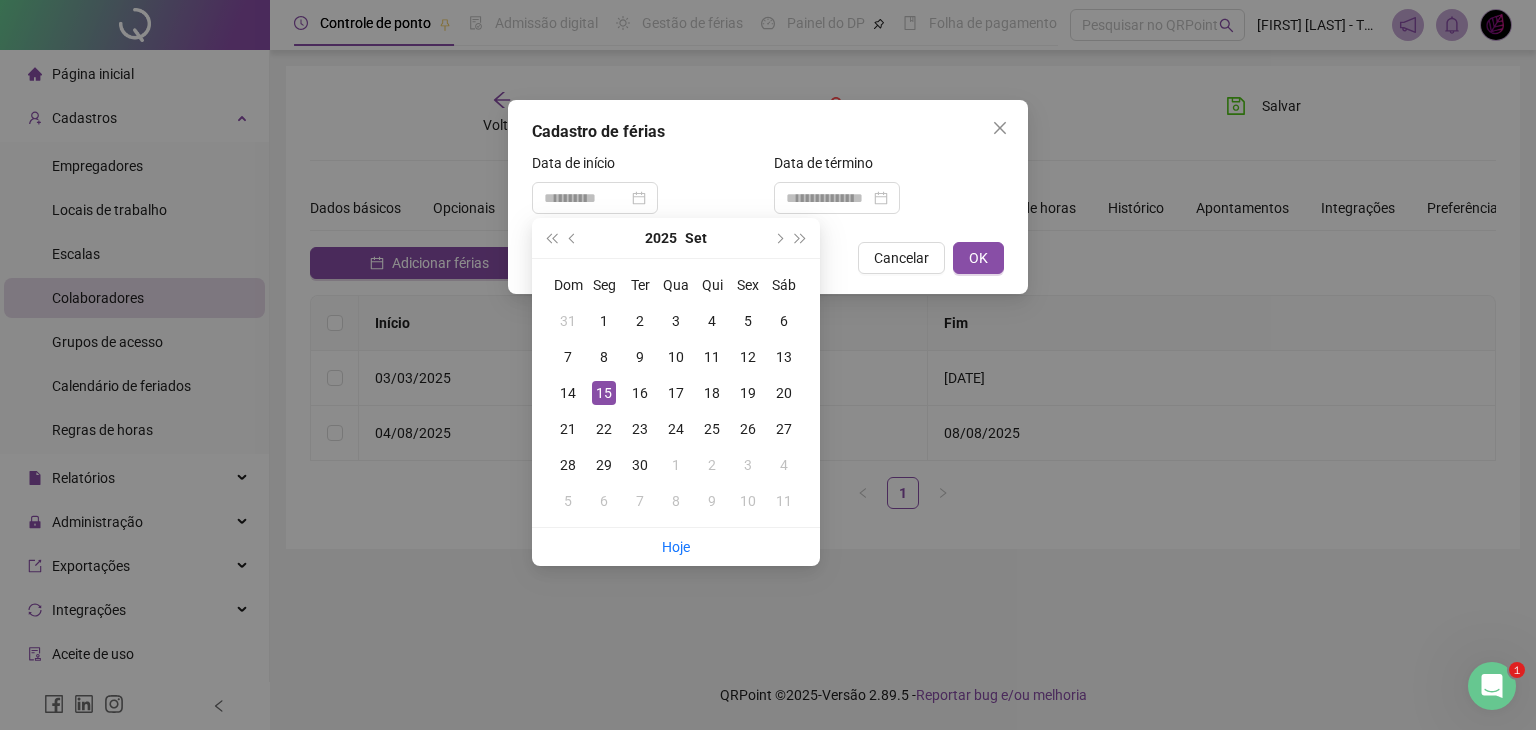 click on "15" at bounding box center (604, 393) 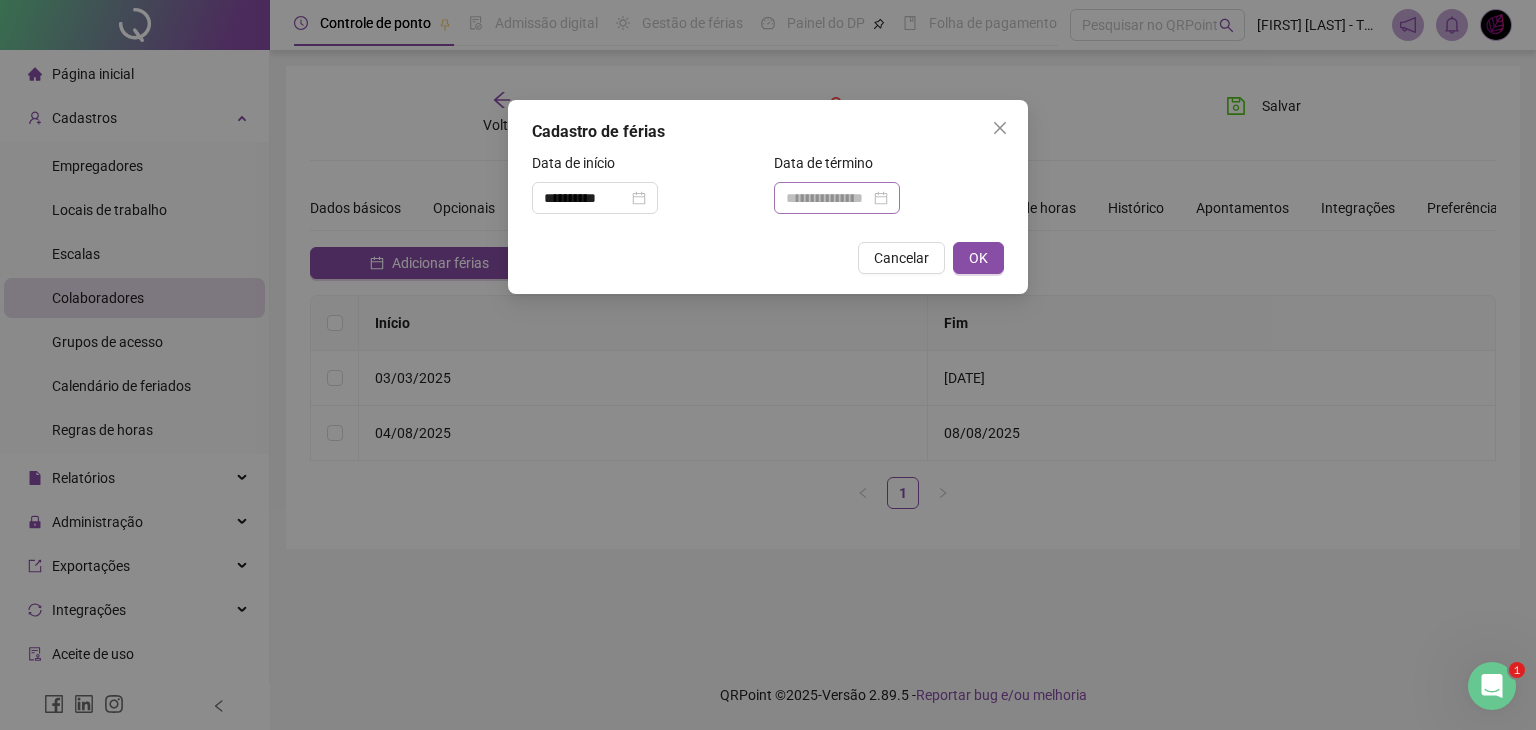 click at bounding box center (837, 198) 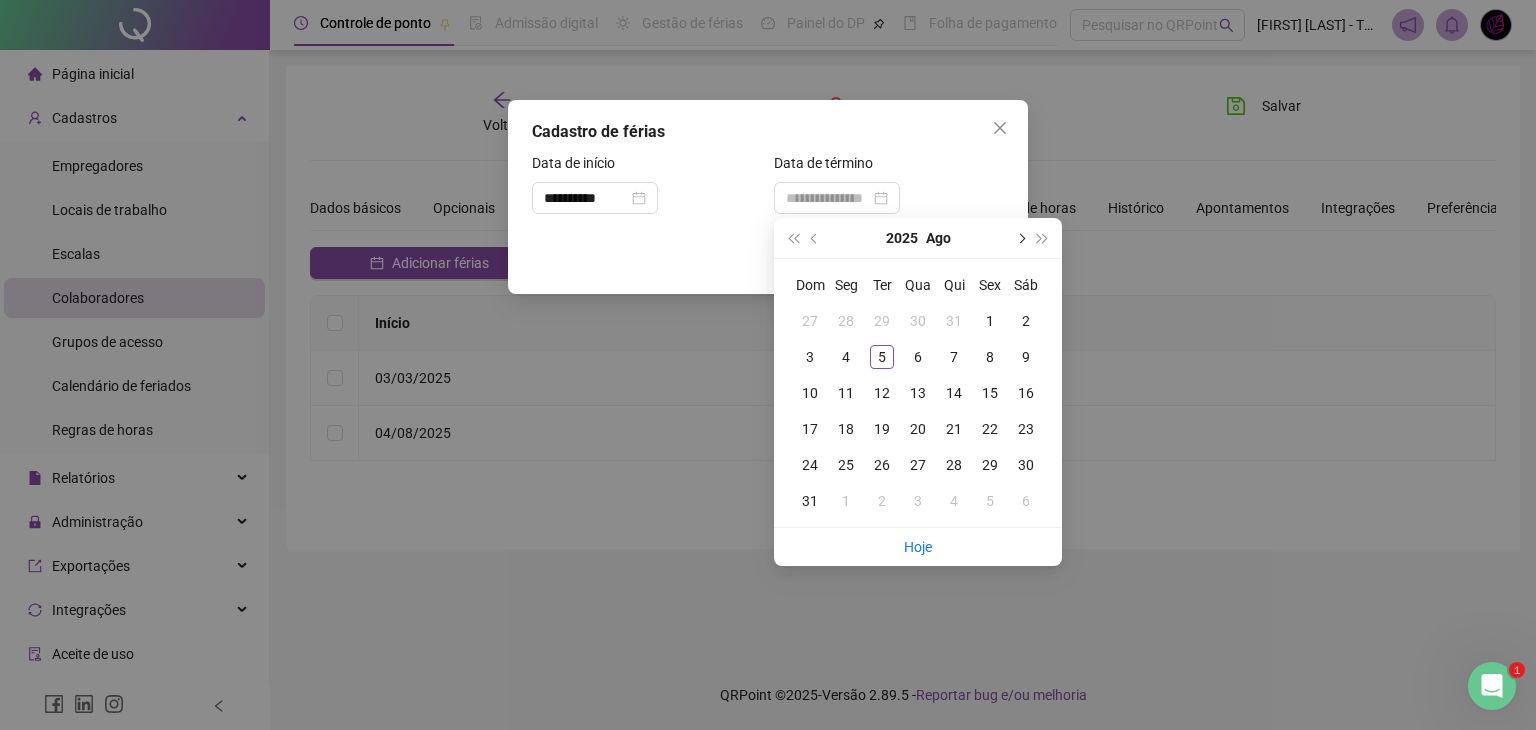 click at bounding box center (1020, 238) 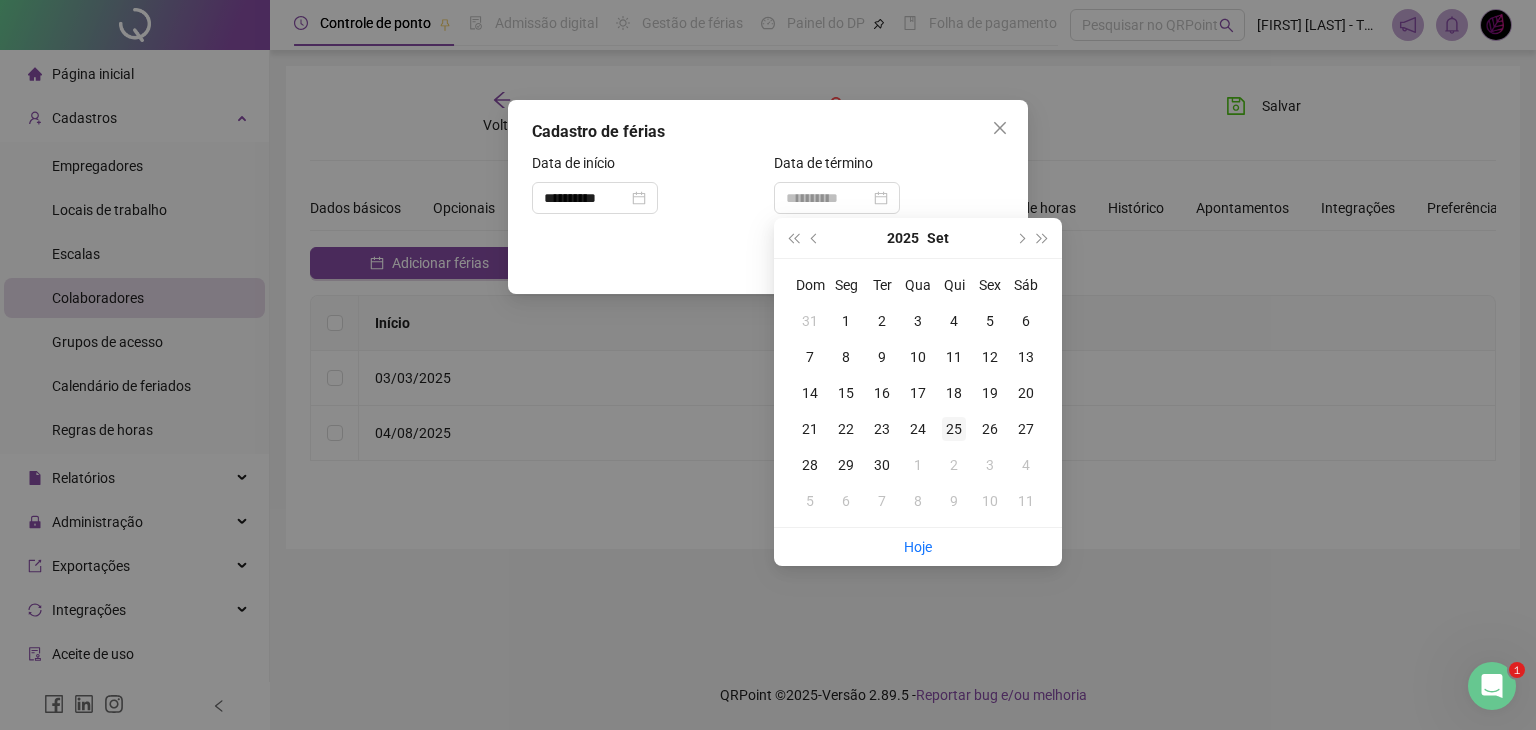 type on "**********" 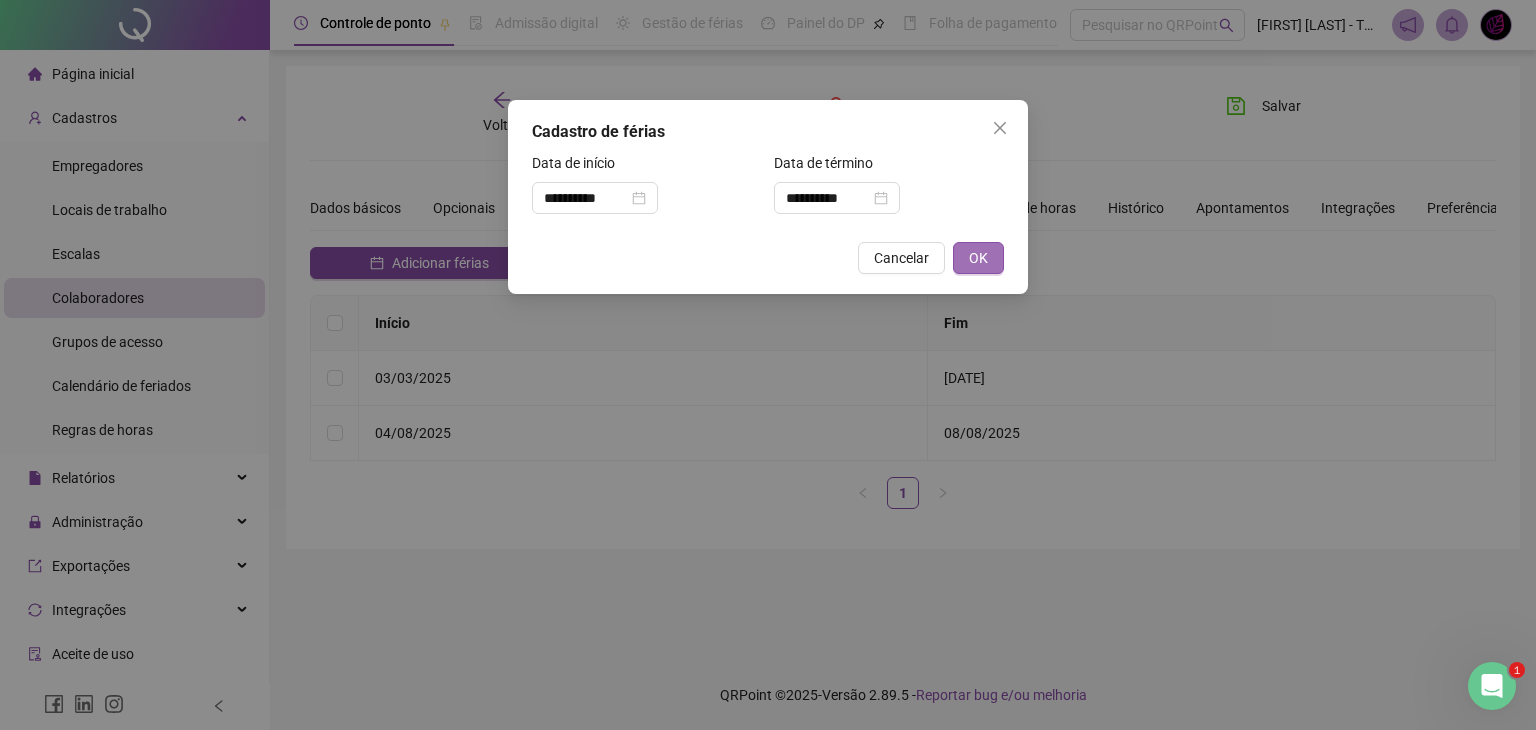 click on "OK" at bounding box center (978, 258) 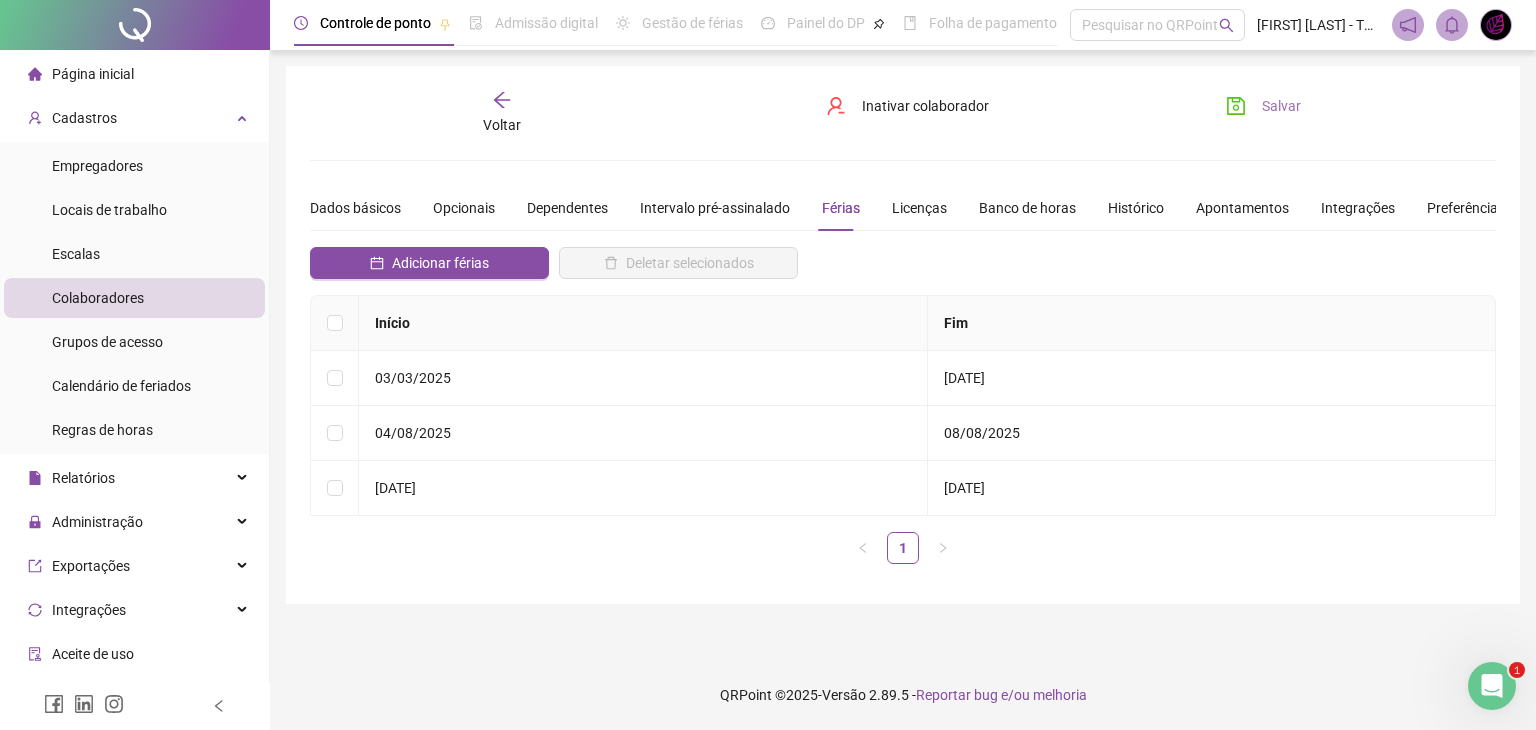 click on "Salvar" at bounding box center [1281, 106] 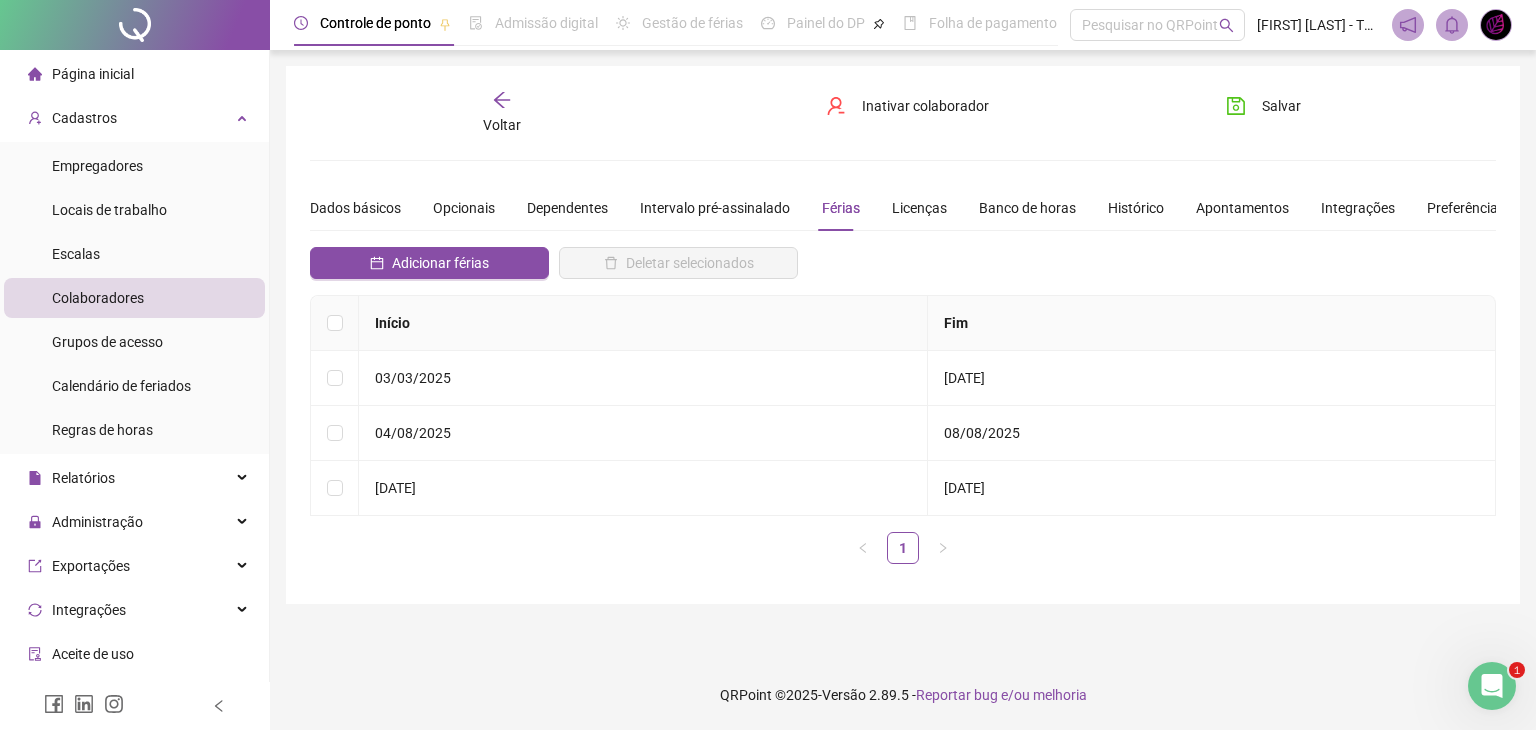 click on "Voltar" at bounding box center [502, 113] 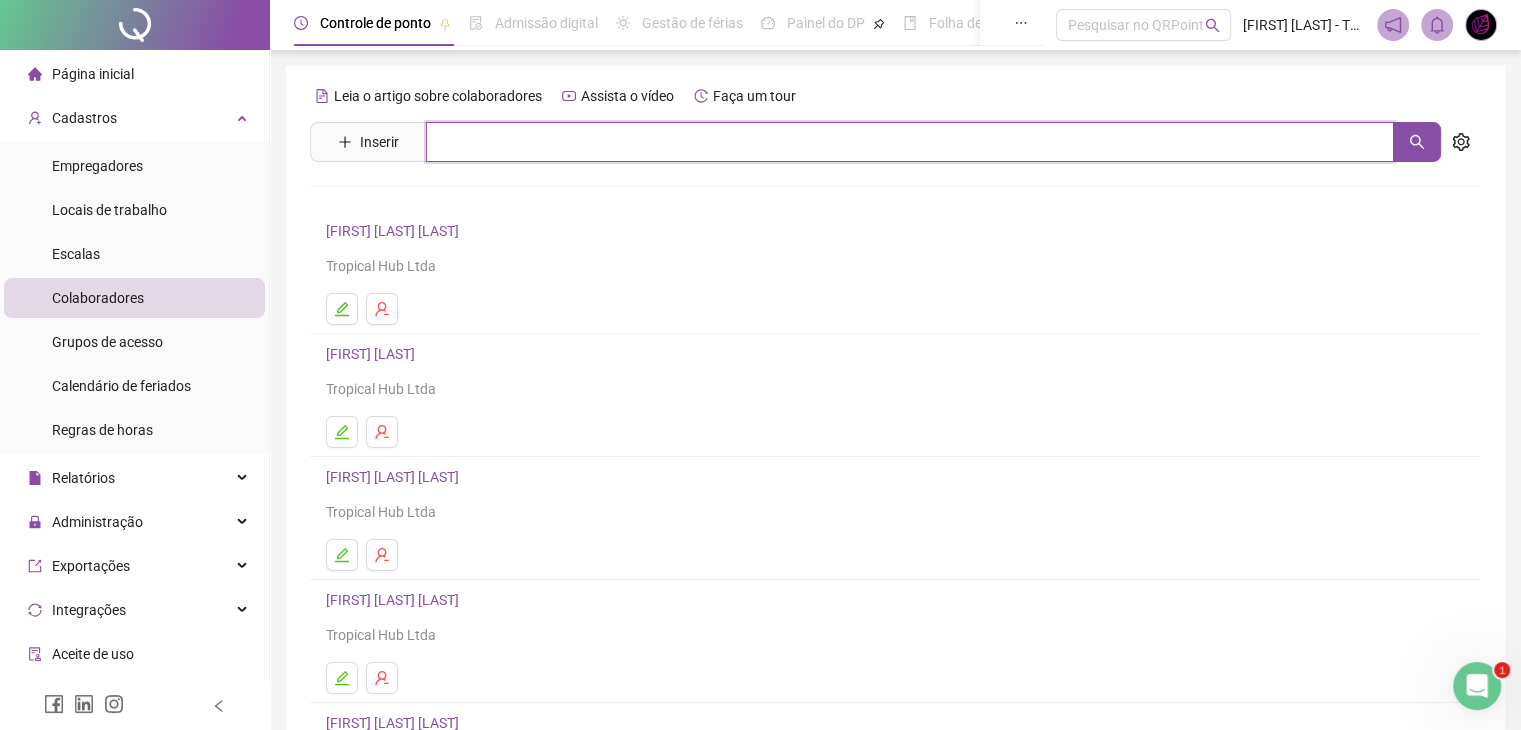 click at bounding box center [910, 142] 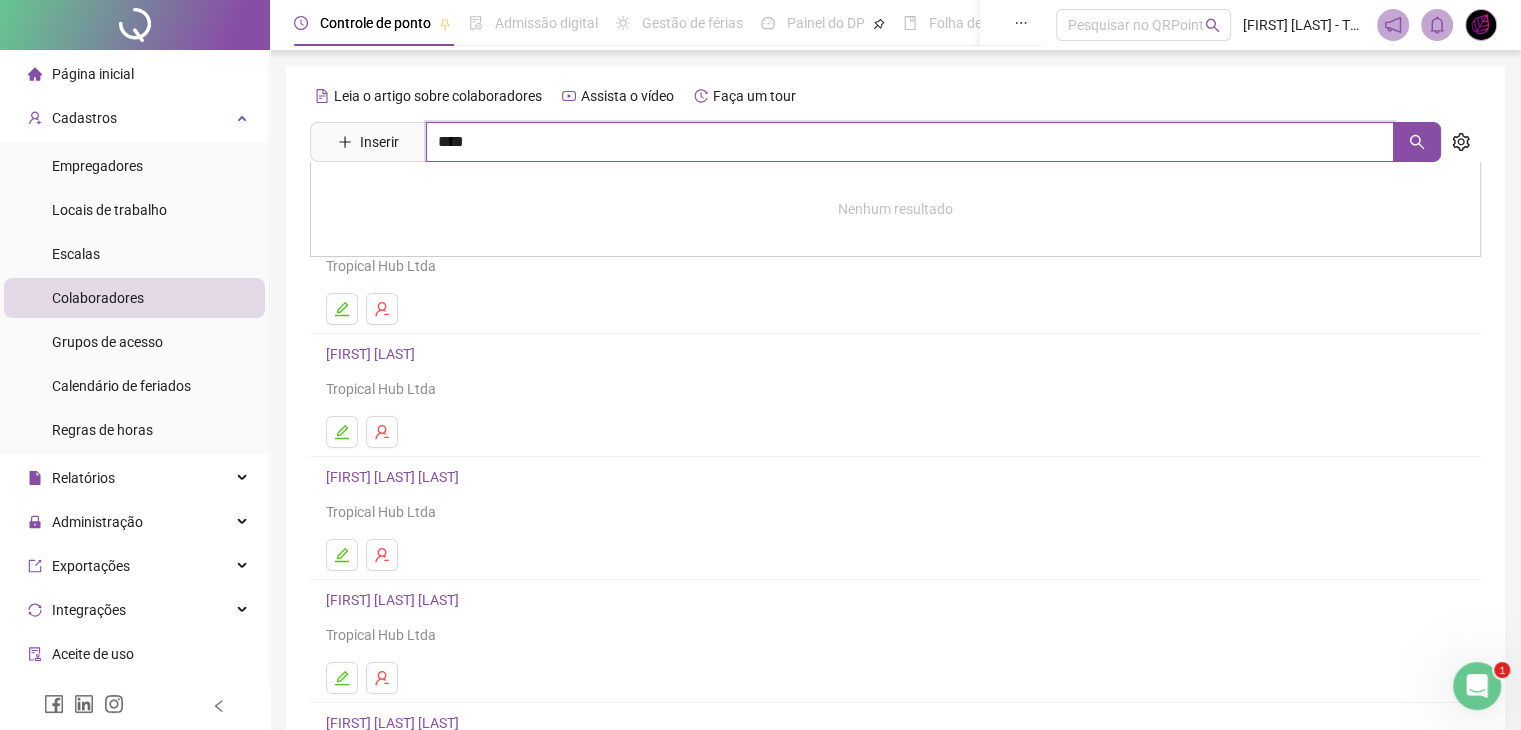 type on "****" 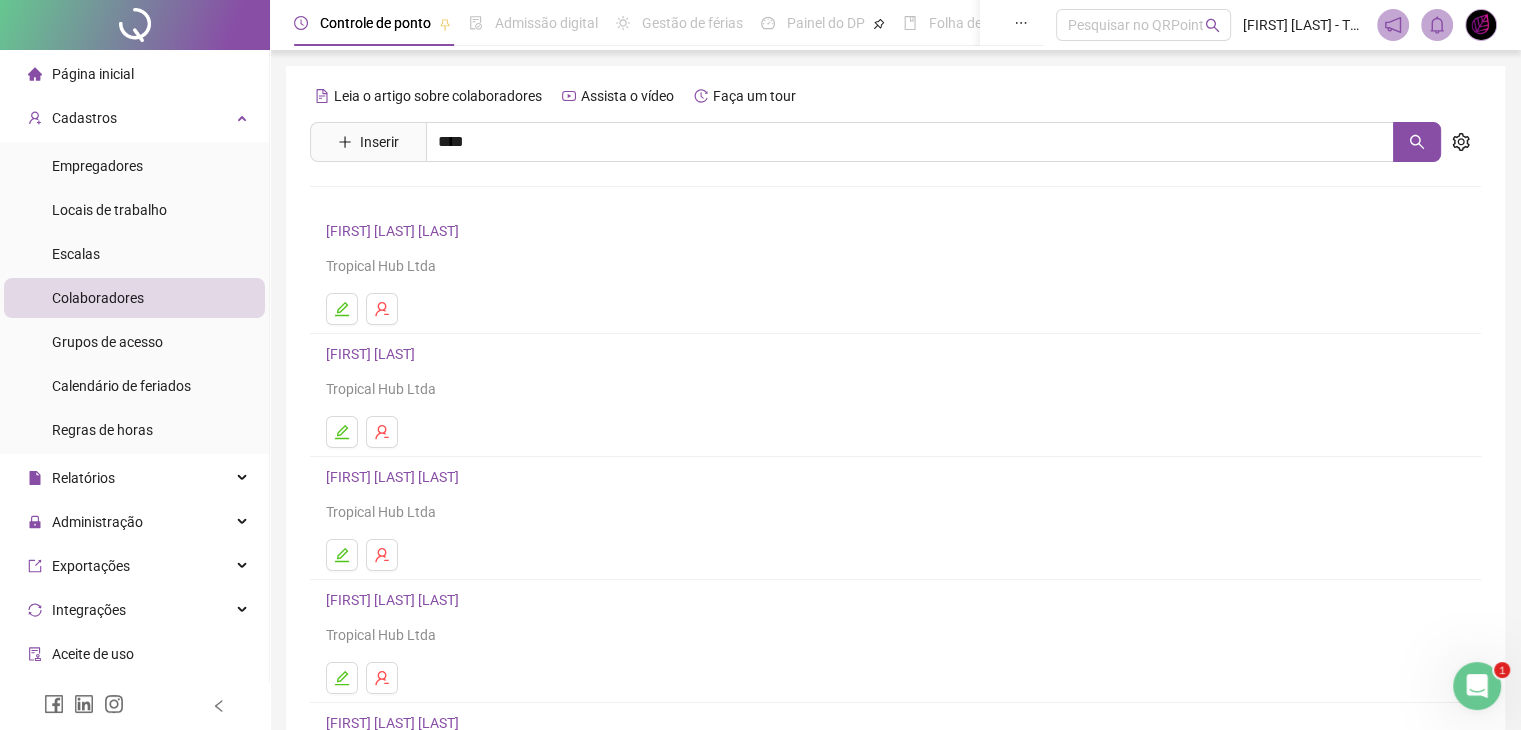 click on "[FIRST] [LAST] [LAST]" at bounding box center [413, 201] 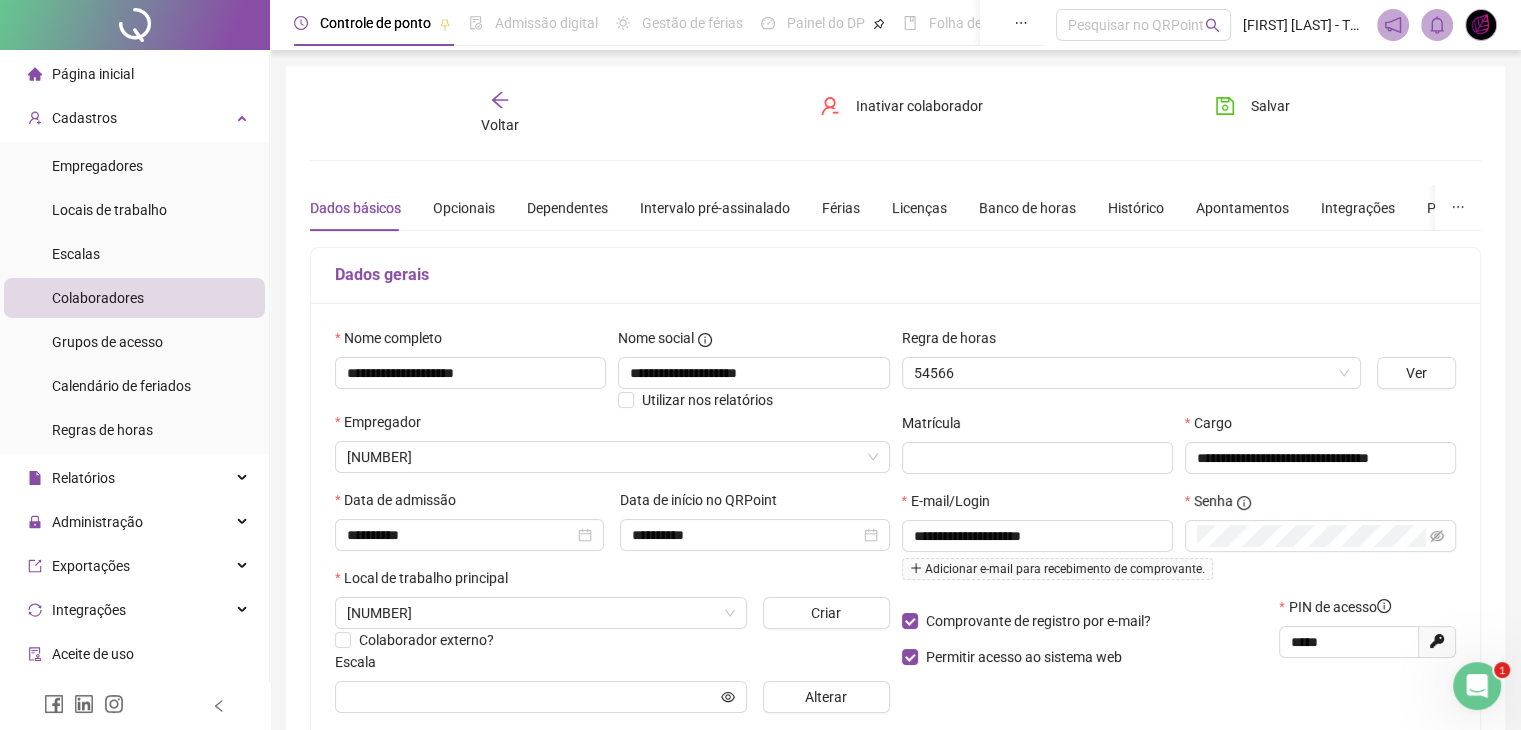 type on "**********" 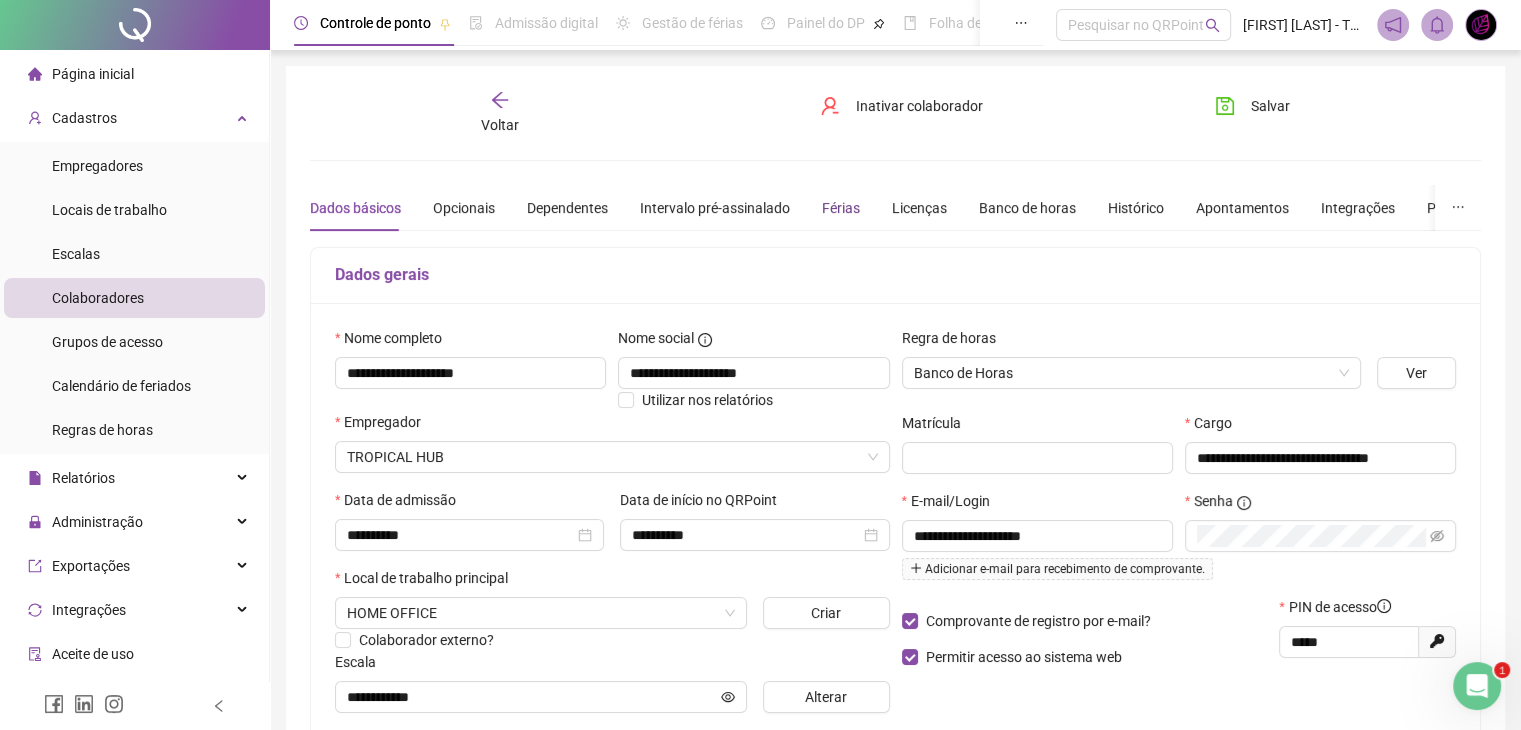 click on "Férias" at bounding box center [841, 208] 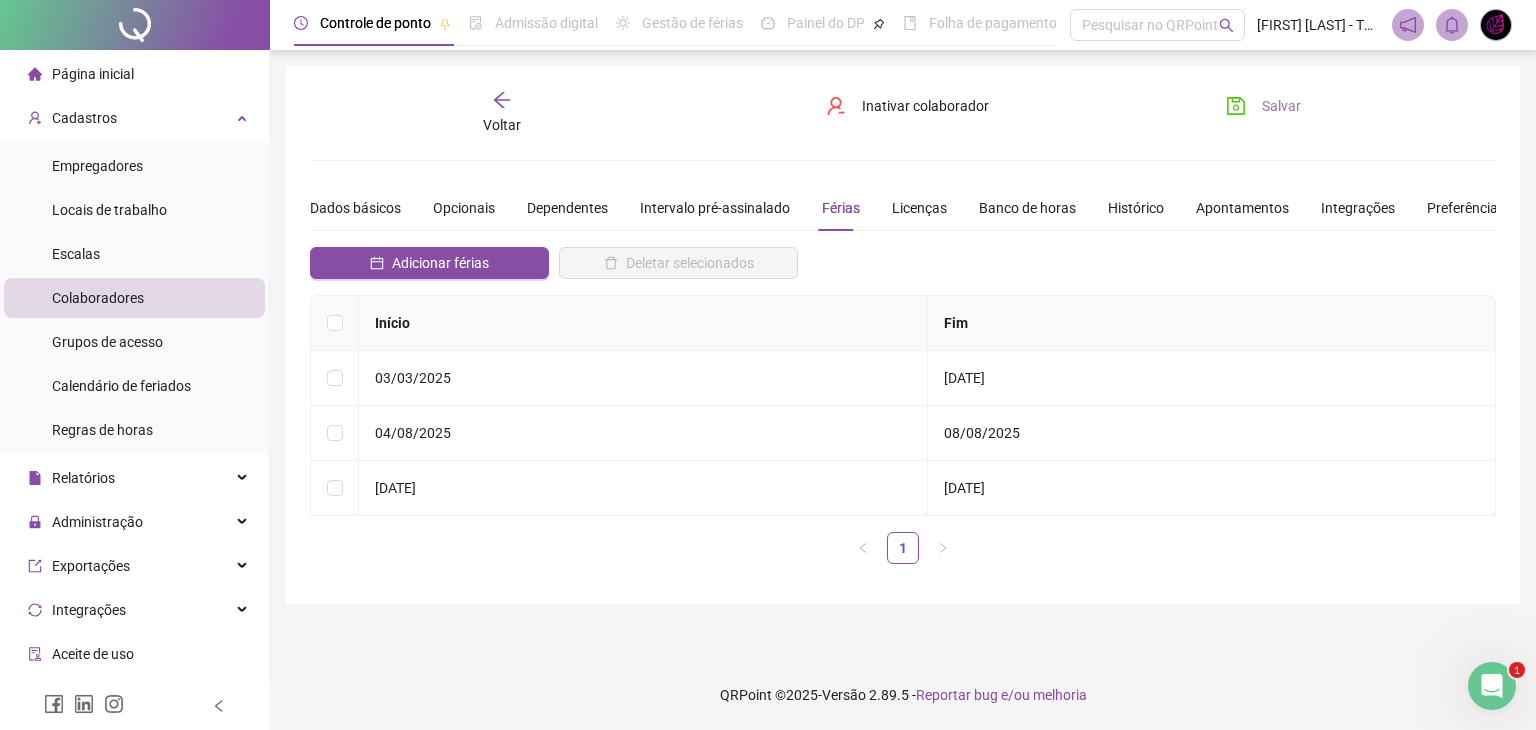 click on "Salvar" at bounding box center [1281, 106] 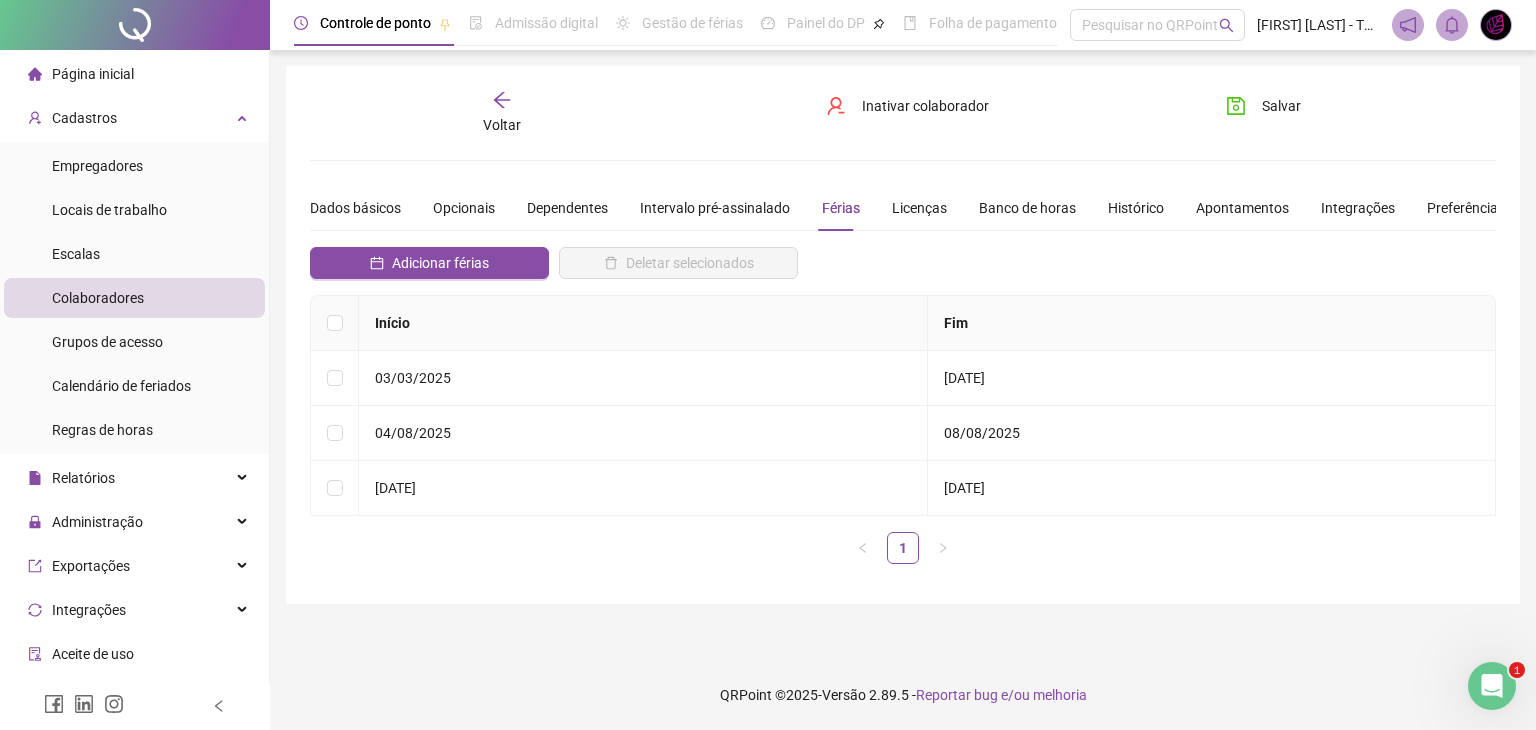 click on "Voltar" at bounding box center [502, 113] 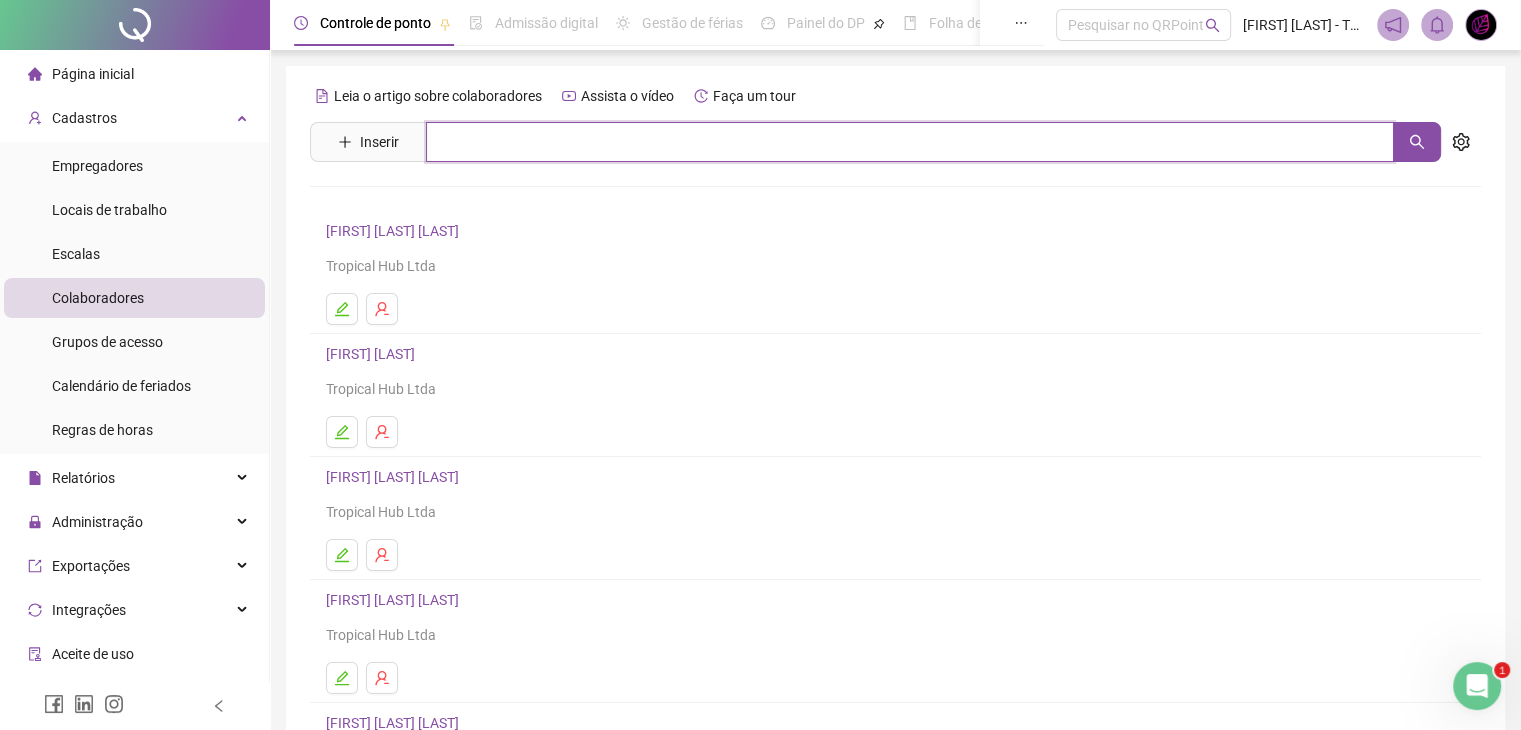 click at bounding box center [910, 142] 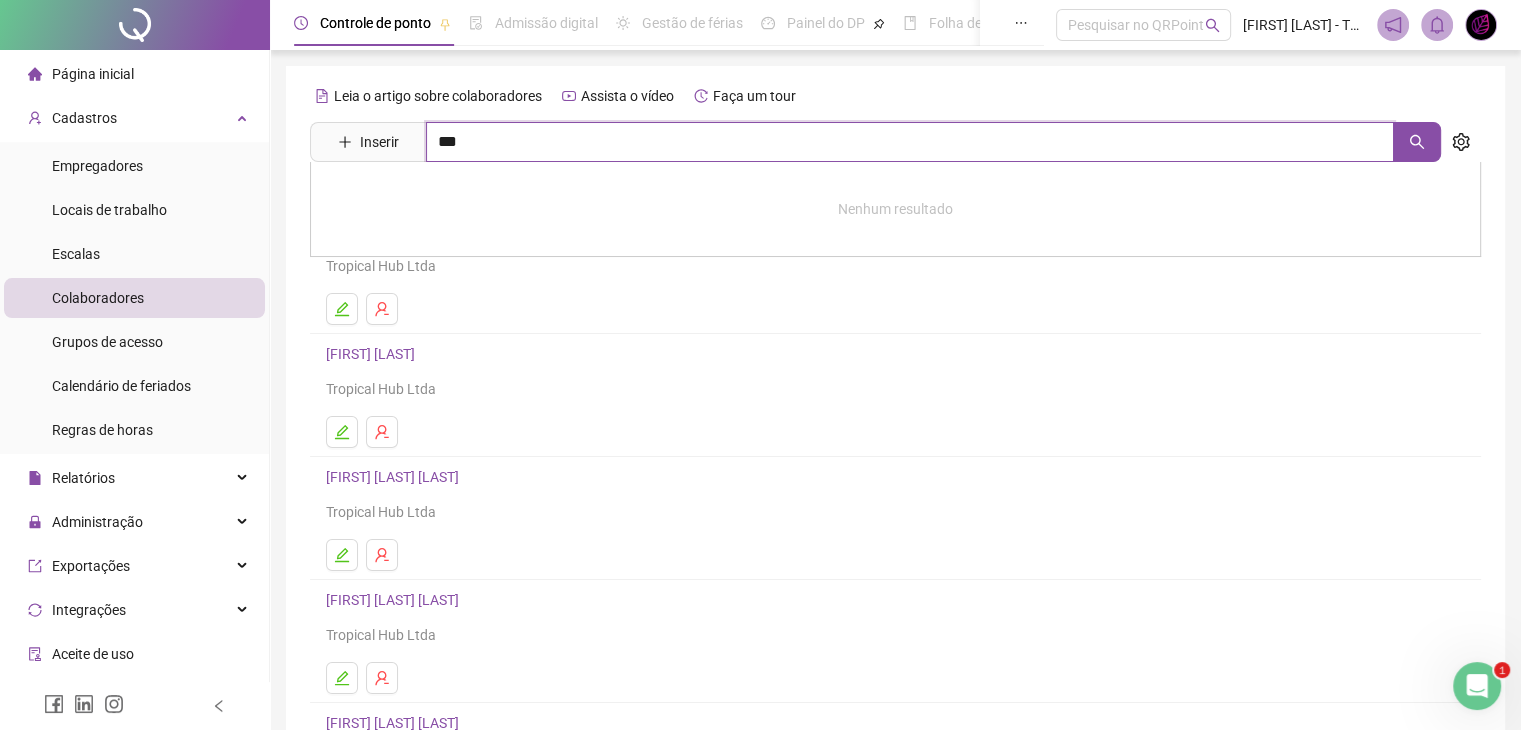 type on "***" 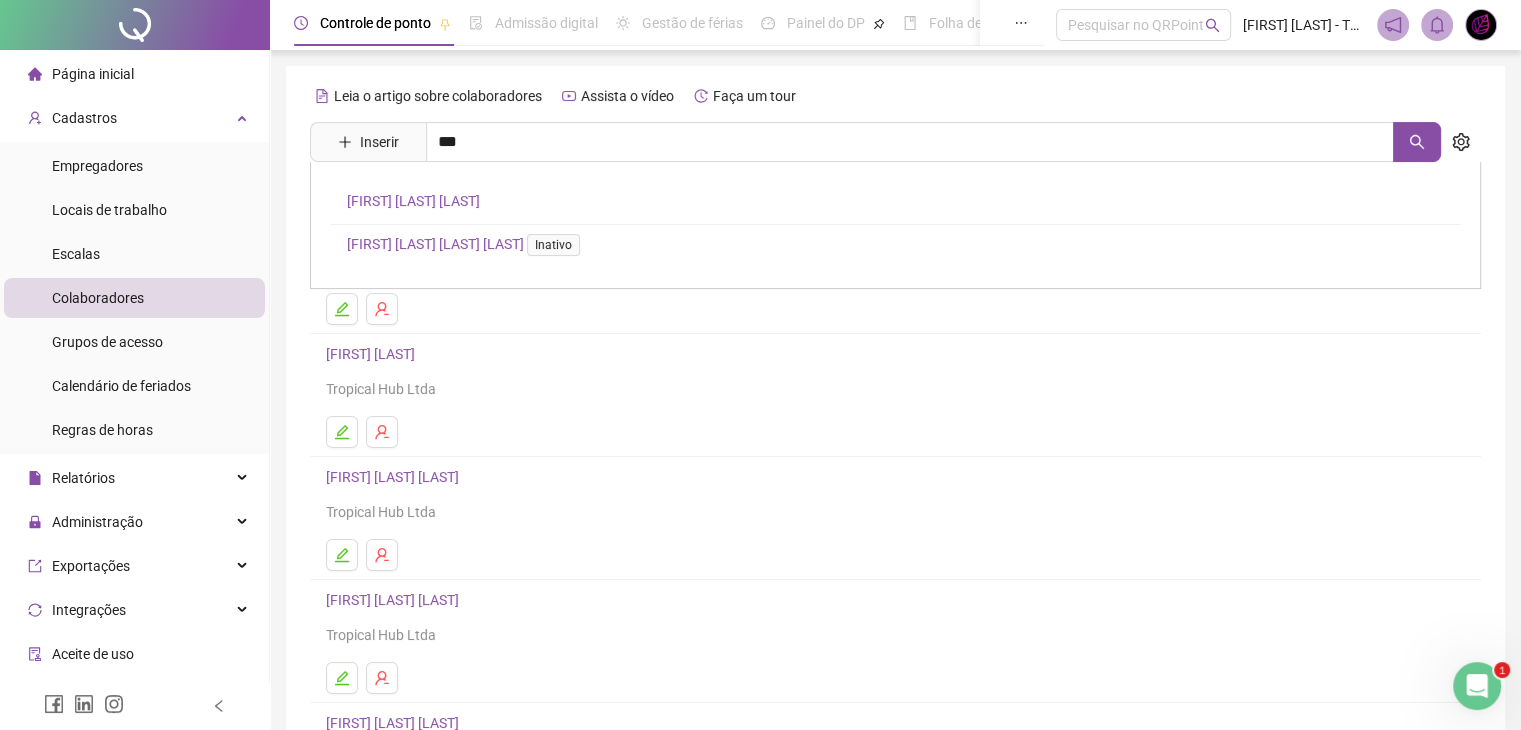 click on "[FIRST] [LAST] [LAST]    [FIRST] [LAST] [LAST]   Inativo" at bounding box center (895, 225) 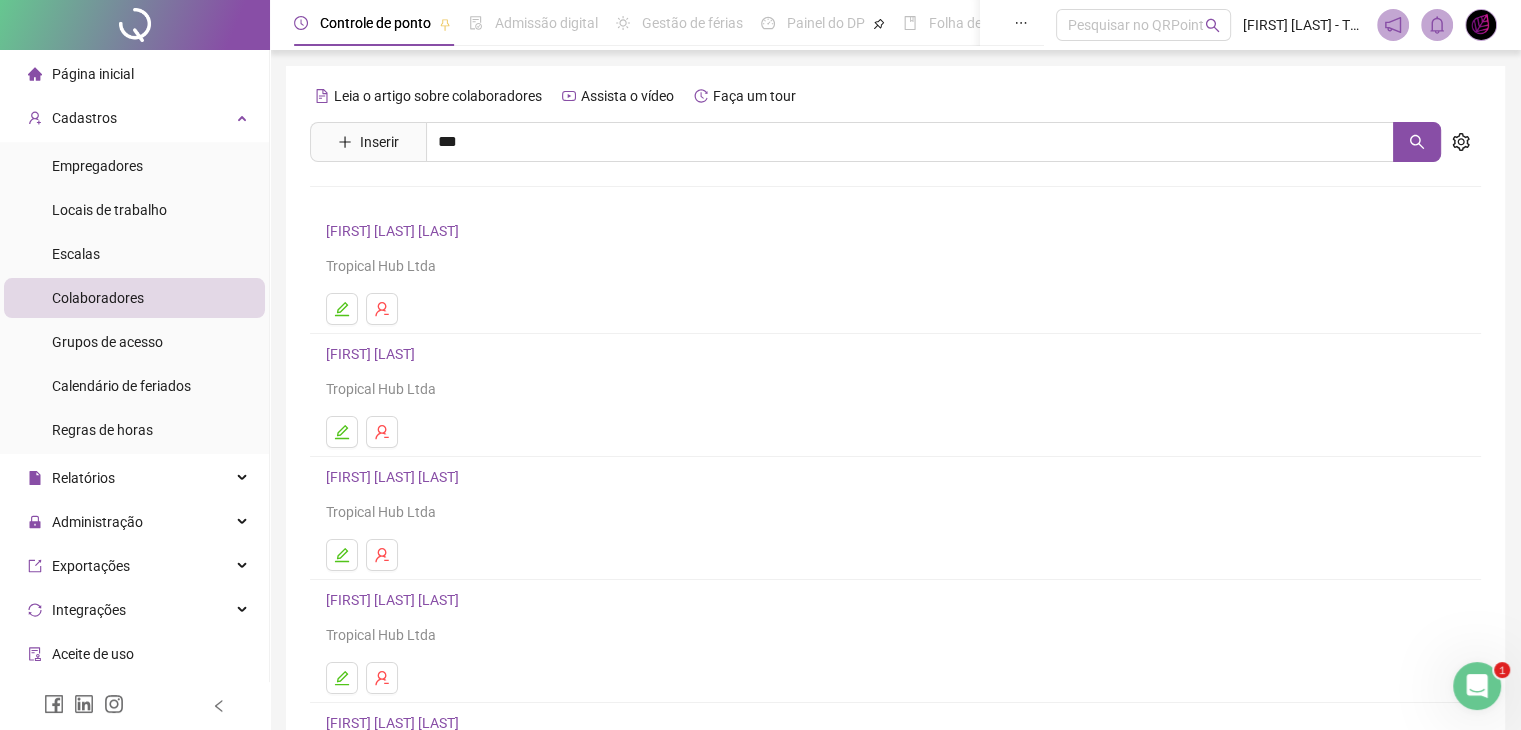 click on "Leia o artigo sobre colaboradores Assista o vídeo Faça um tour Inserir *** [FIRST] [LAST] [LAST]    [FIRST] [LAST] [LAST]   Inativo [FIRST] [LAST] [LAST]     Tropical Hub Ltda [FIRST] [LAST]    Tropical Hub Ltda [FIRST] [LAST] [LAST]    Tropical Hub Ltda [FIRST] [LAST] [LAST]    Tropical Hub Ltda [FIRST] [LAST] [LAST]    Tropical Hub Ltda [FIRST] [LAST] [LAST] [LAST]    Tropical Hub Ltda 1 2 3 4 5 6" at bounding box center [895, 468] 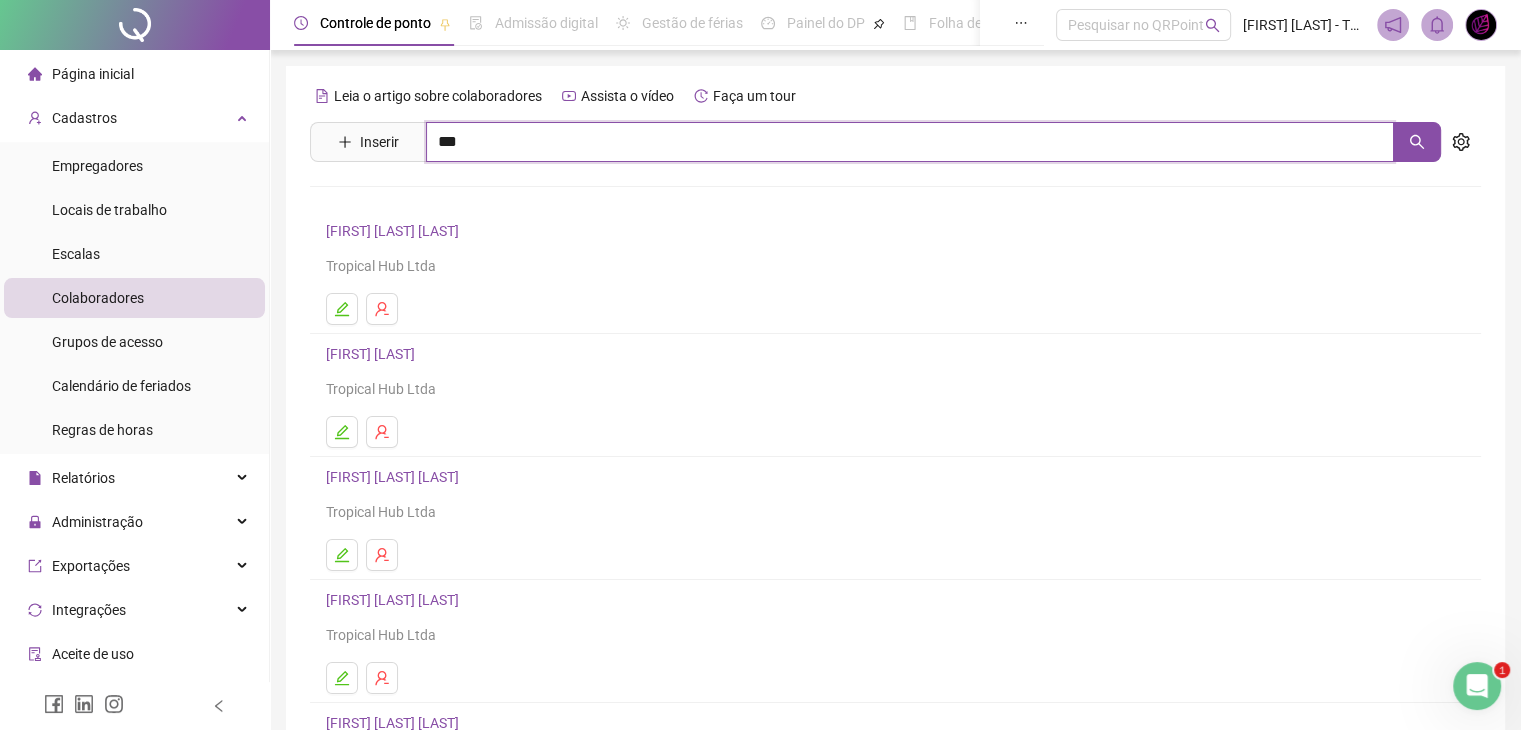click on "***" at bounding box center [910, 142] 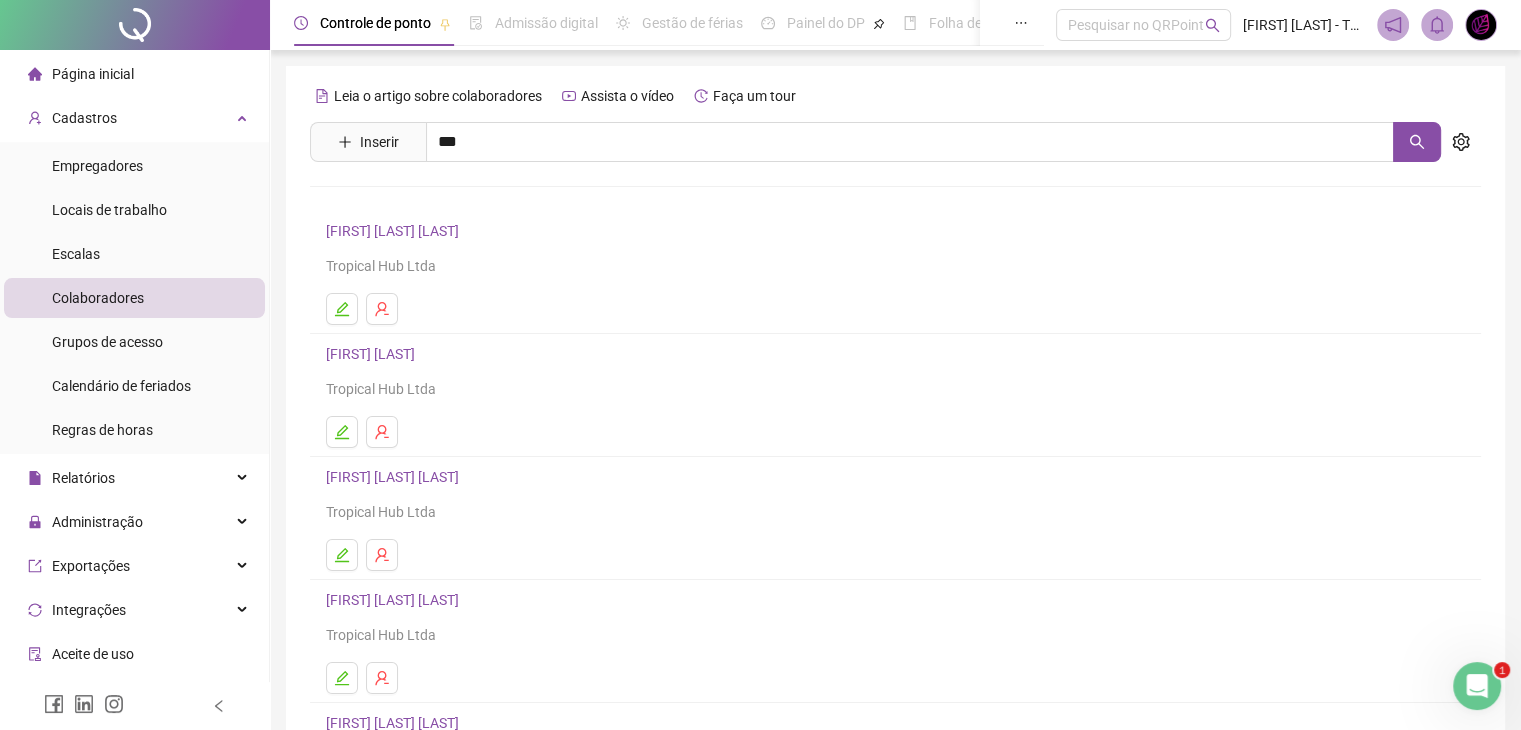click on "[FIRST] [LAST] [LAST]" at bounding box center [413, 201] 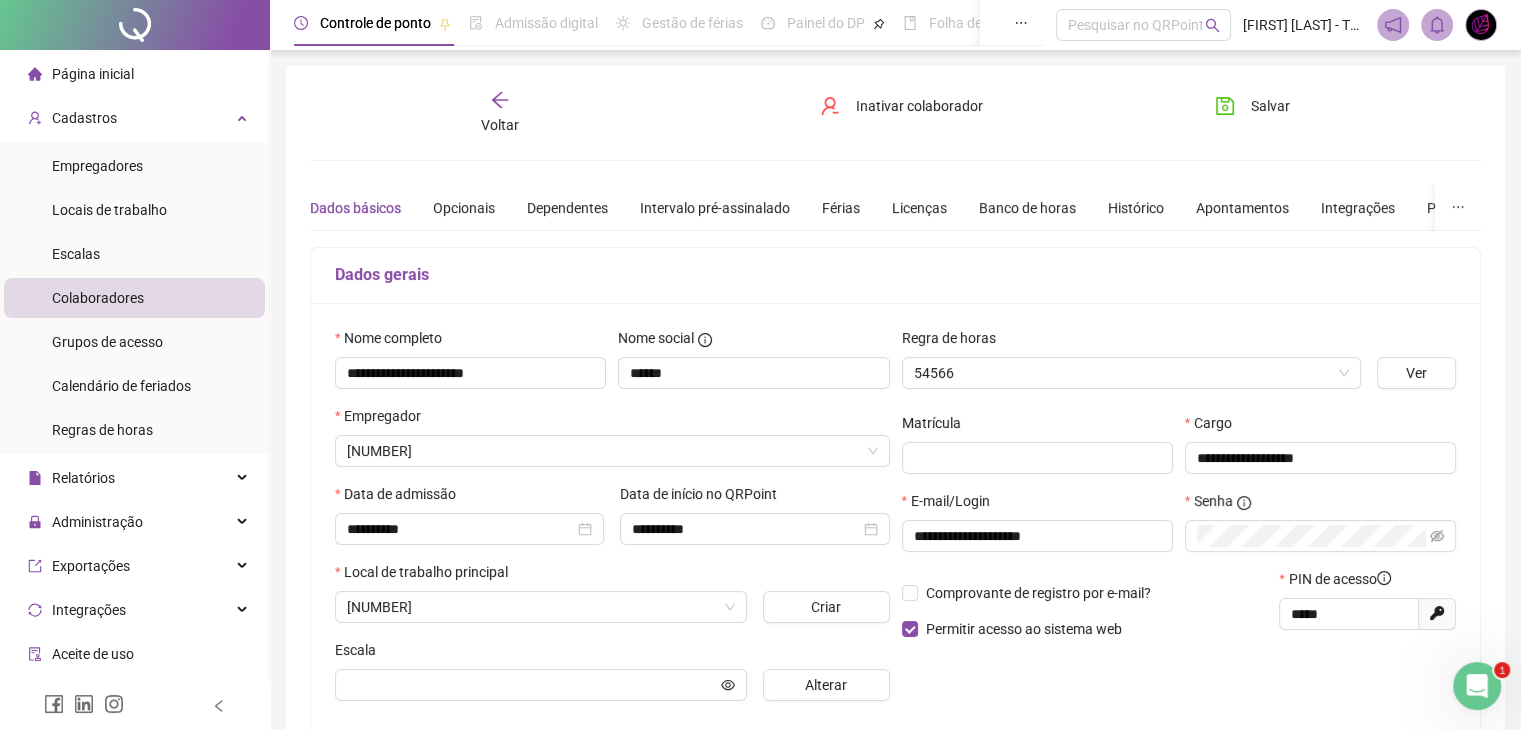 type on "**********" 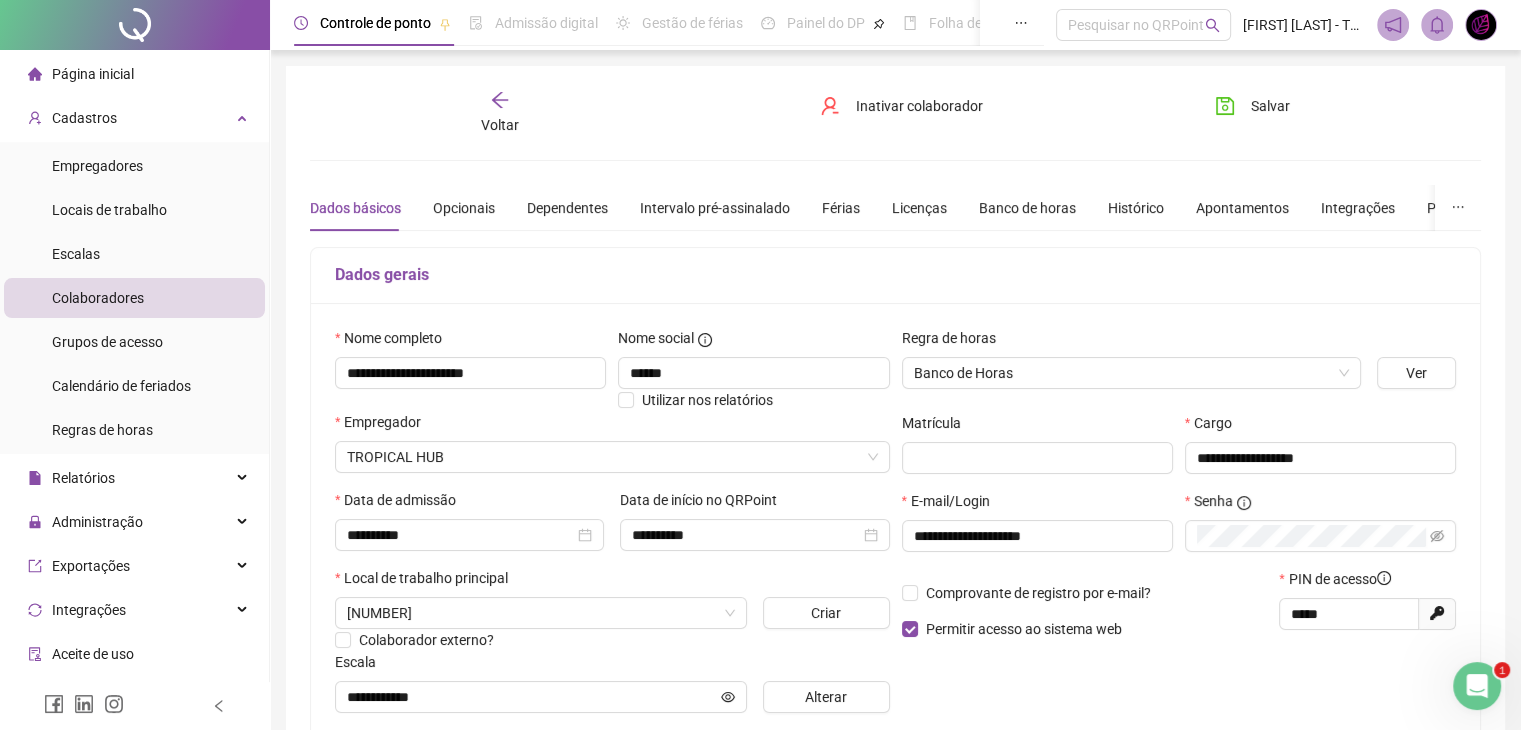 click on "Dados básicos Opcionais Dependentes Intervalo pré-assinalado Férias Licenças Banco de horas Histórico Apontamentos Integrações Preferências" at bounding box center (907, 208) 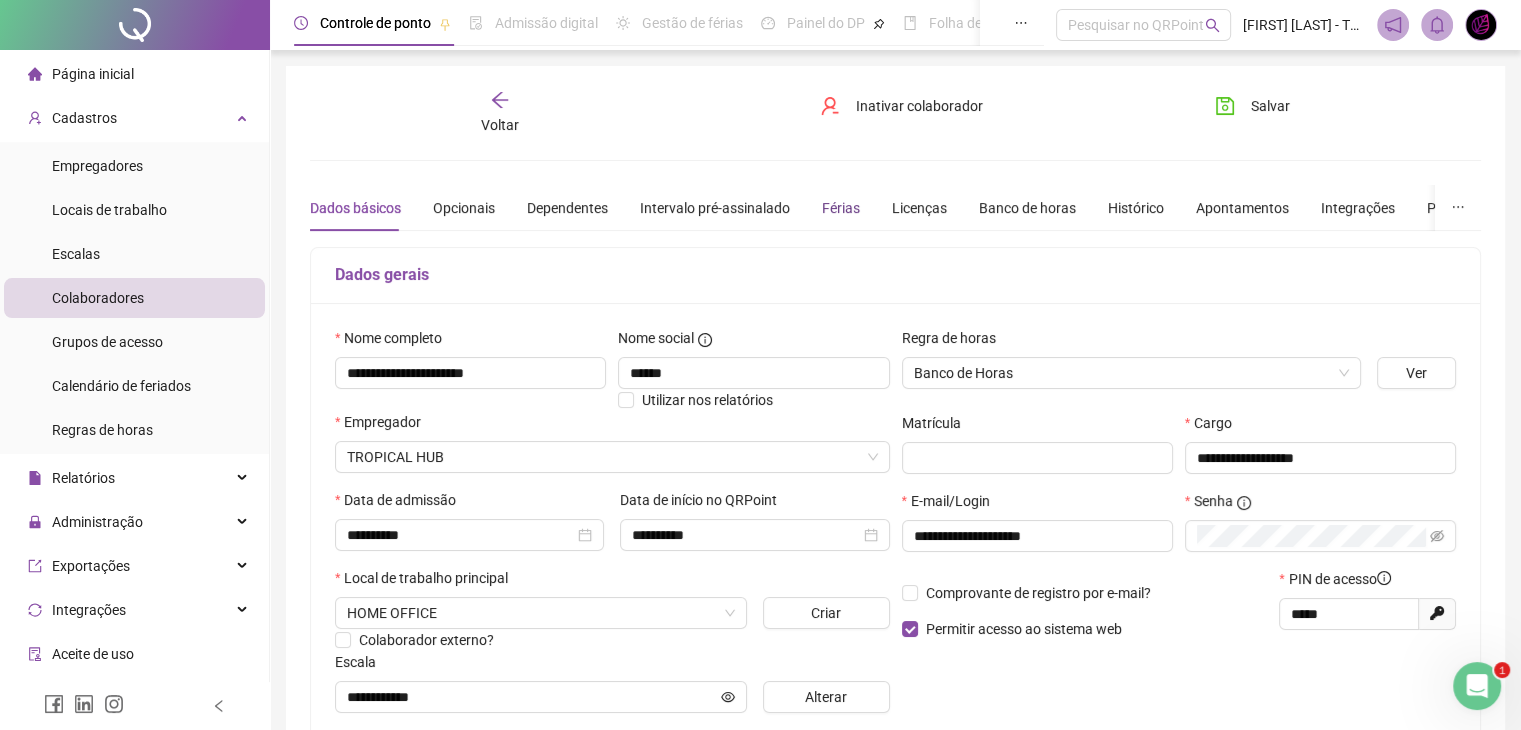 click on "Férias" at bounding box center (841, 208) 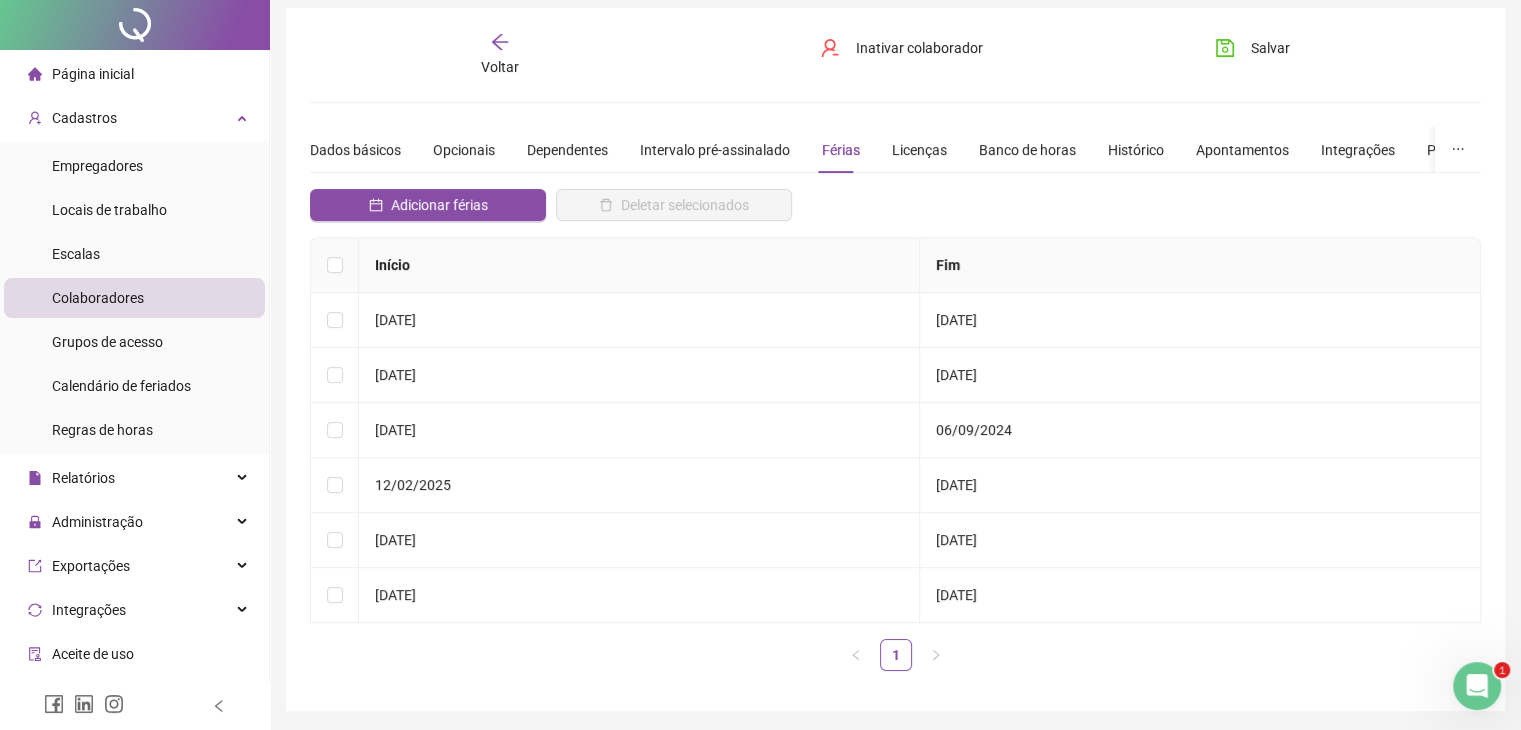 scroll, scrollTop: 0, scrollLeft: 0, axis: both 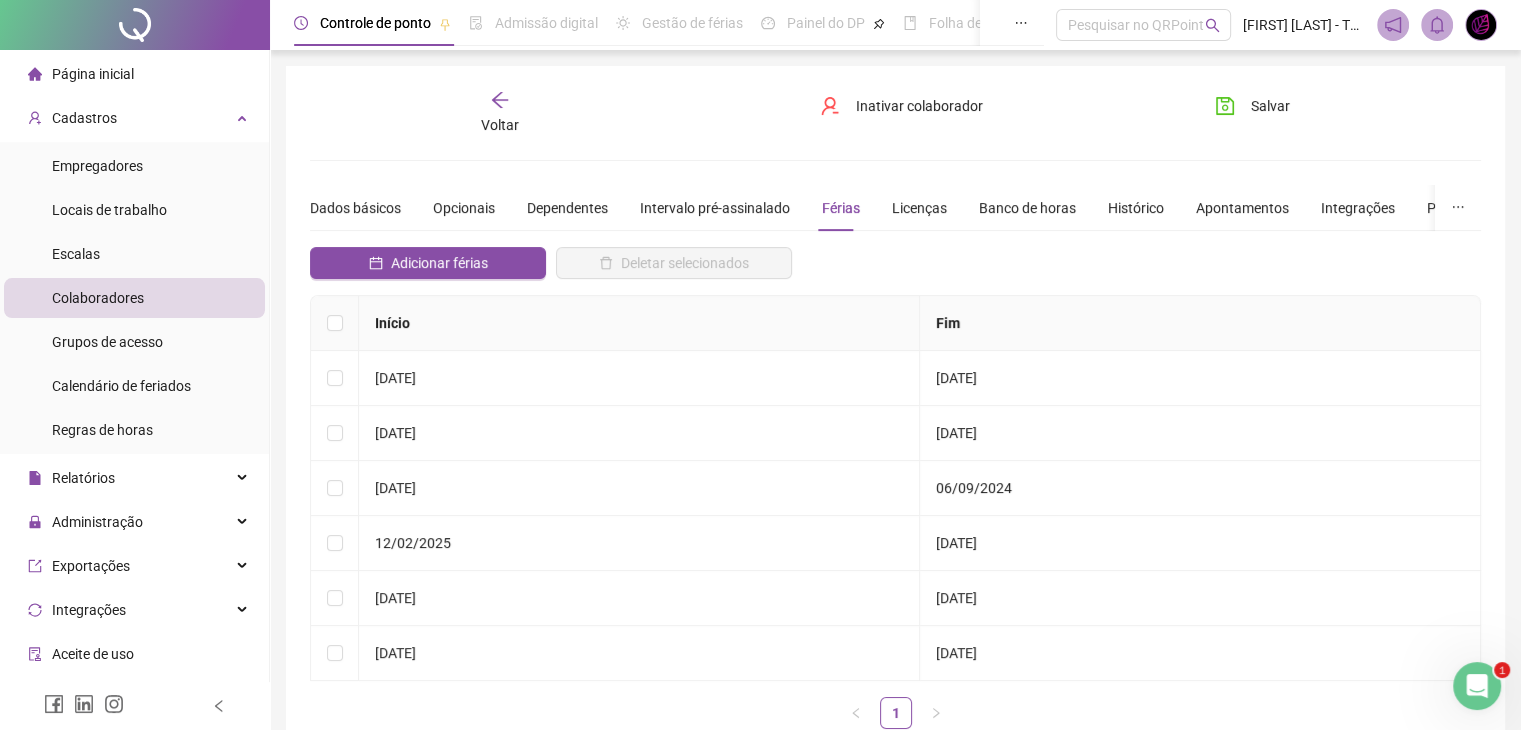 click on "**********" at bounding box center [895, 417] 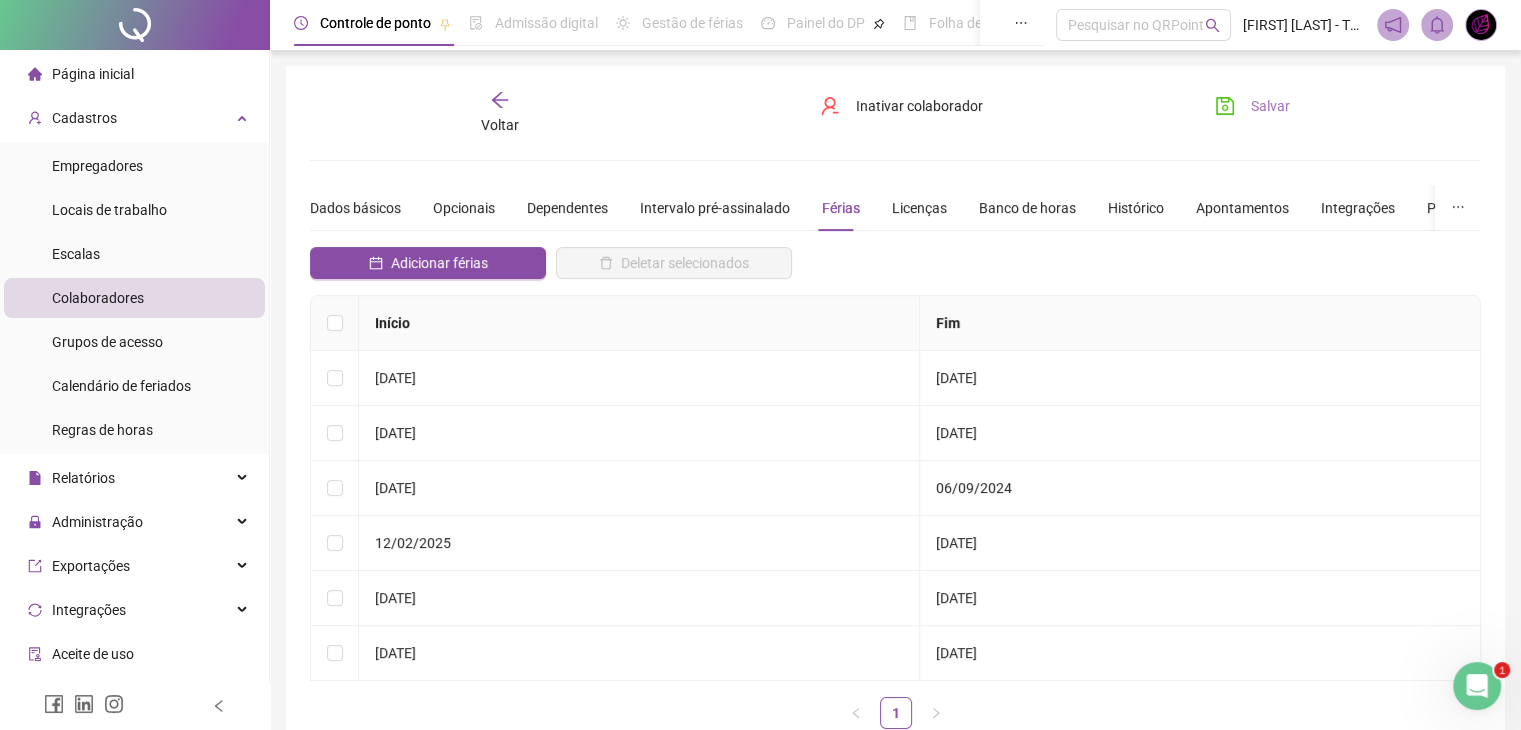 click on "Salvar" at bounding box center (1270, 106) 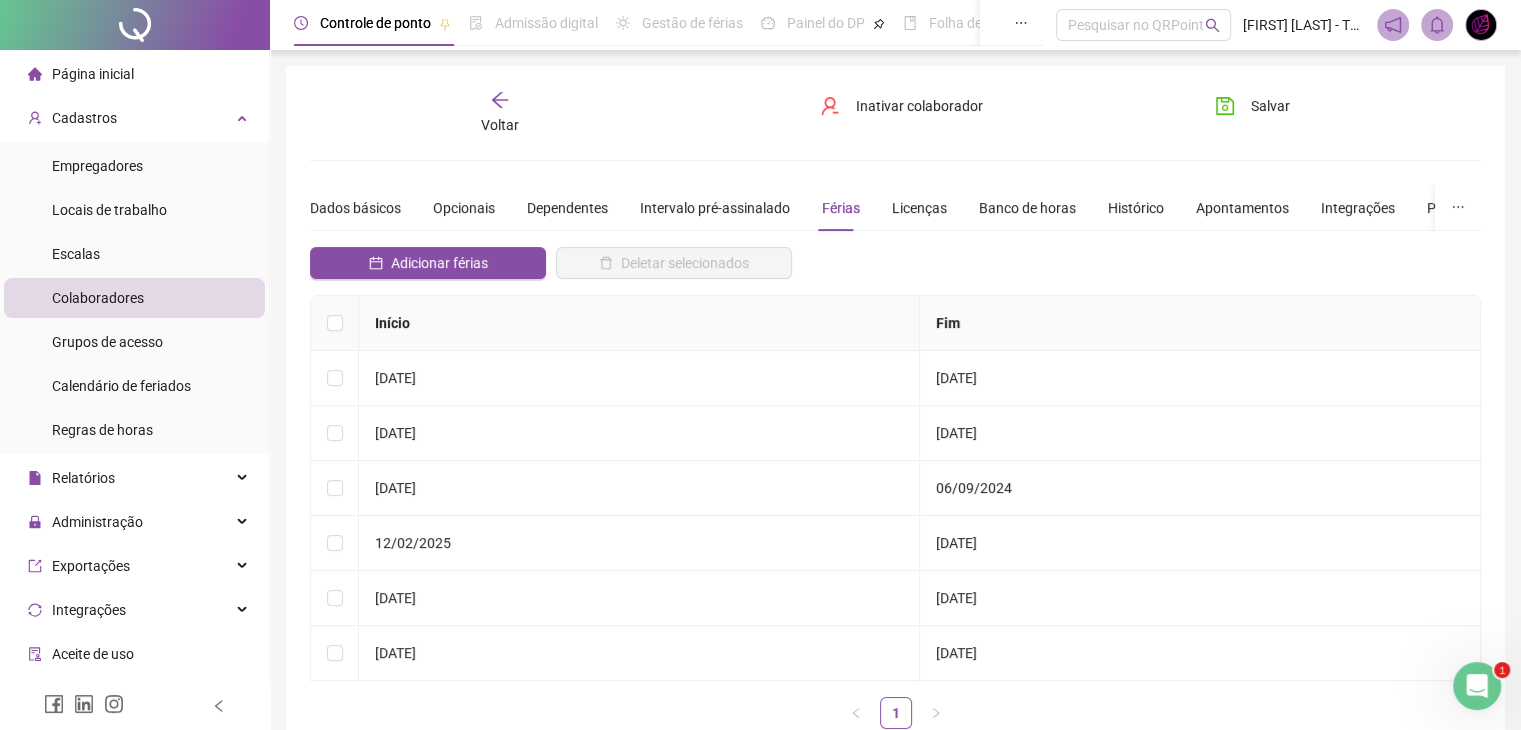 click on "Voltar" at bounding box center [500, 113] 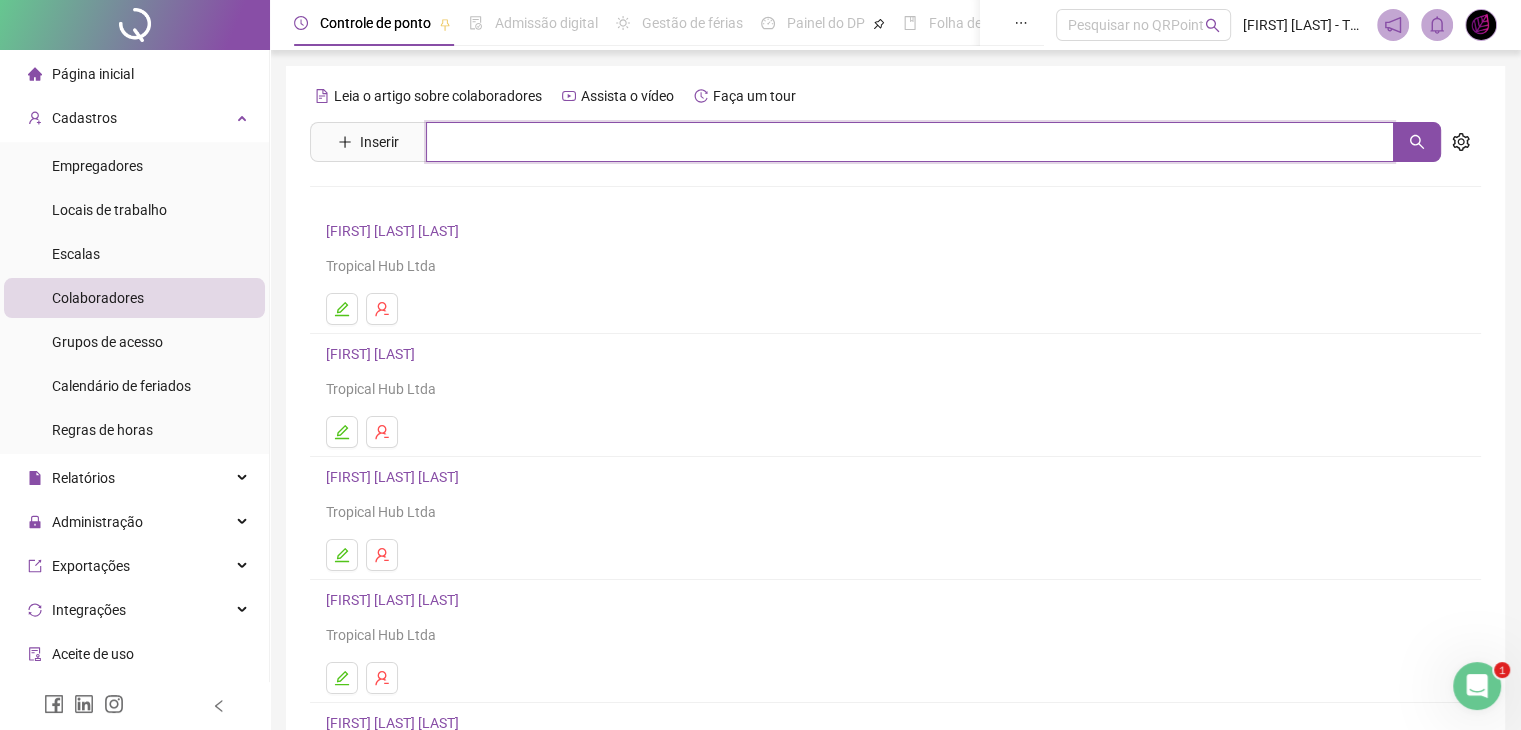 click at bounding box center (910, 142) 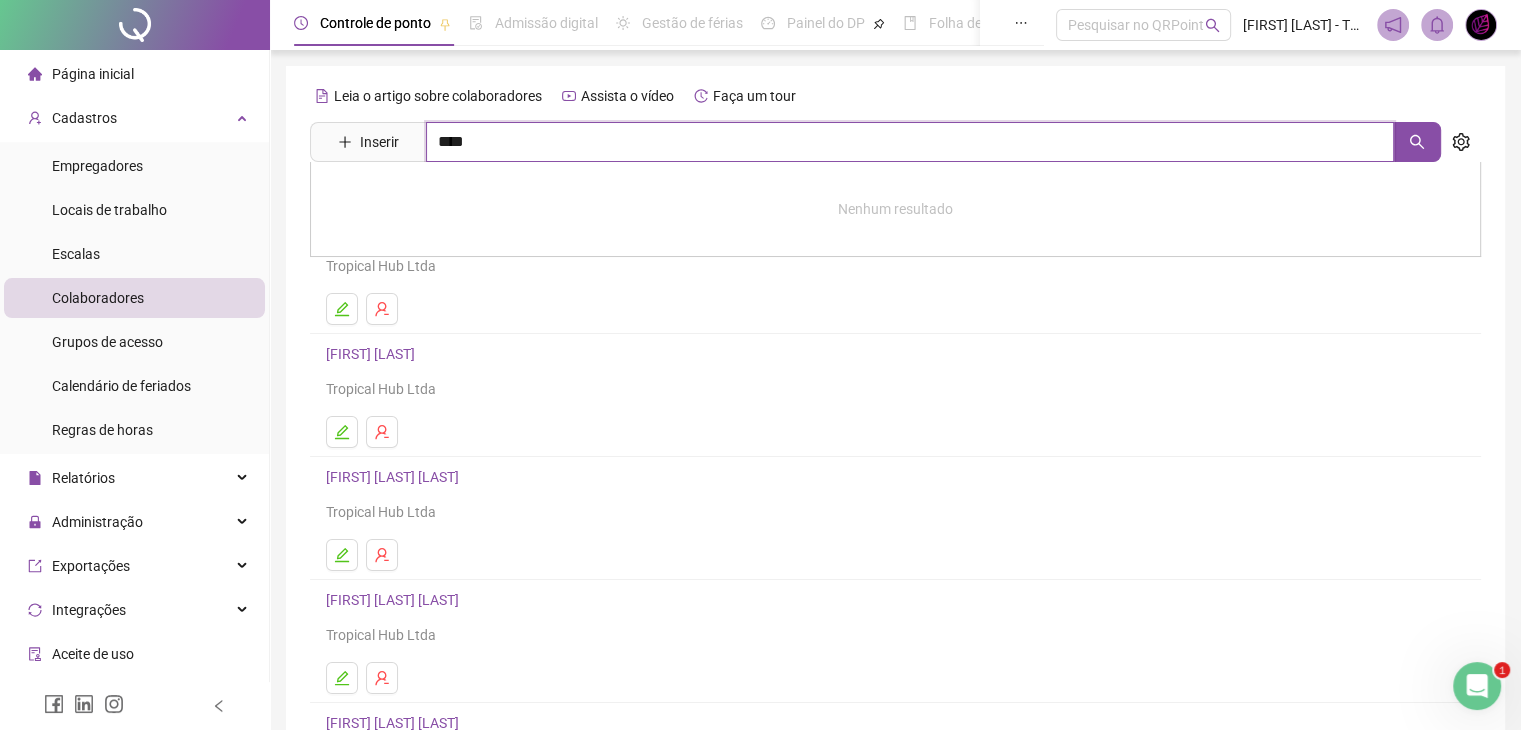 type on "****" 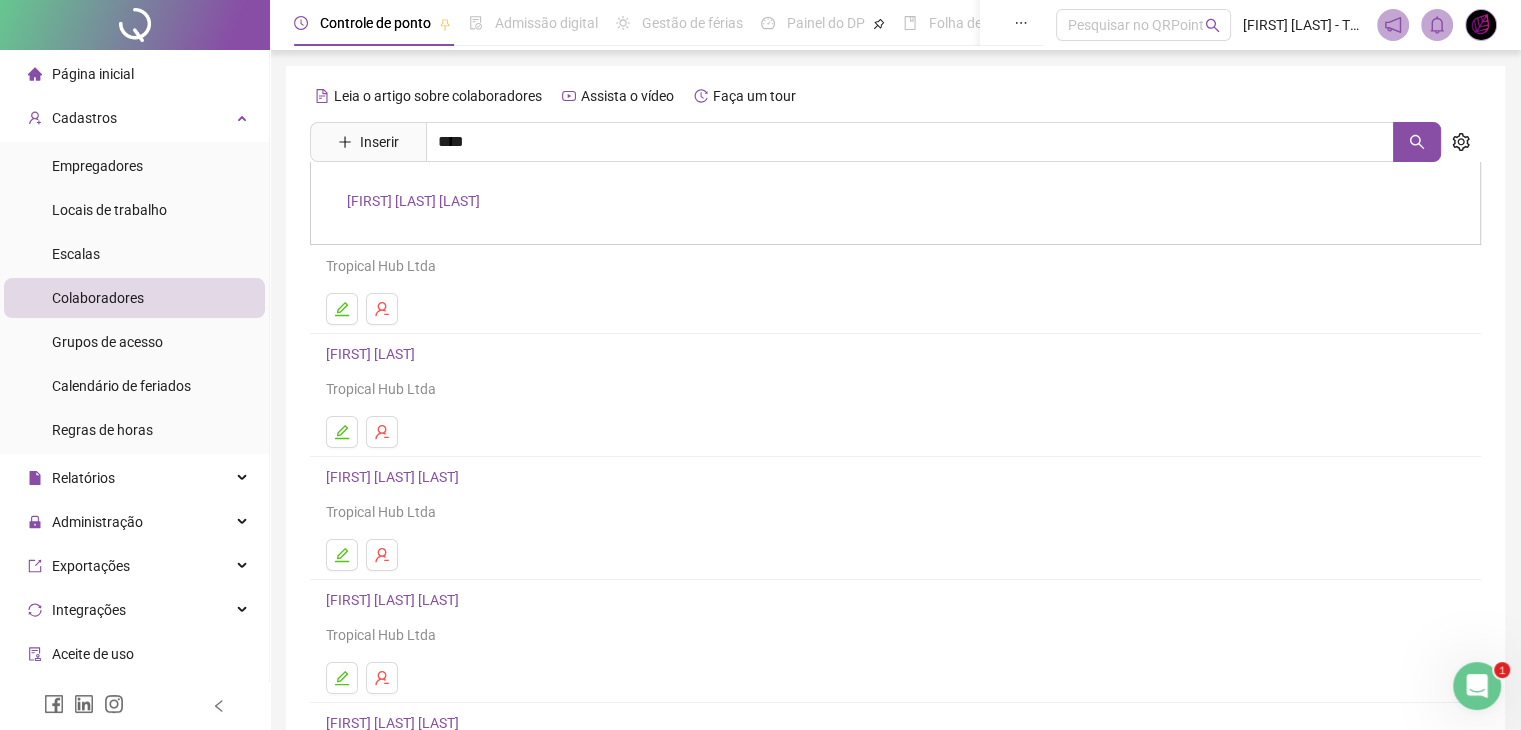 click on "[FIRST] [LAST] [LAST]" at bounding box center [413, 201] 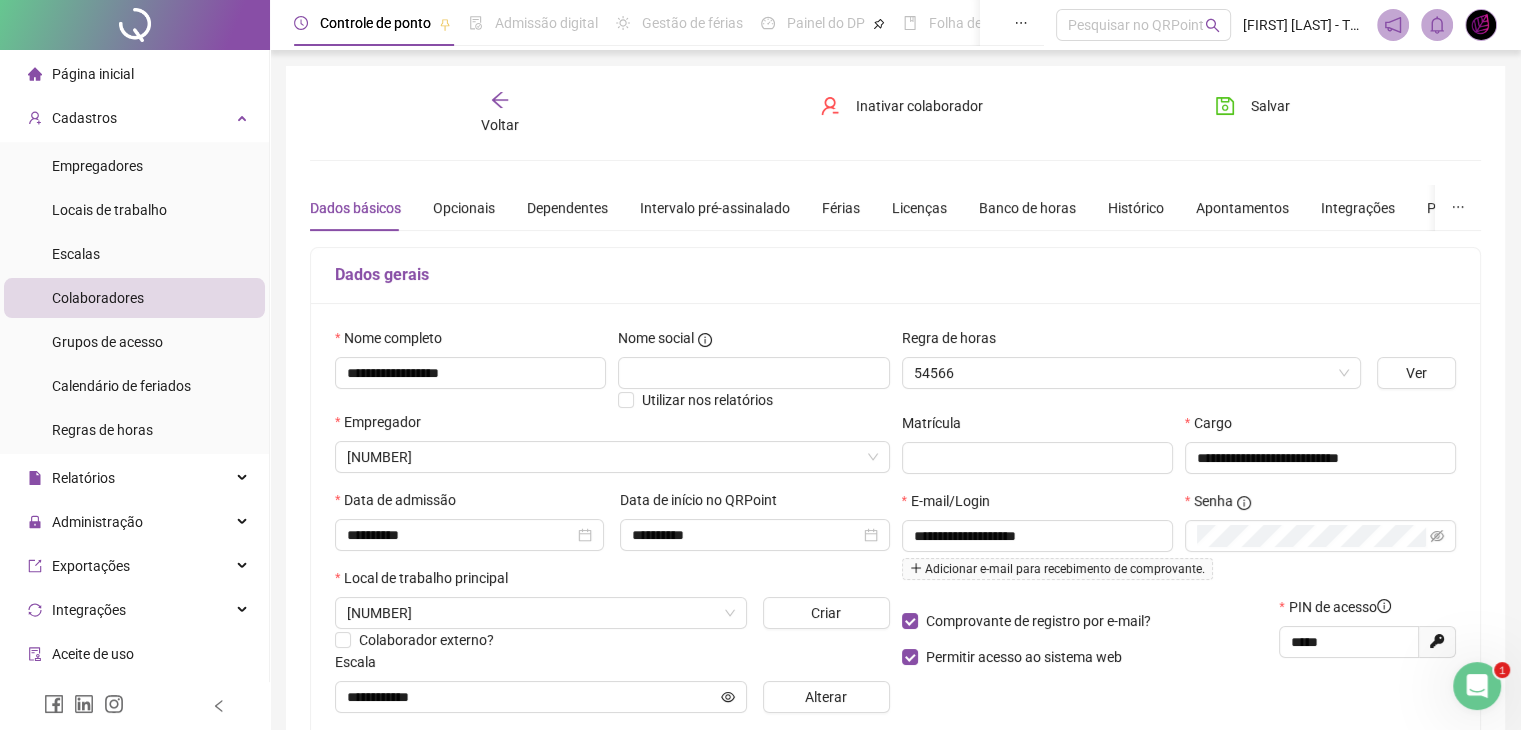 type on "**********" 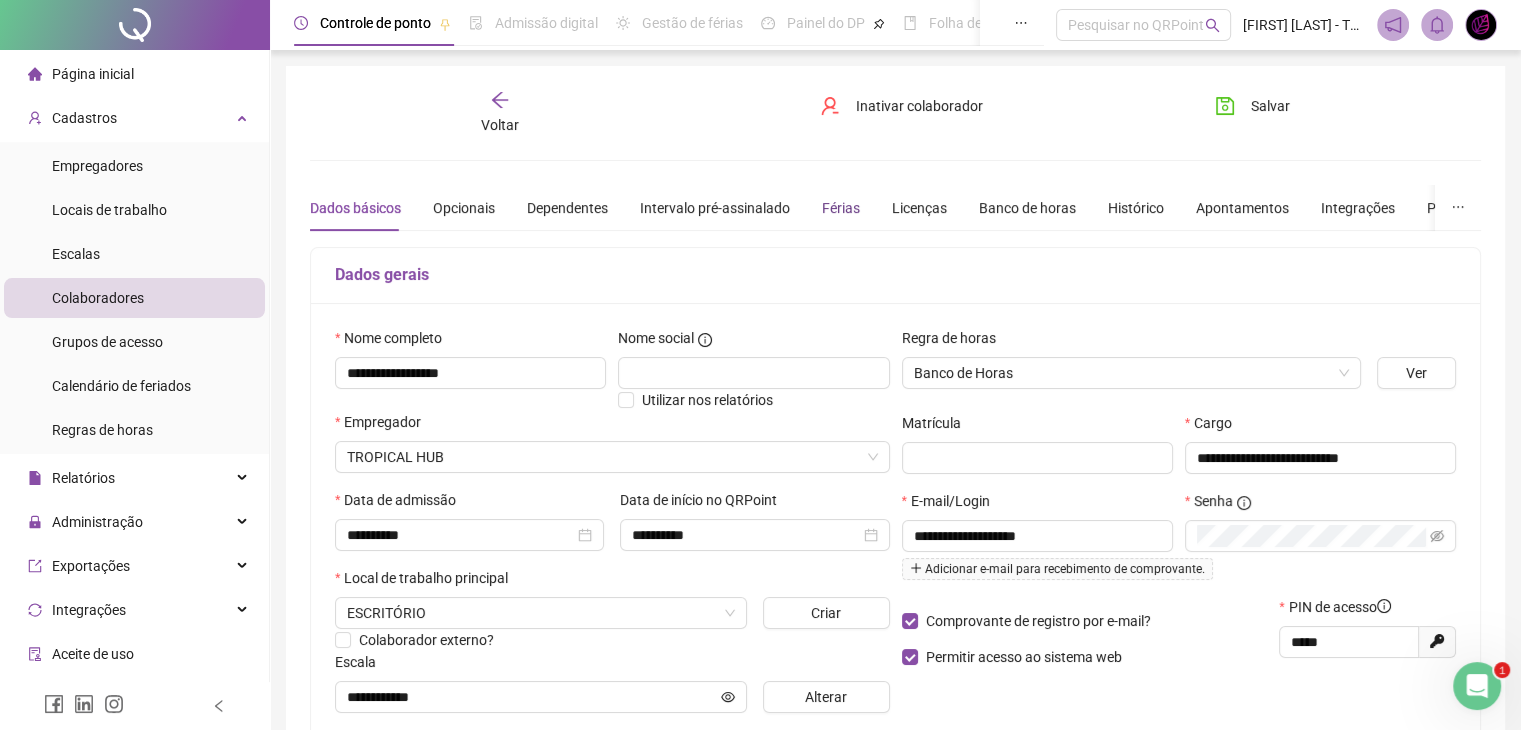 click on "Férias" at bounding box center [841, 208] 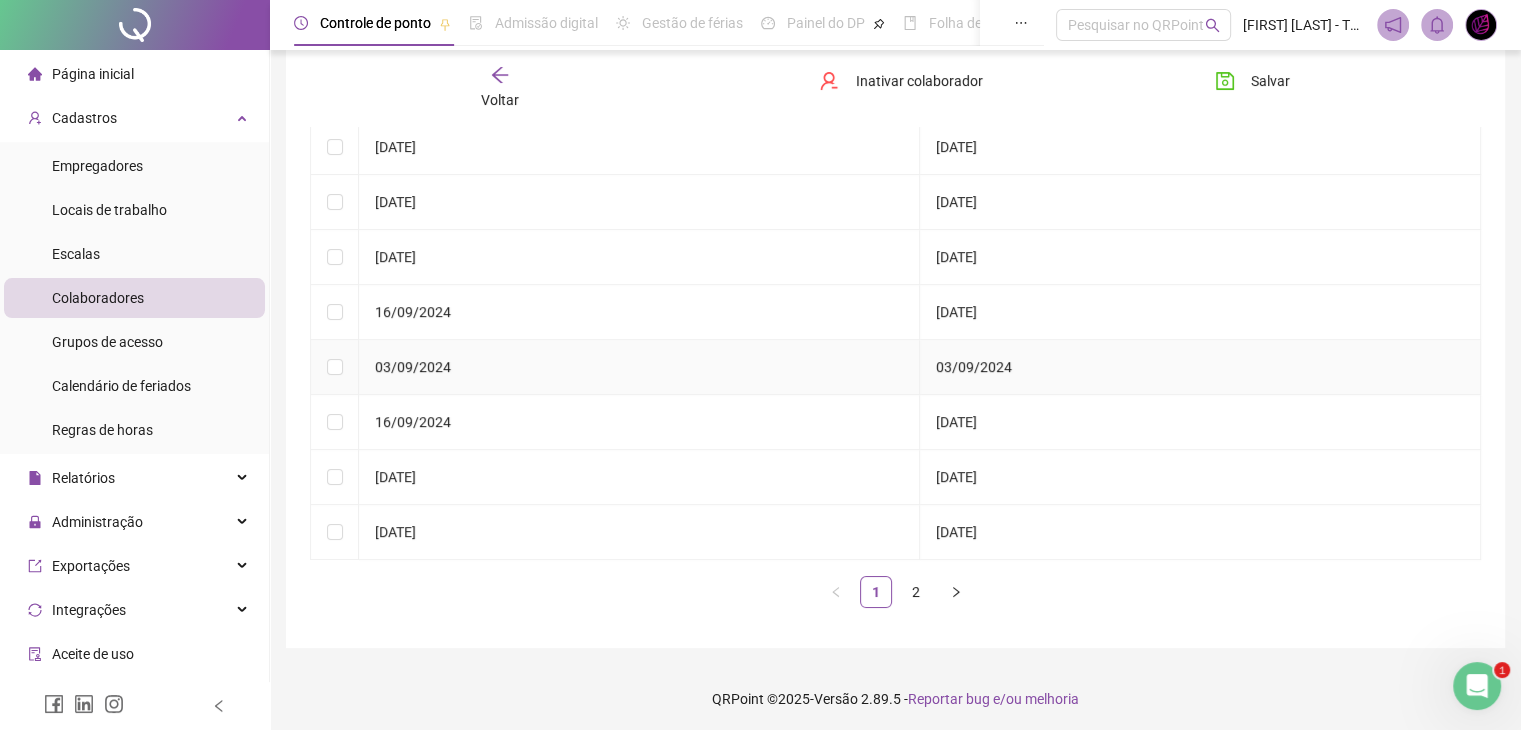 scroll, scrollTop: 341, scrollLeft: 0, axis: vertical 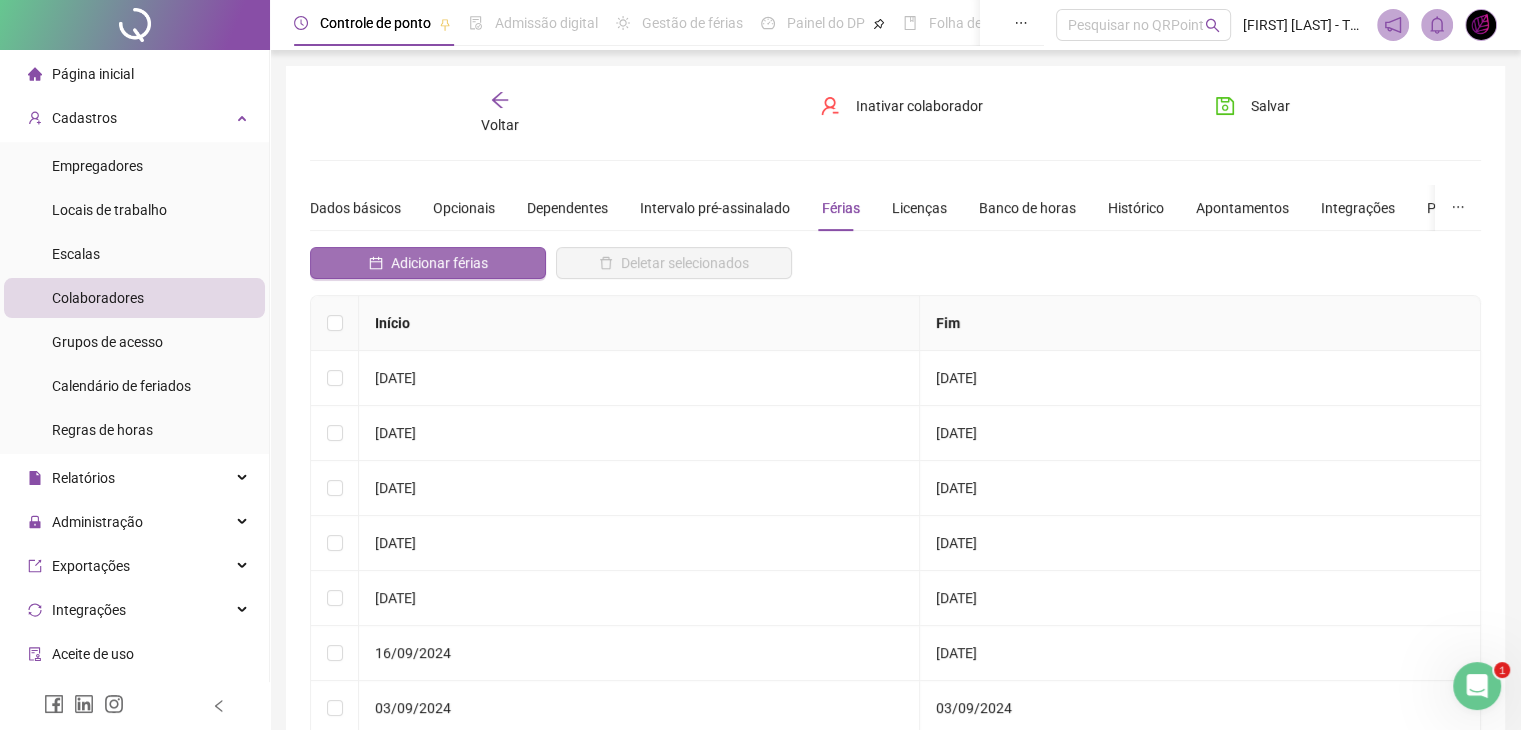 click on "Adicionar férias" at bounding box center (439, 263) 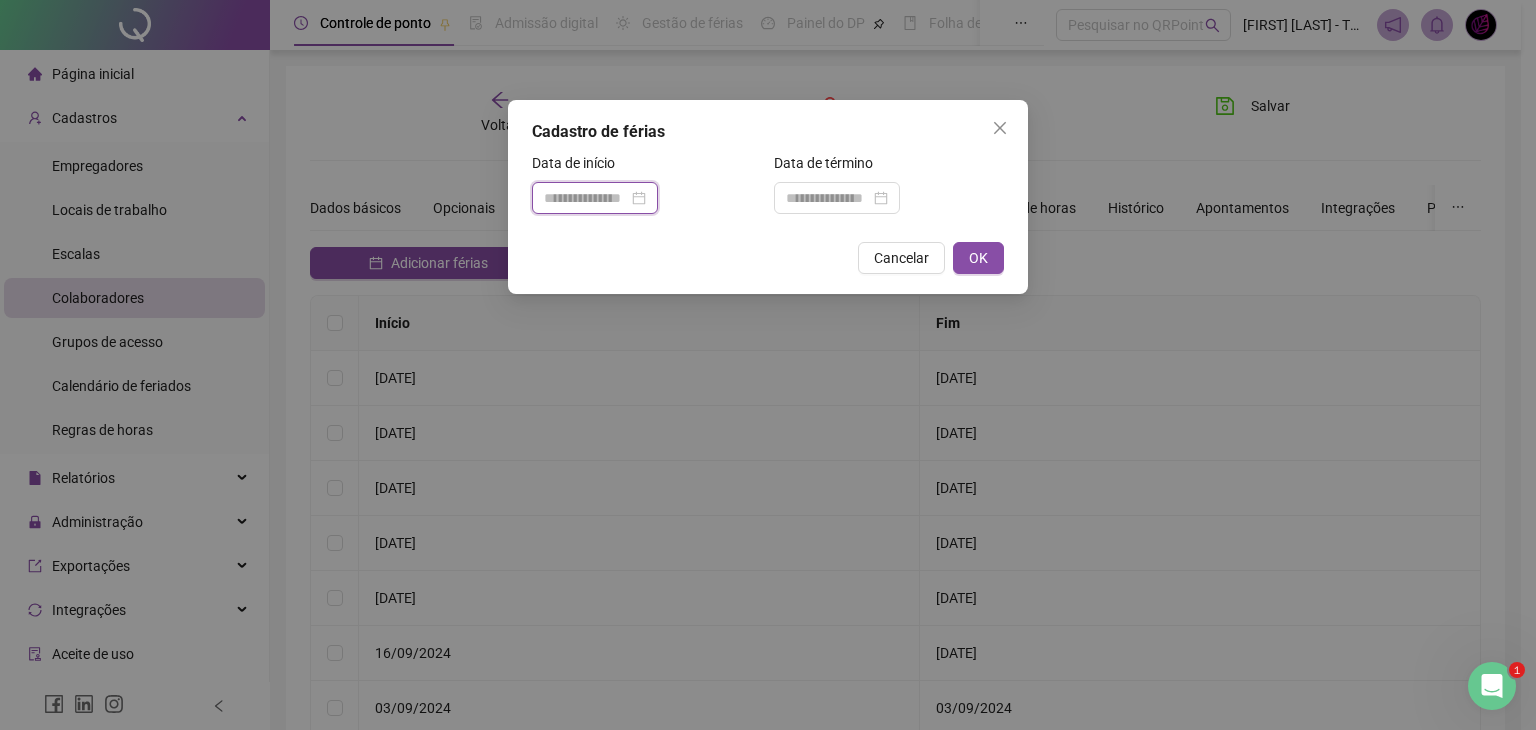 click at bounding box center (586, 198) 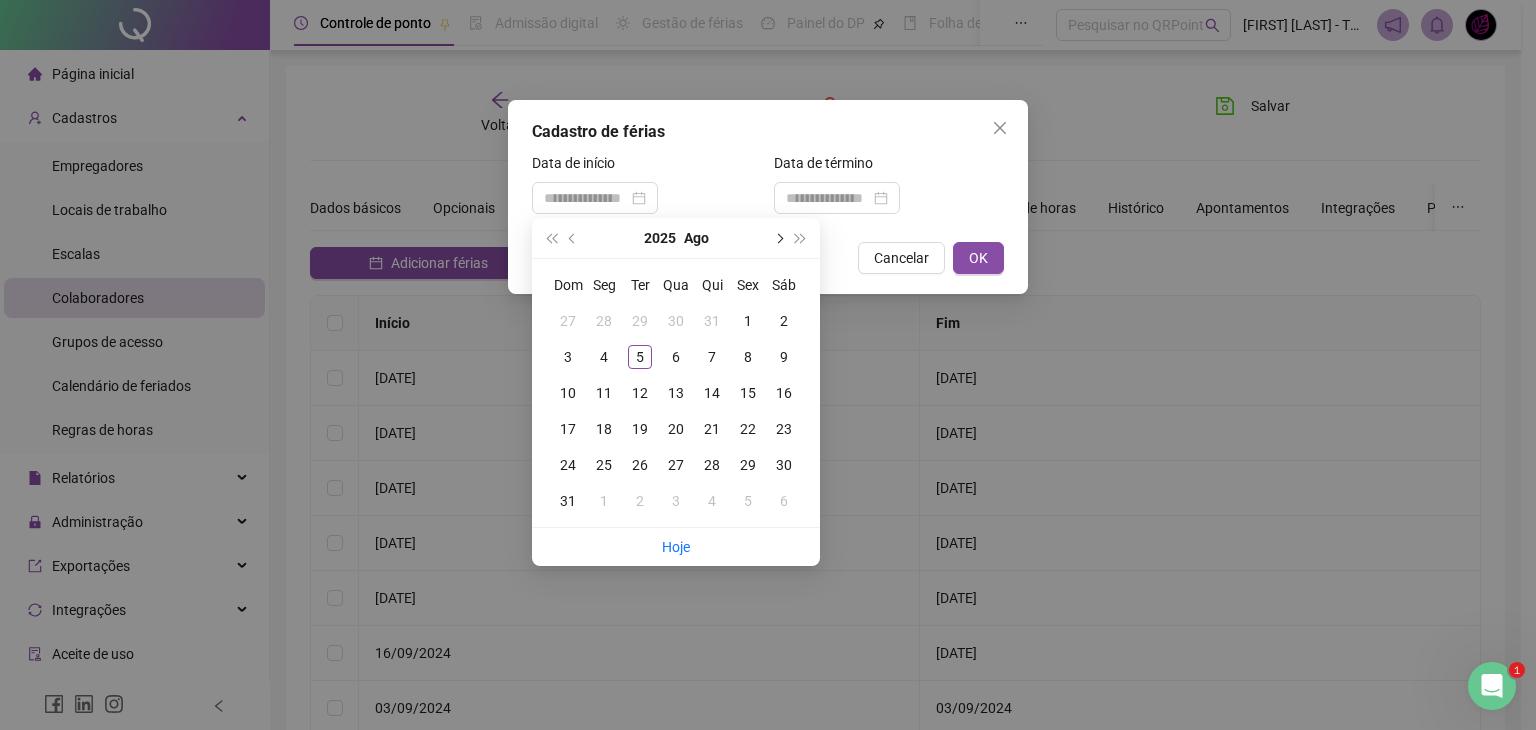 click at bounding box center (778, 238) 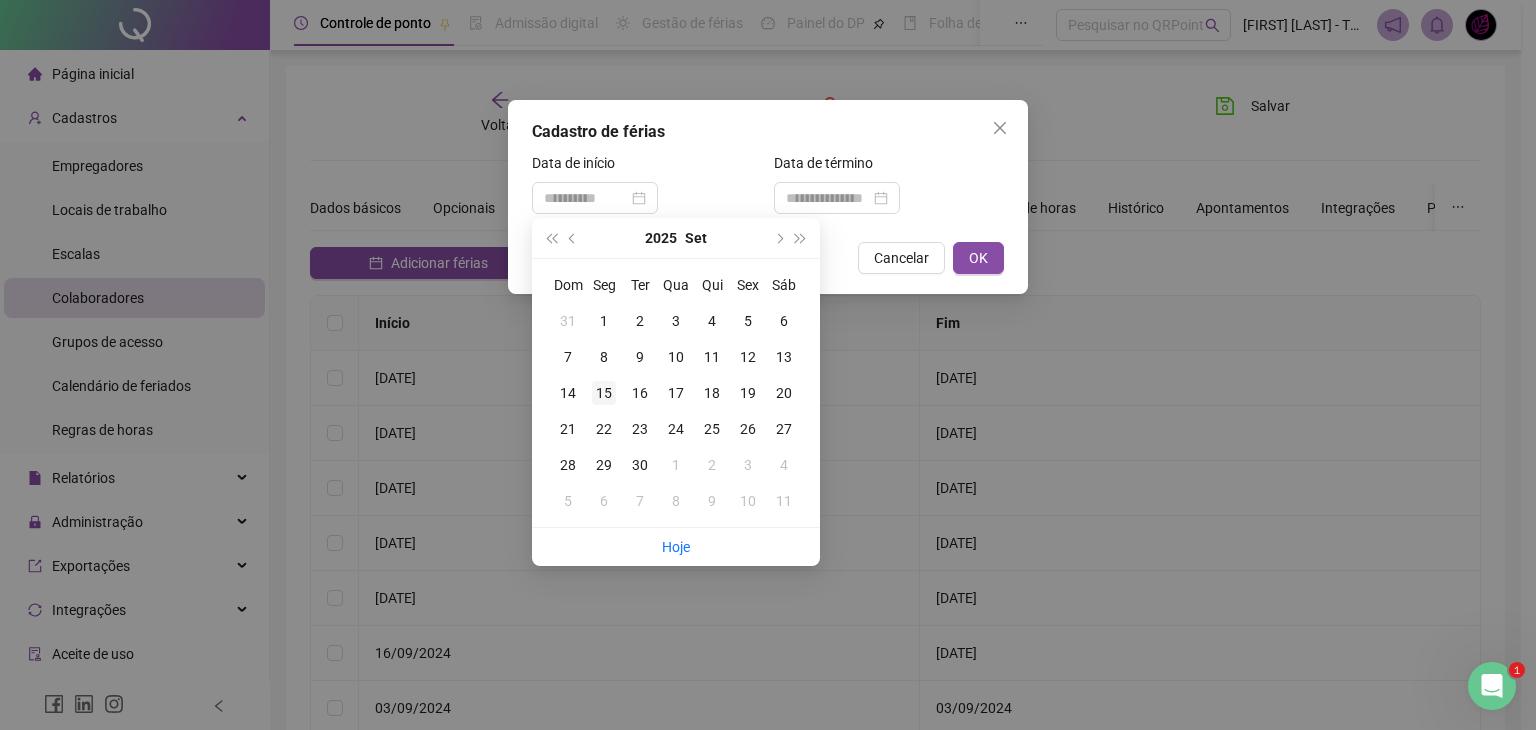 type on "**********" 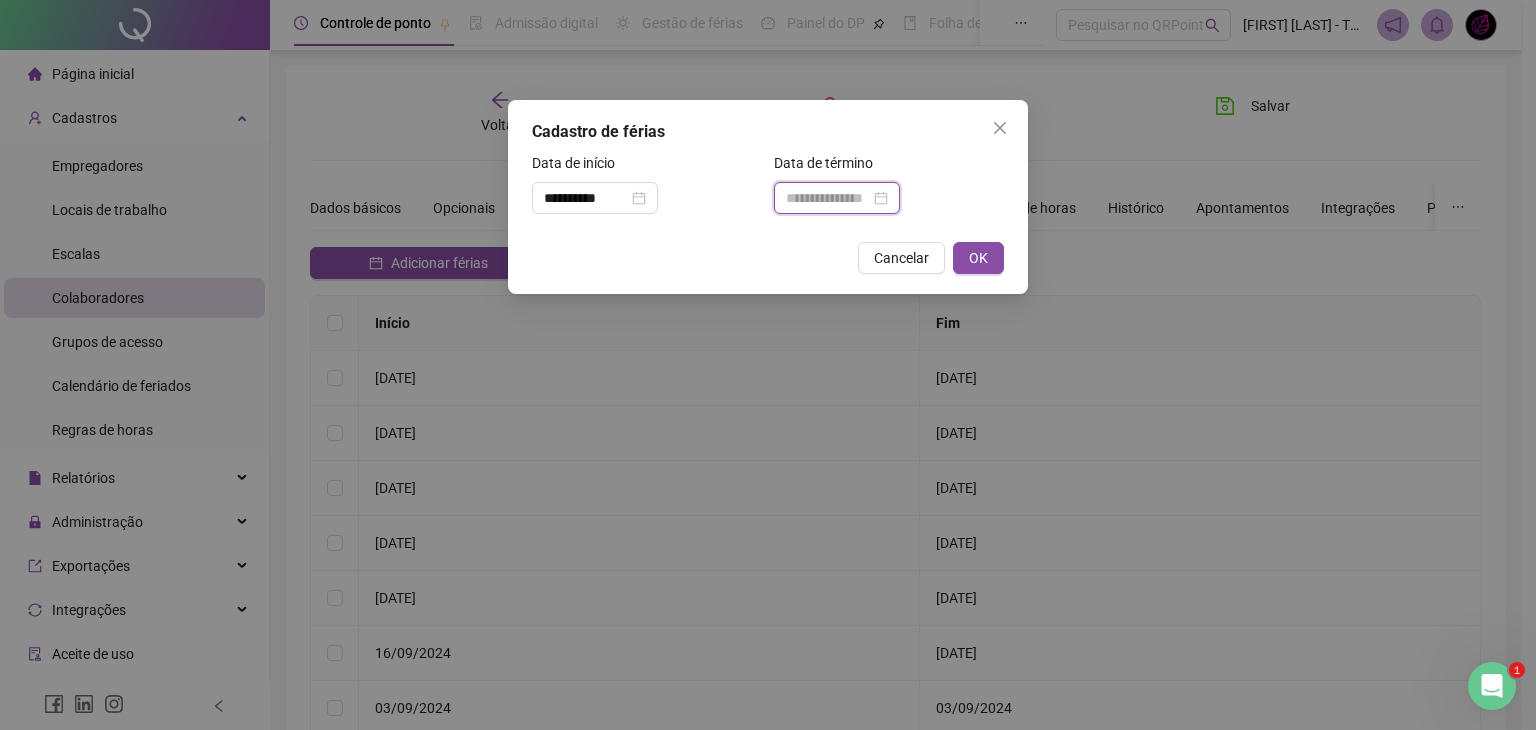 click at bounding box center (828, 198) 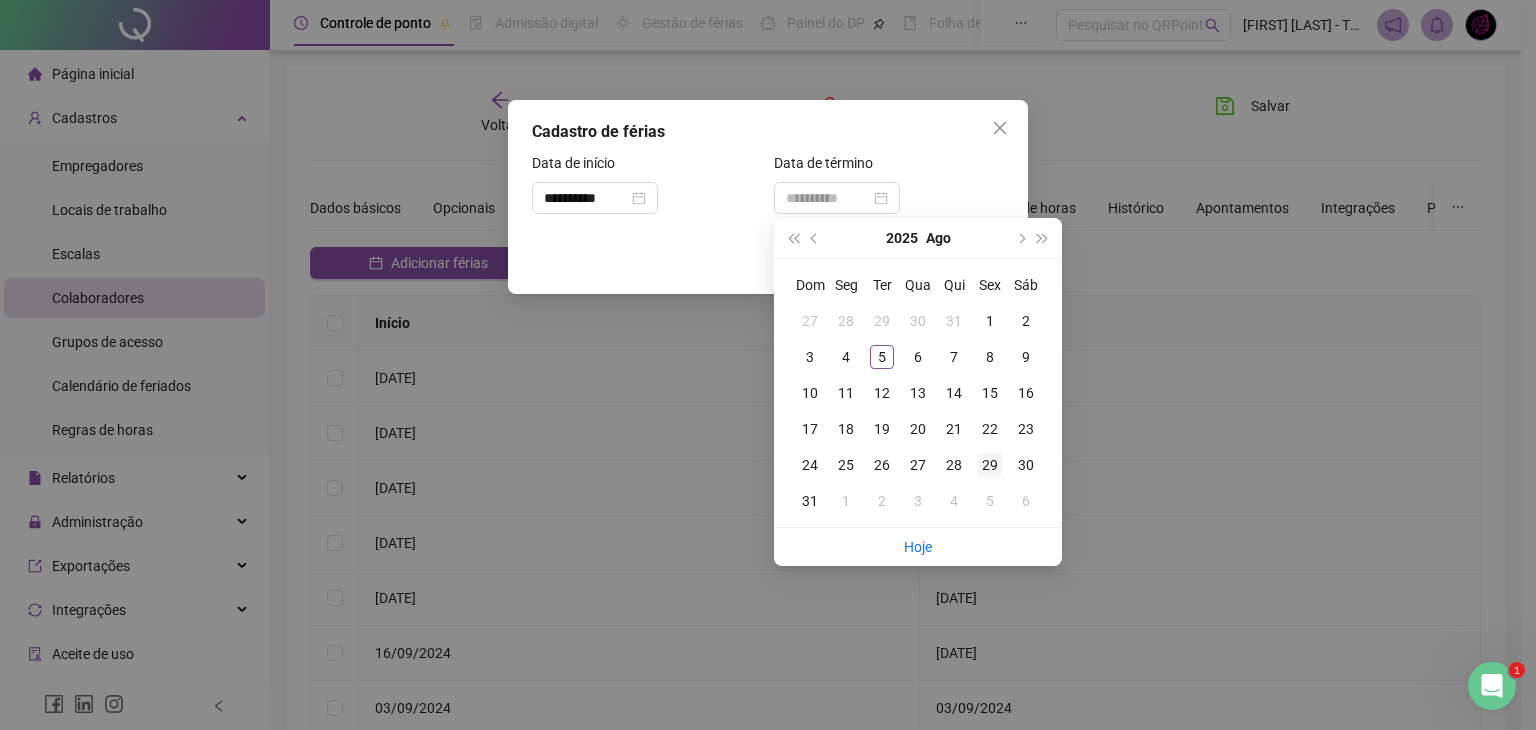 click on "29" at bounding box center (990, 465) 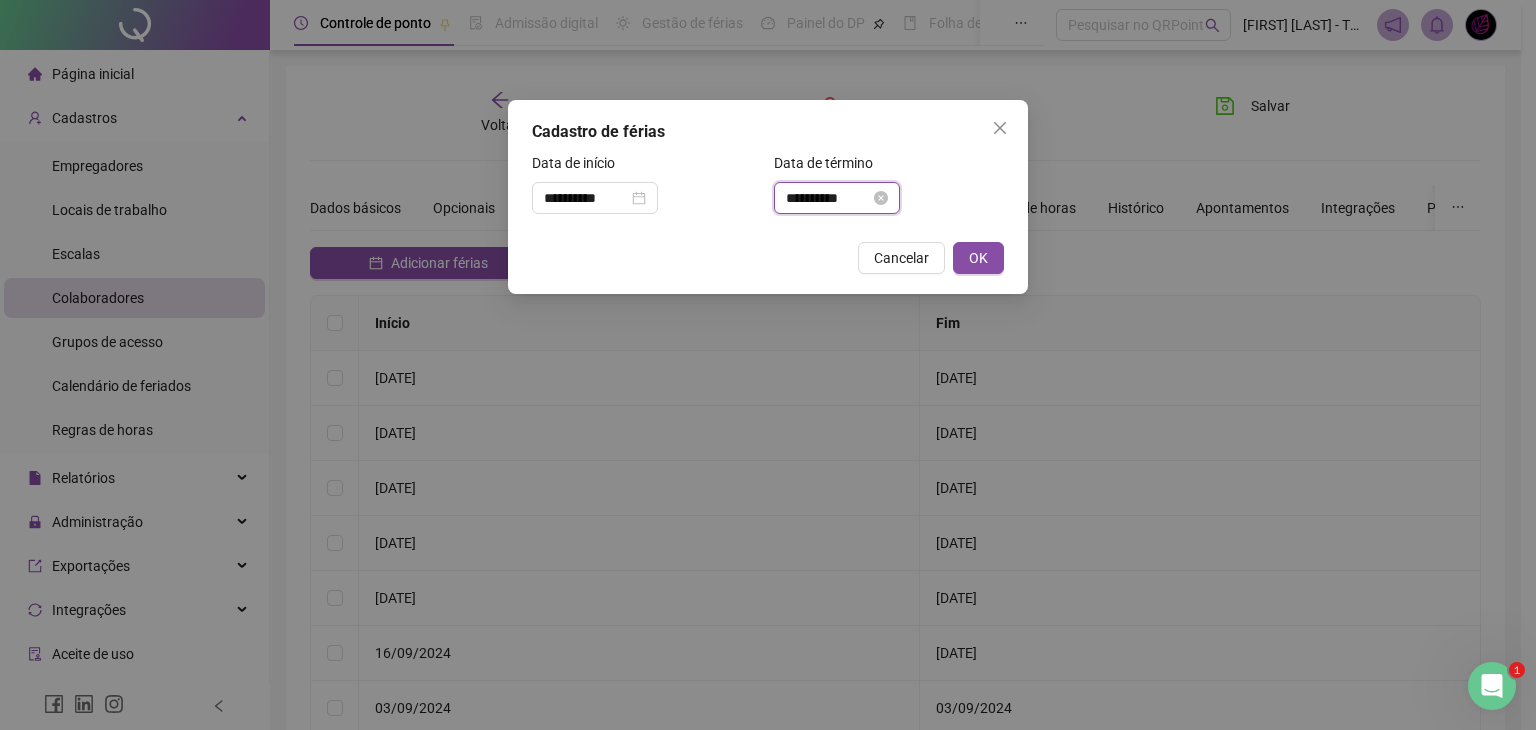 click on "**********" at bounding box center (828, 198) 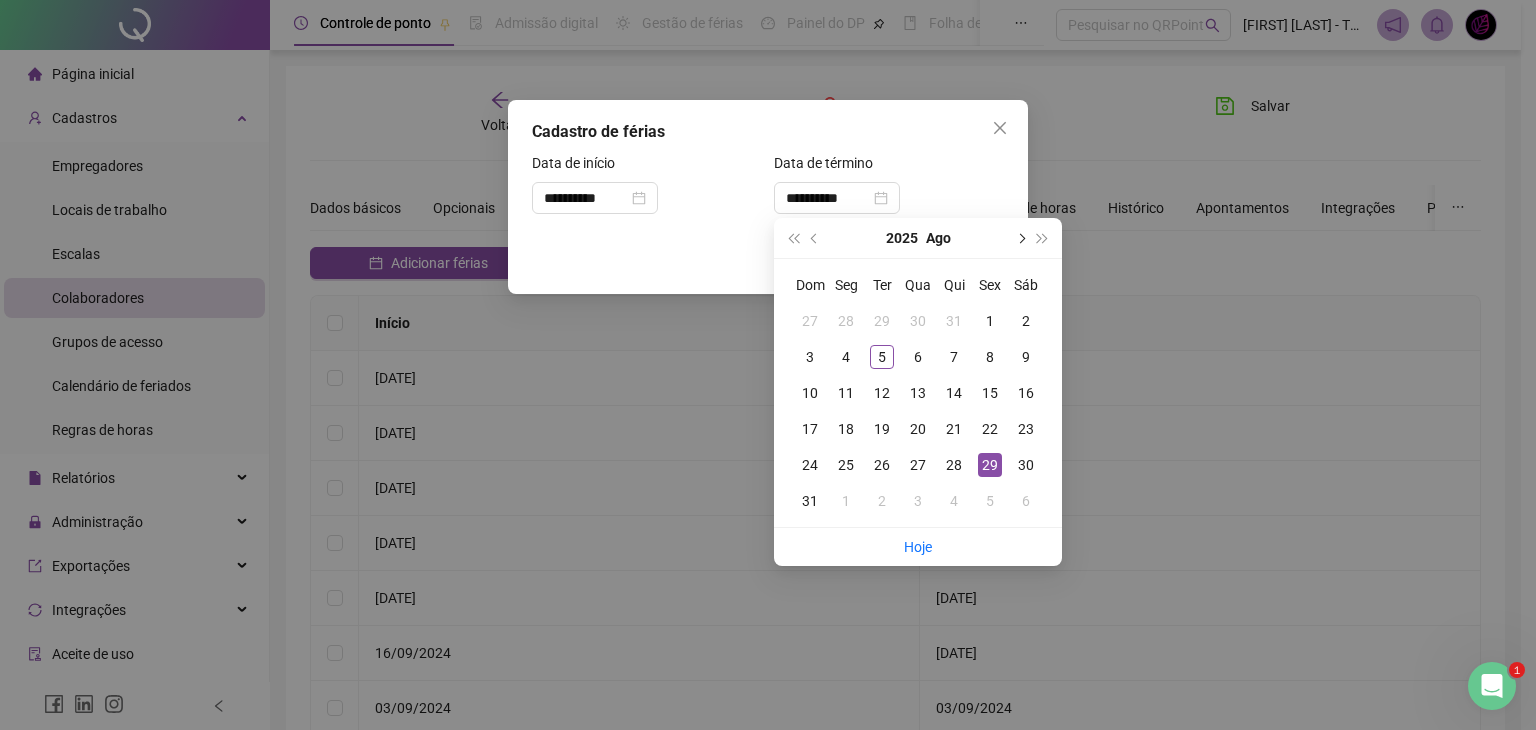 click at bounding box center [1020, 238] 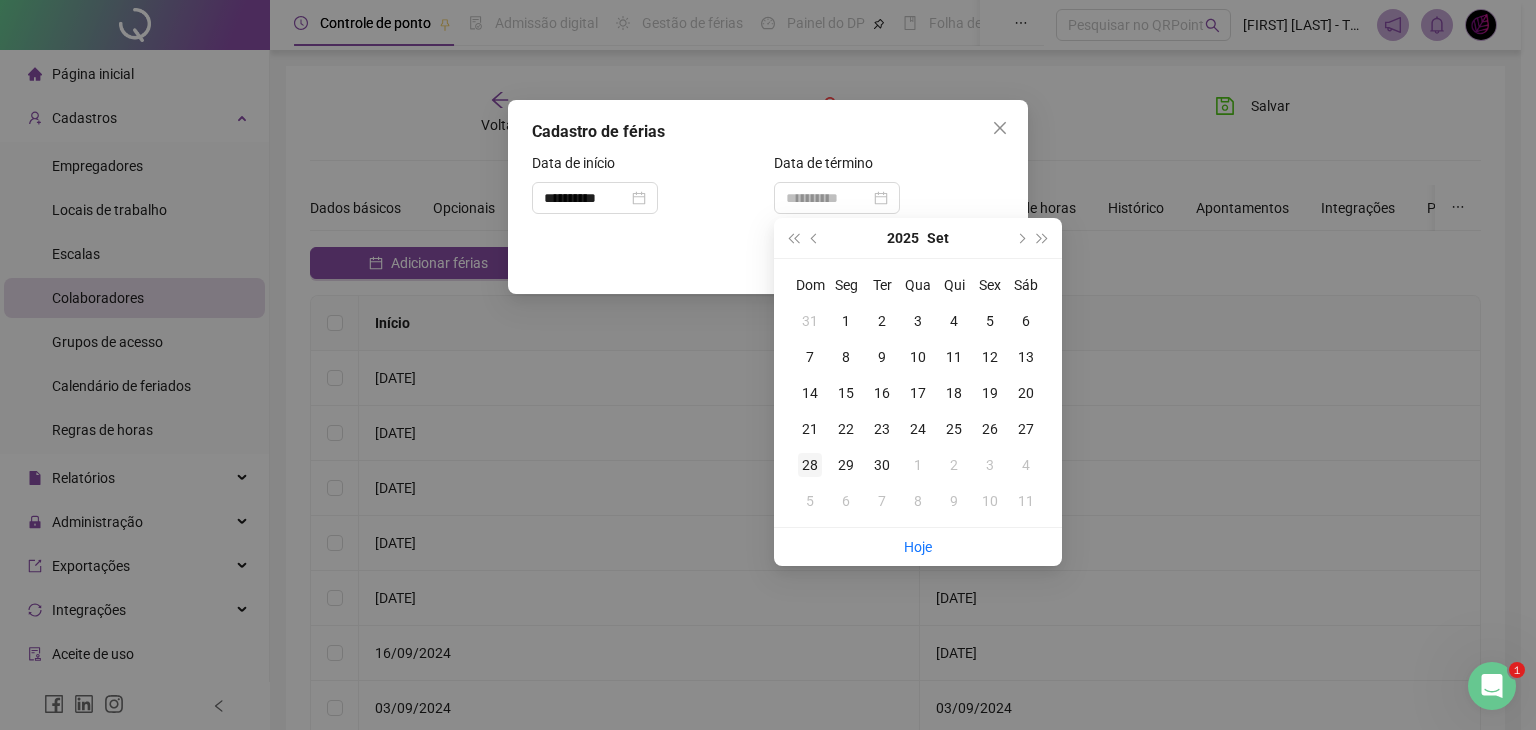 type on "**********" 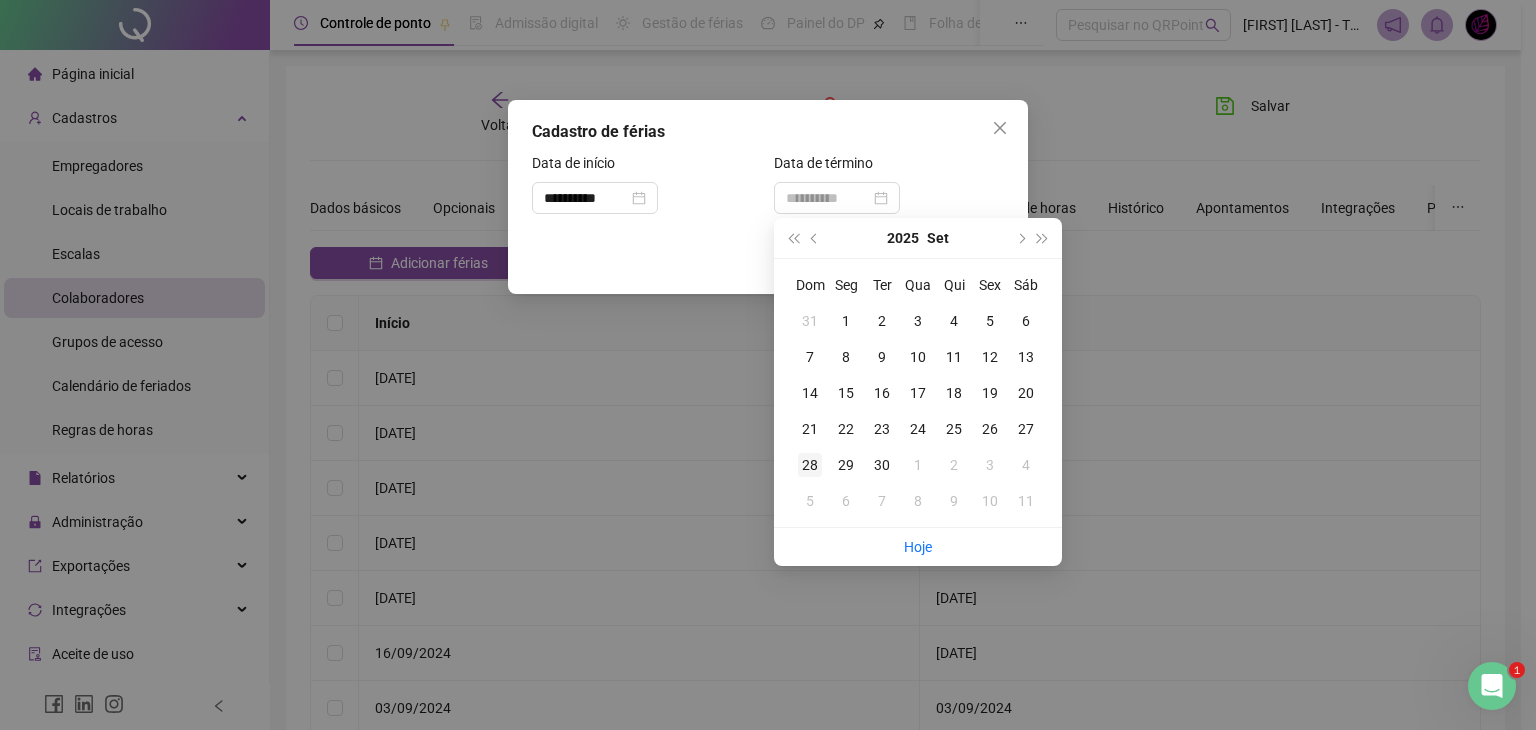 click on "28" at bounding box center (810, 465) 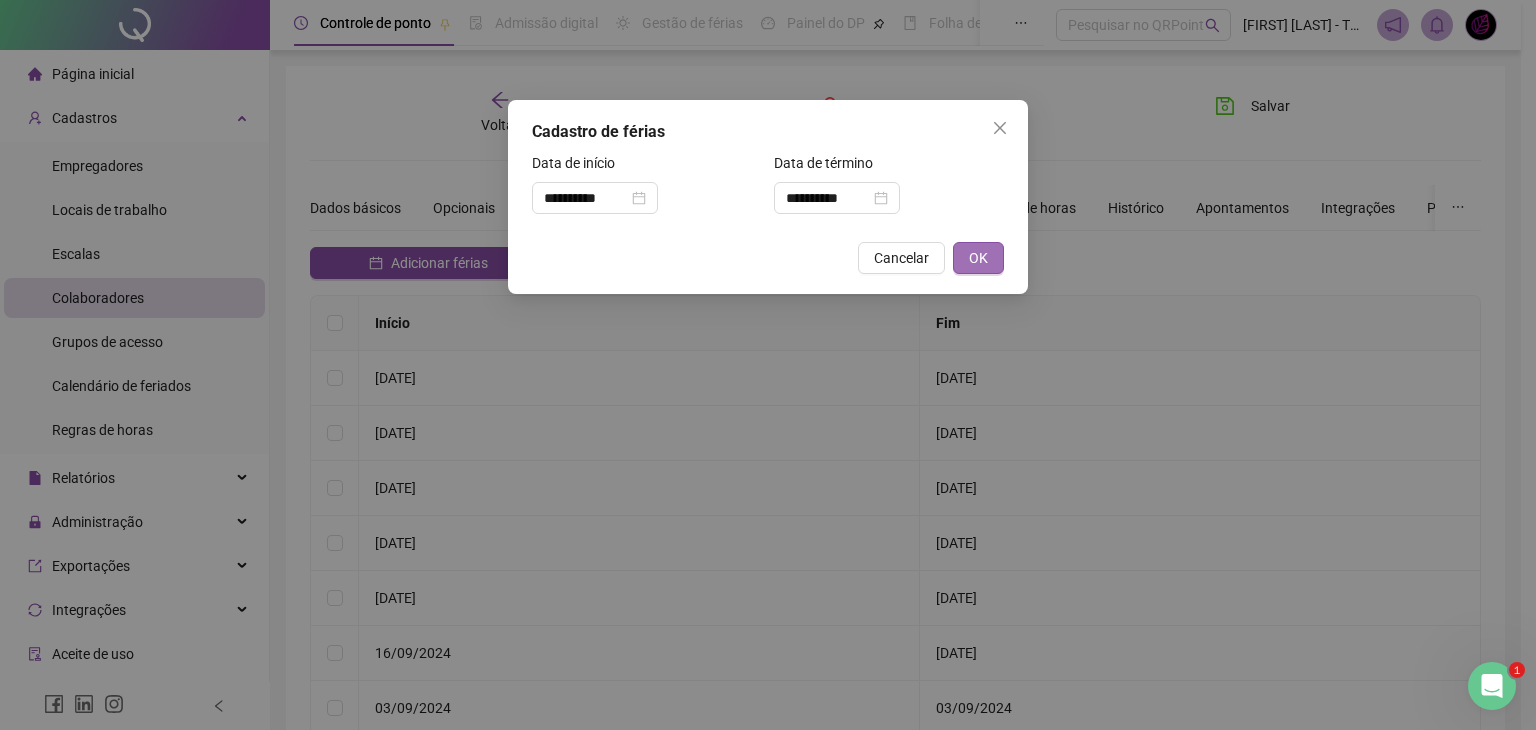 click on "OK" at bounding box center (978, 258) 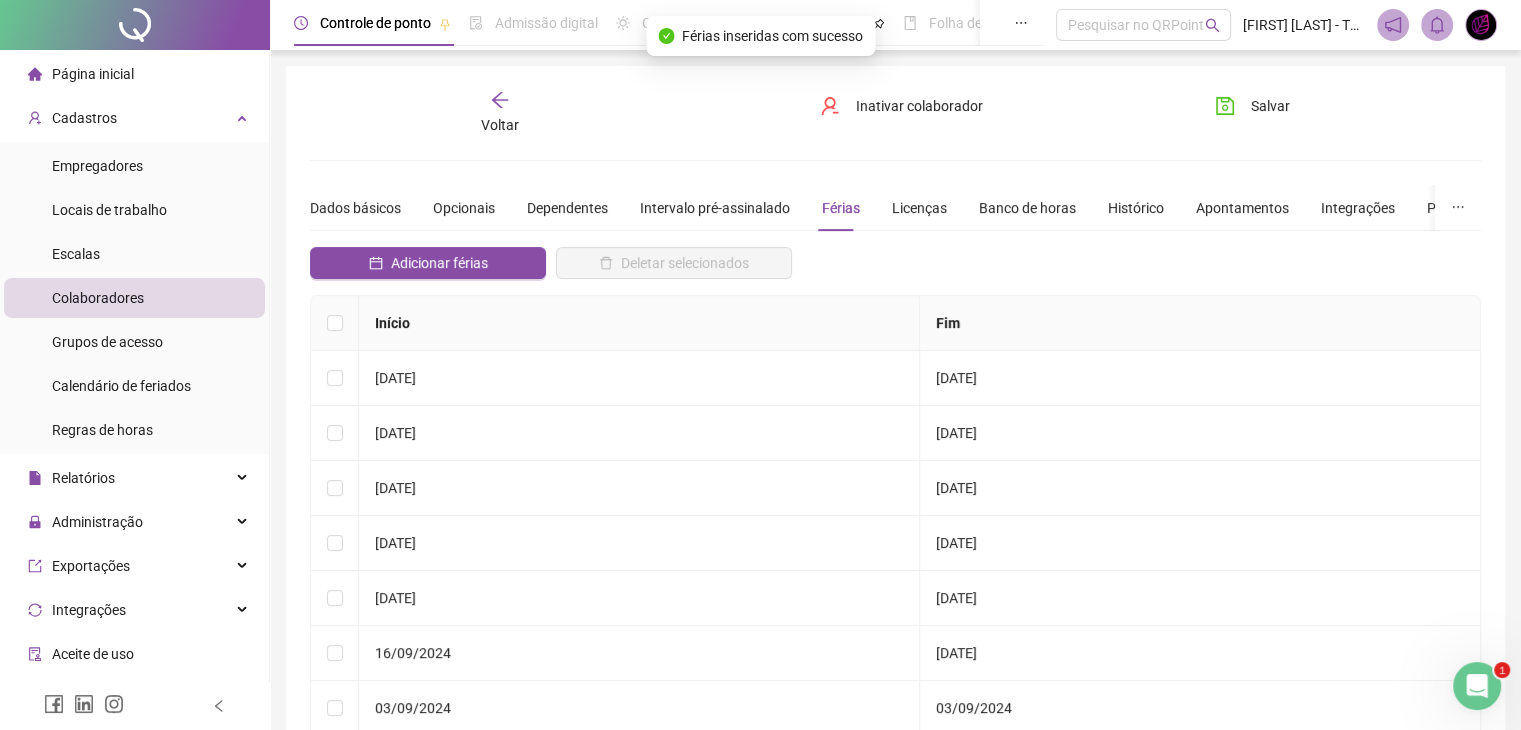 click on "**********" at bounding box center (895, 527) 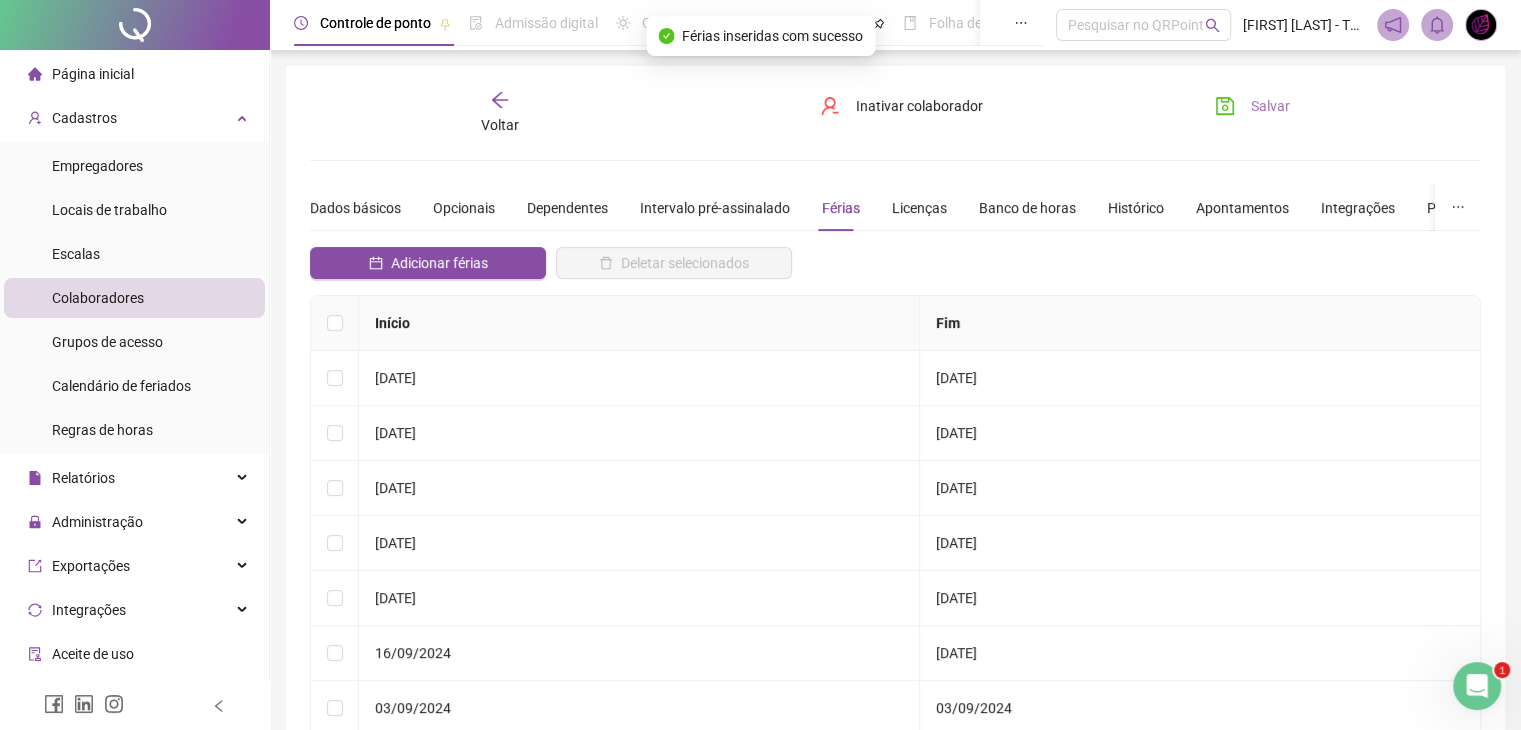 click on "Salvar" at bounding box center (1270, 106) 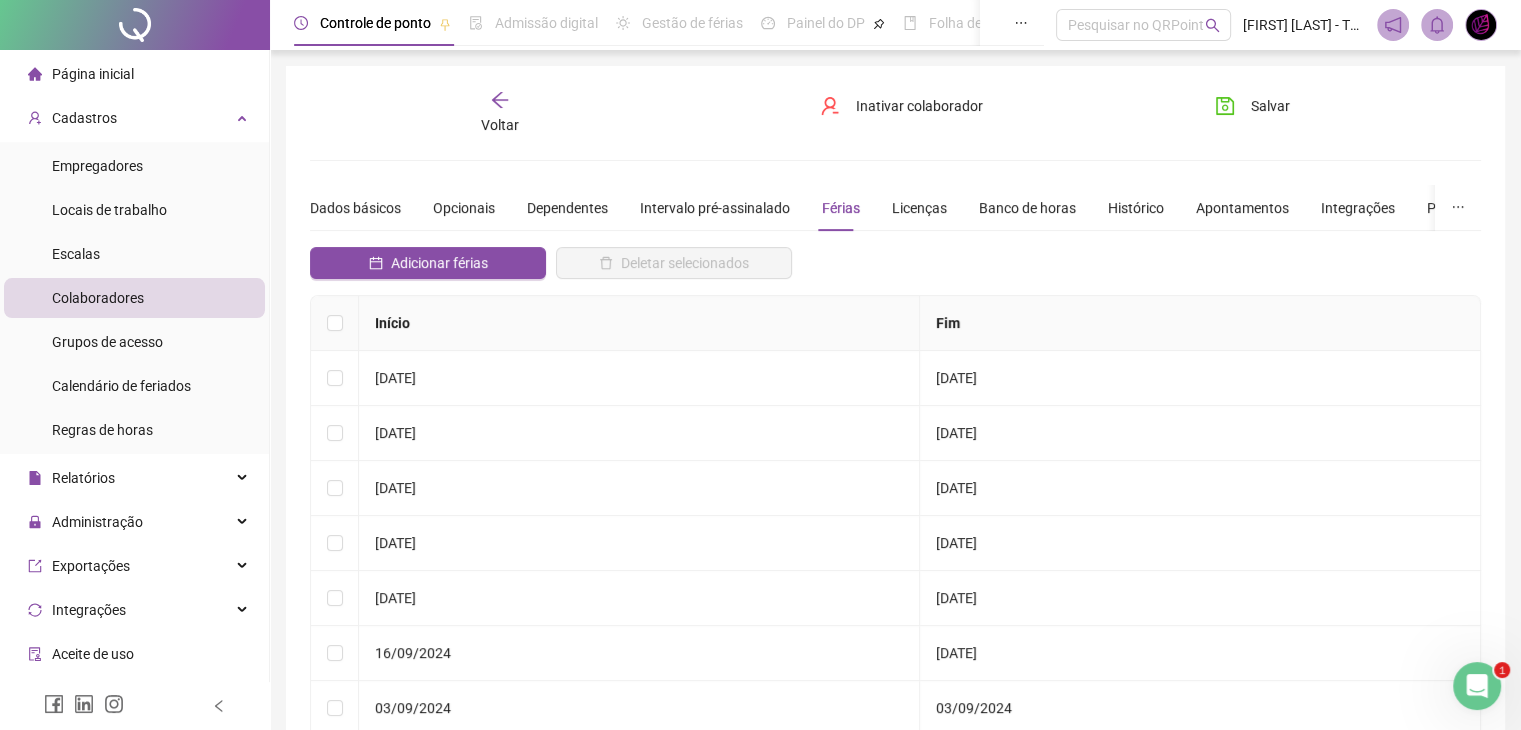 click on "Voltar" at bounding box center (500, 113) 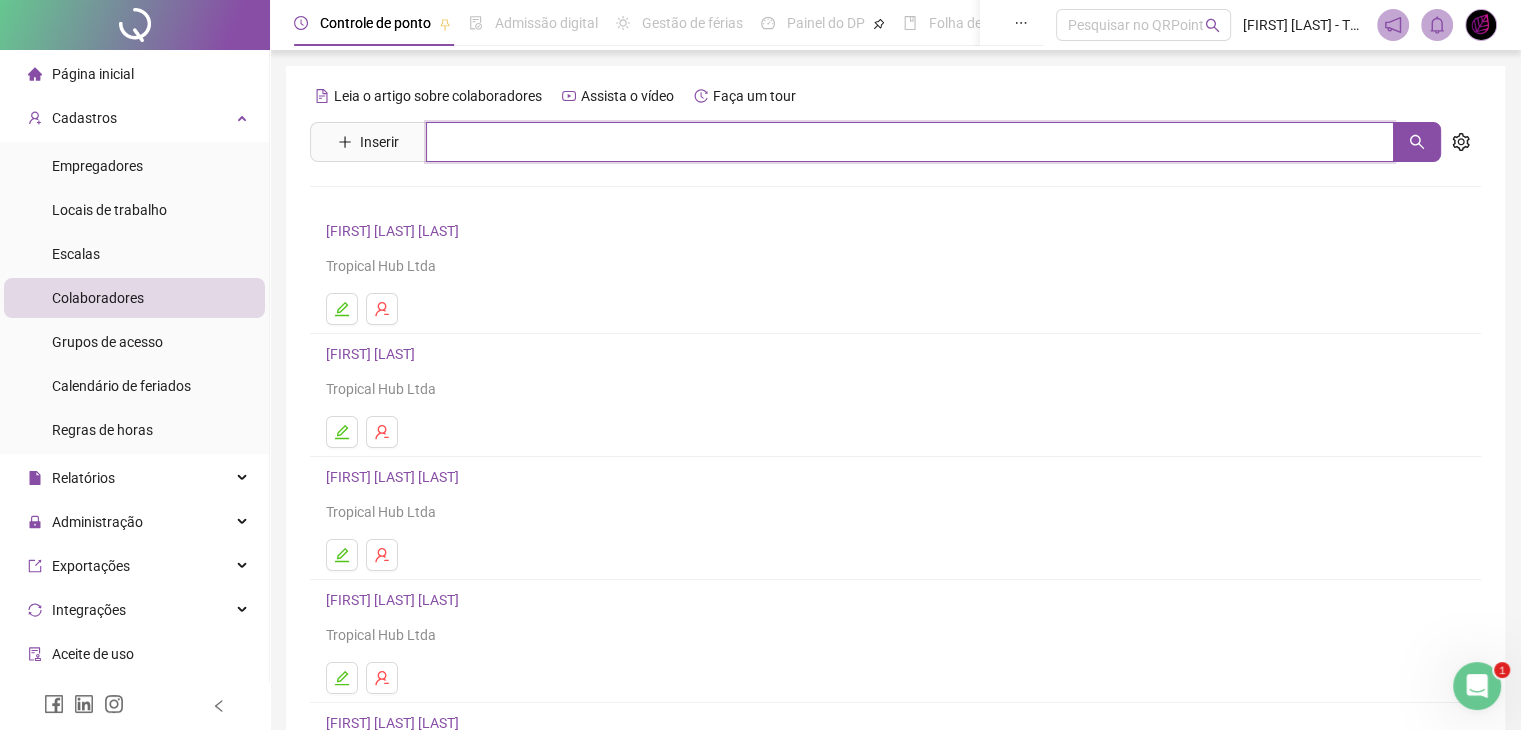 click at bounding box center [910, 142] 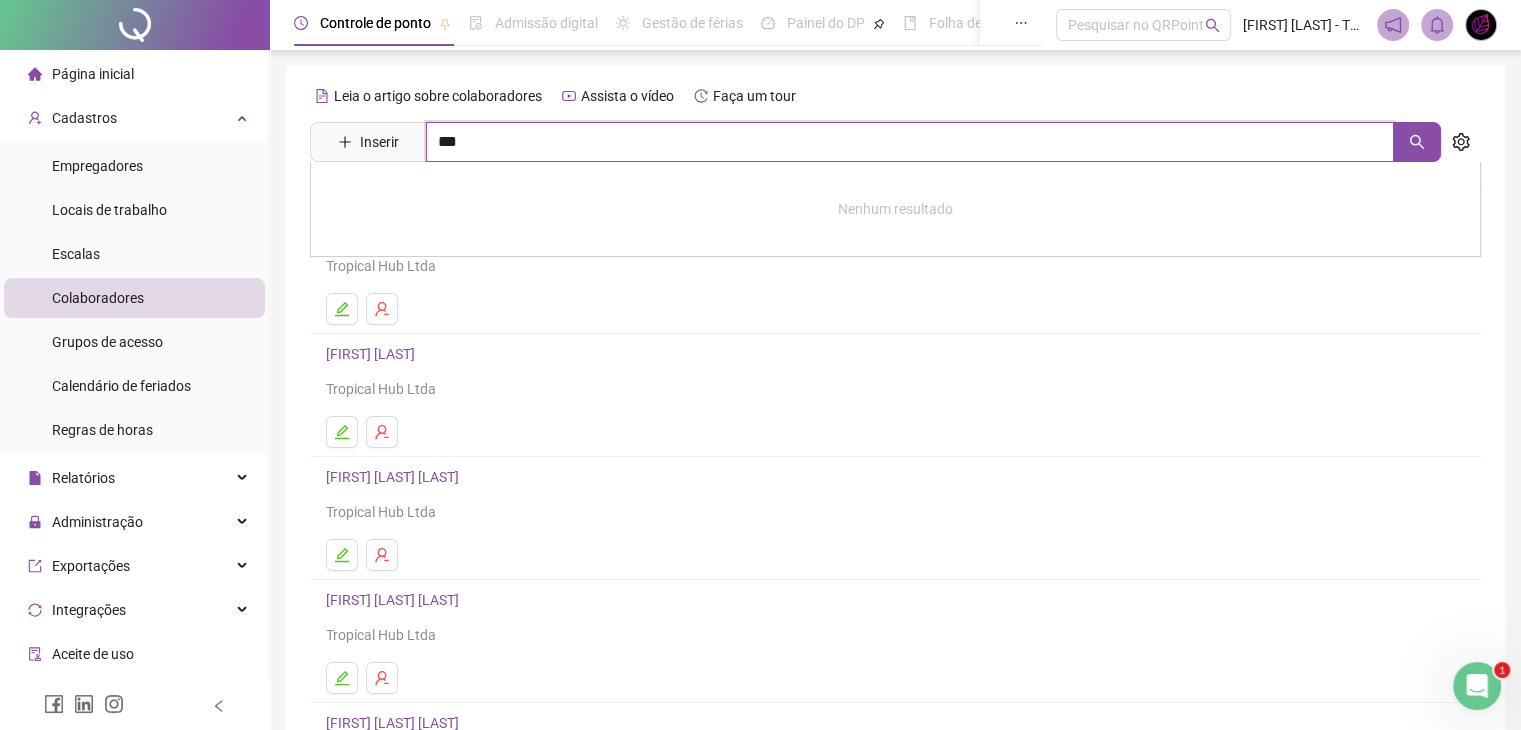 type on "***" 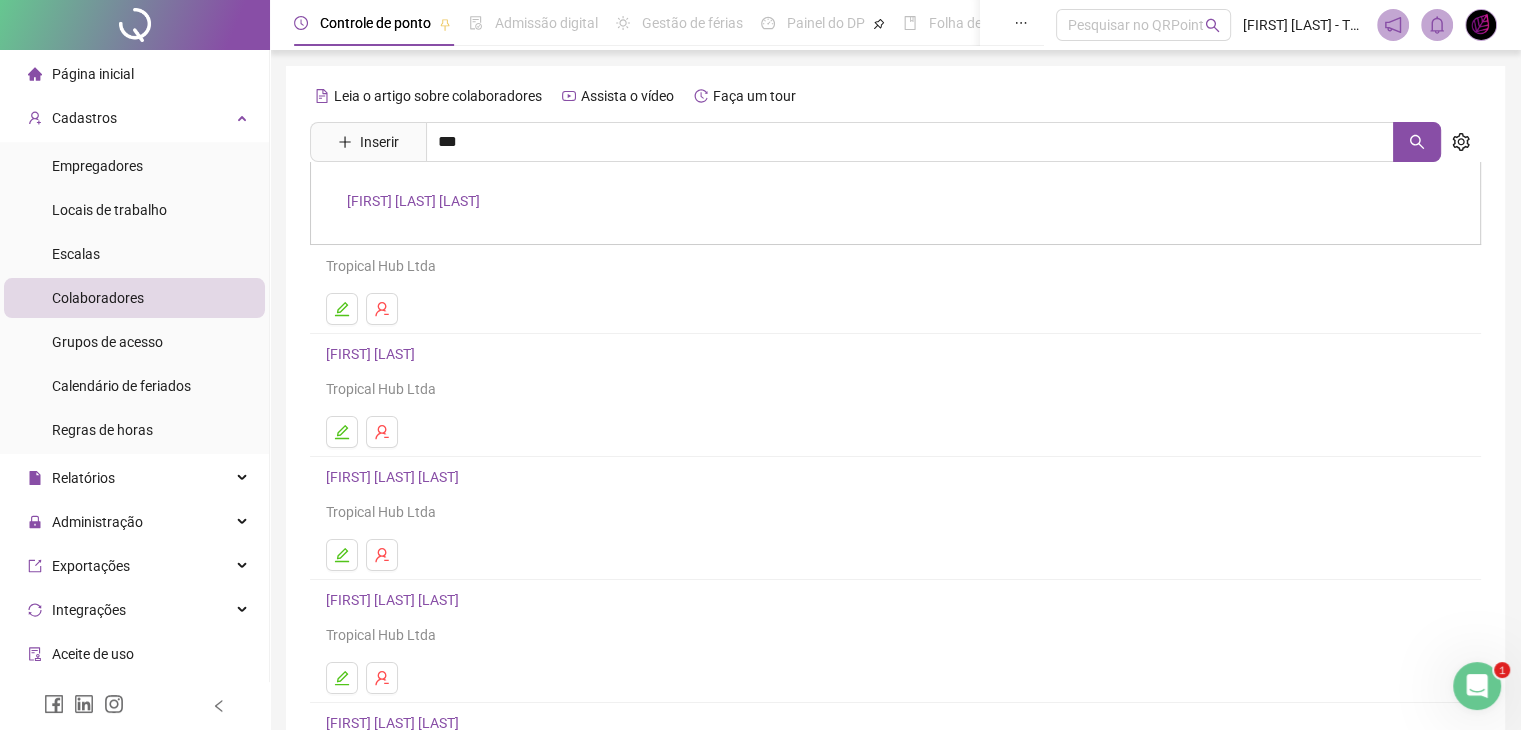 click on "[FIRST] [LAST] [LAST]" at bounding box center [895, 203] 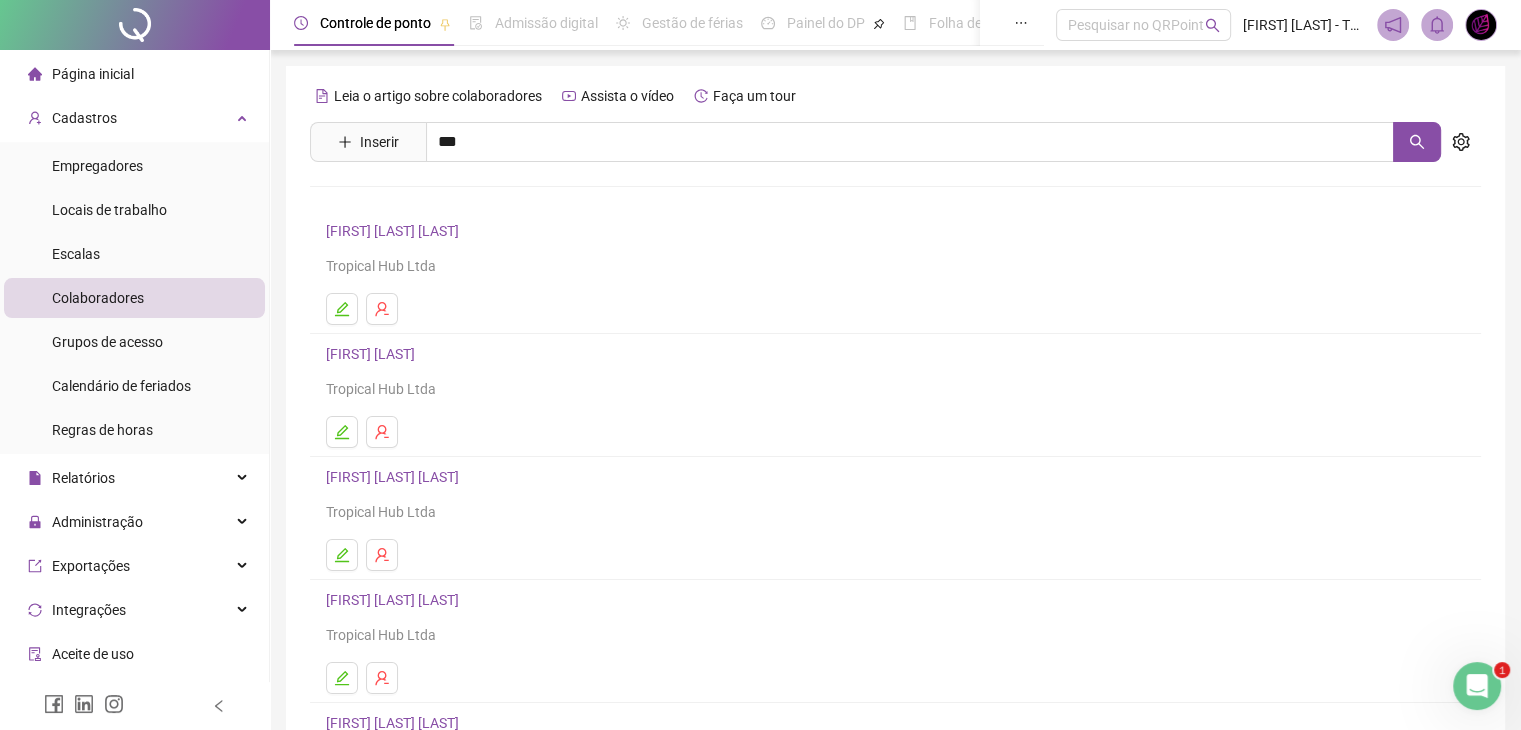 click on "Leia o artigo sobre colaboradores Assista o vídeo Faça um tour Inserir *** [FIRST] [LAST]   [FIRST] [LAST] [LAST]     Tropical Hub Ltda [FIRST] [LAST]    Tropical Hub Ltda [FIRST] [LAST] [LAST]    Tropical Hub Ltda [FIRST] [LAST] [LAST]    Tropical Hub Ltda [FIRST] [LAST] [LAST] [LAST]    Tropical Hub Ltda 1 2 3 4 5 6" at bounding box center (895, 468) 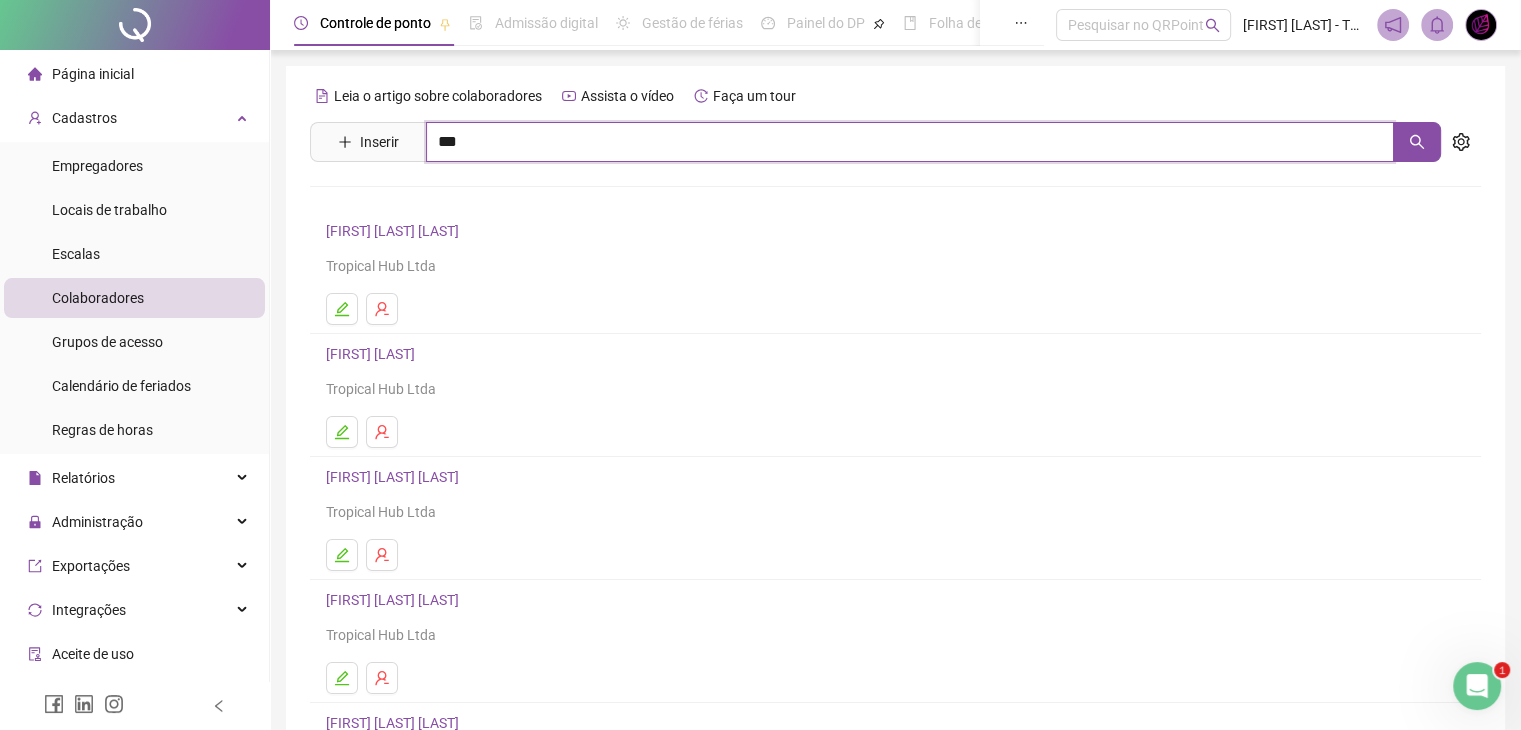click on "***" at bounding box center [910, 142] 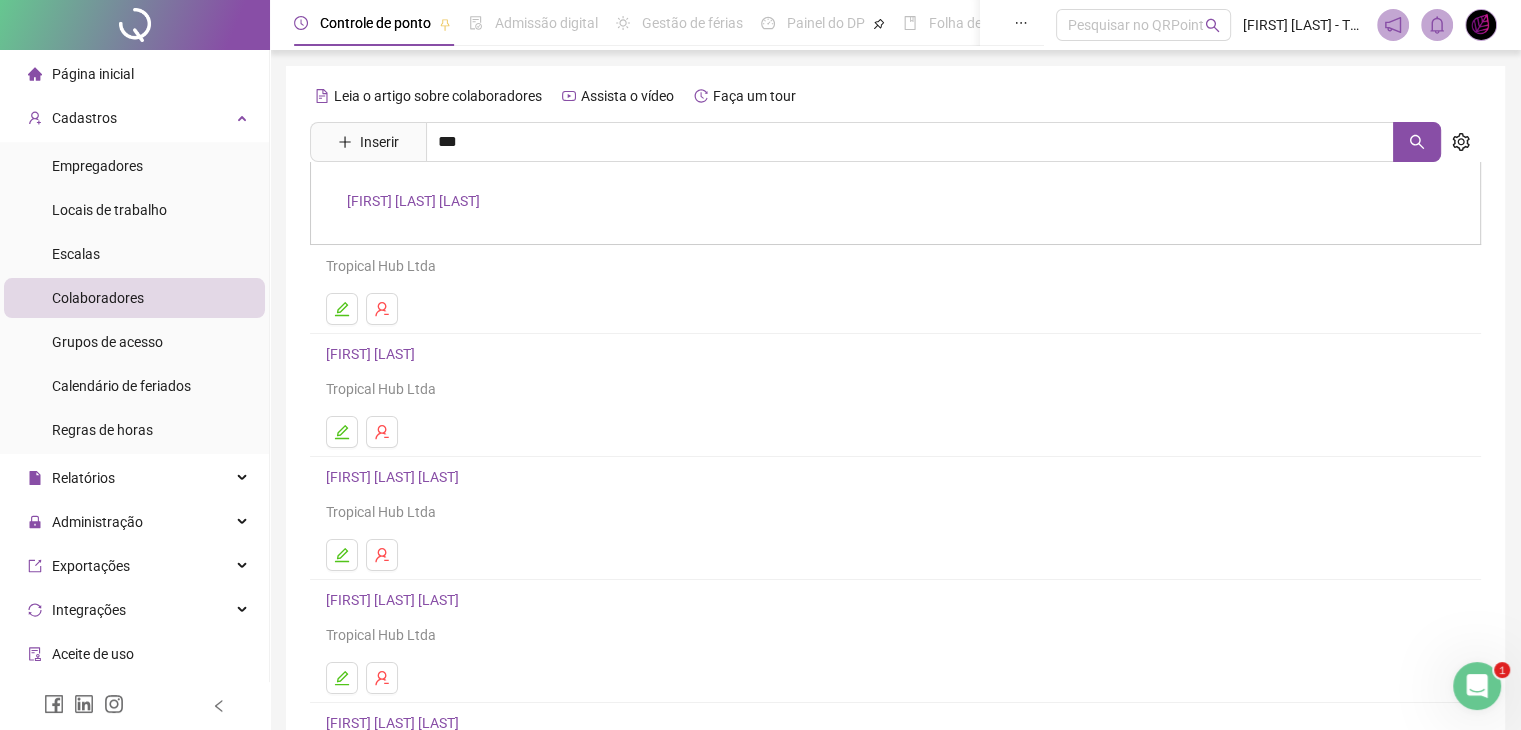 click on "[FIRST] [LAST] [LAST]" at bounding box center (413, 201) 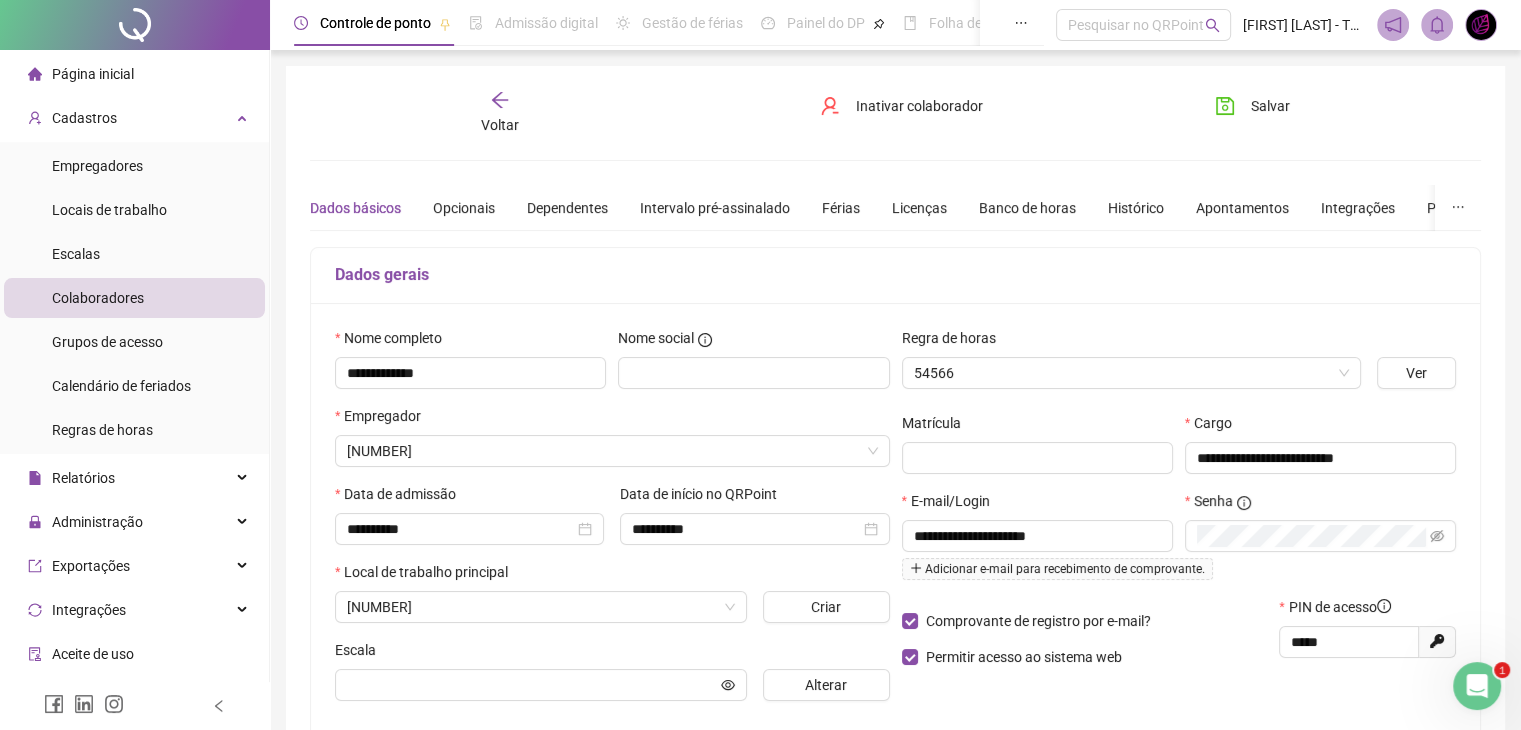 type on "**********" 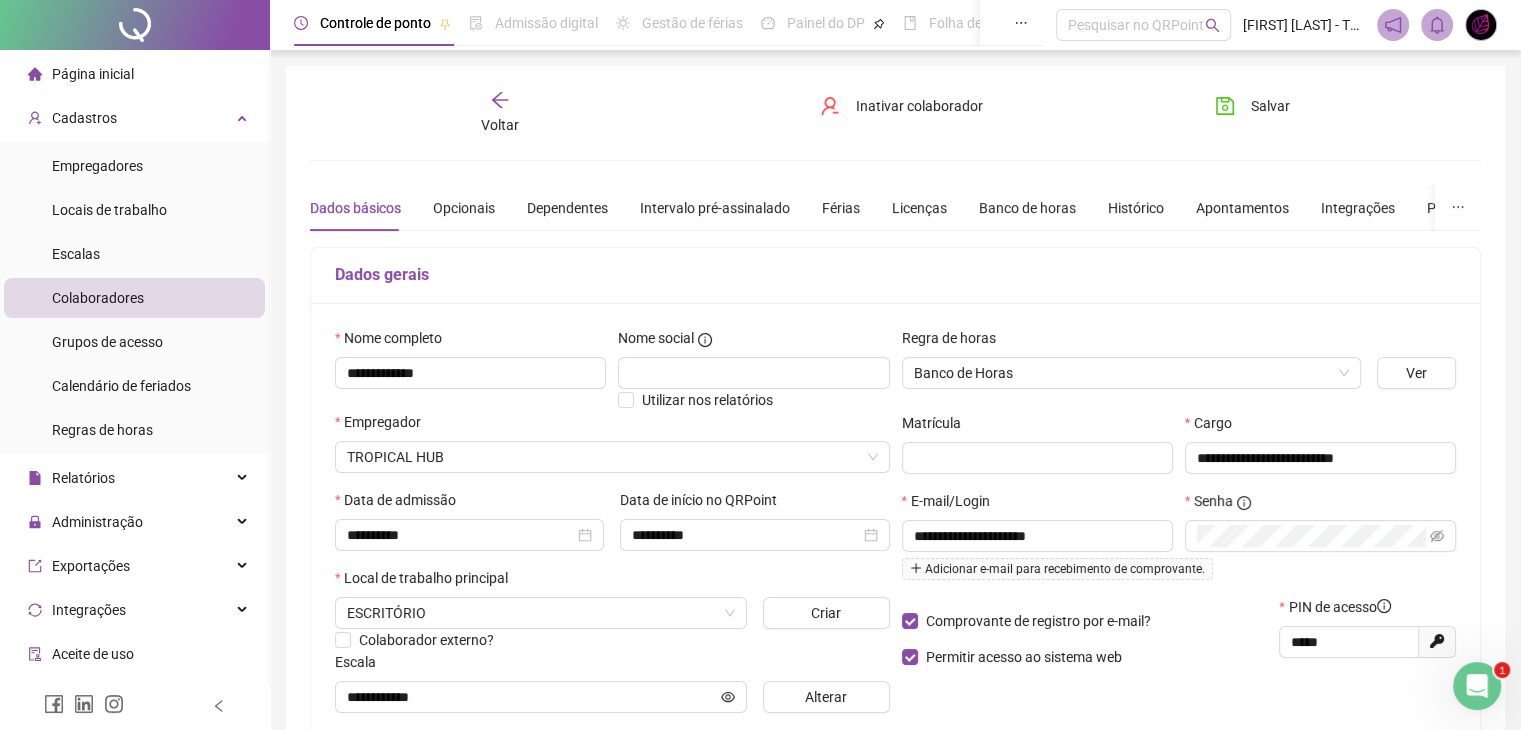 click on "Dados básicos Opcionais Dependentes Intervalo pré-assinalado Férias Licenças Banco de horas Histórico Apontamentos Integrações Preferências" at bounding box center (907, 208) 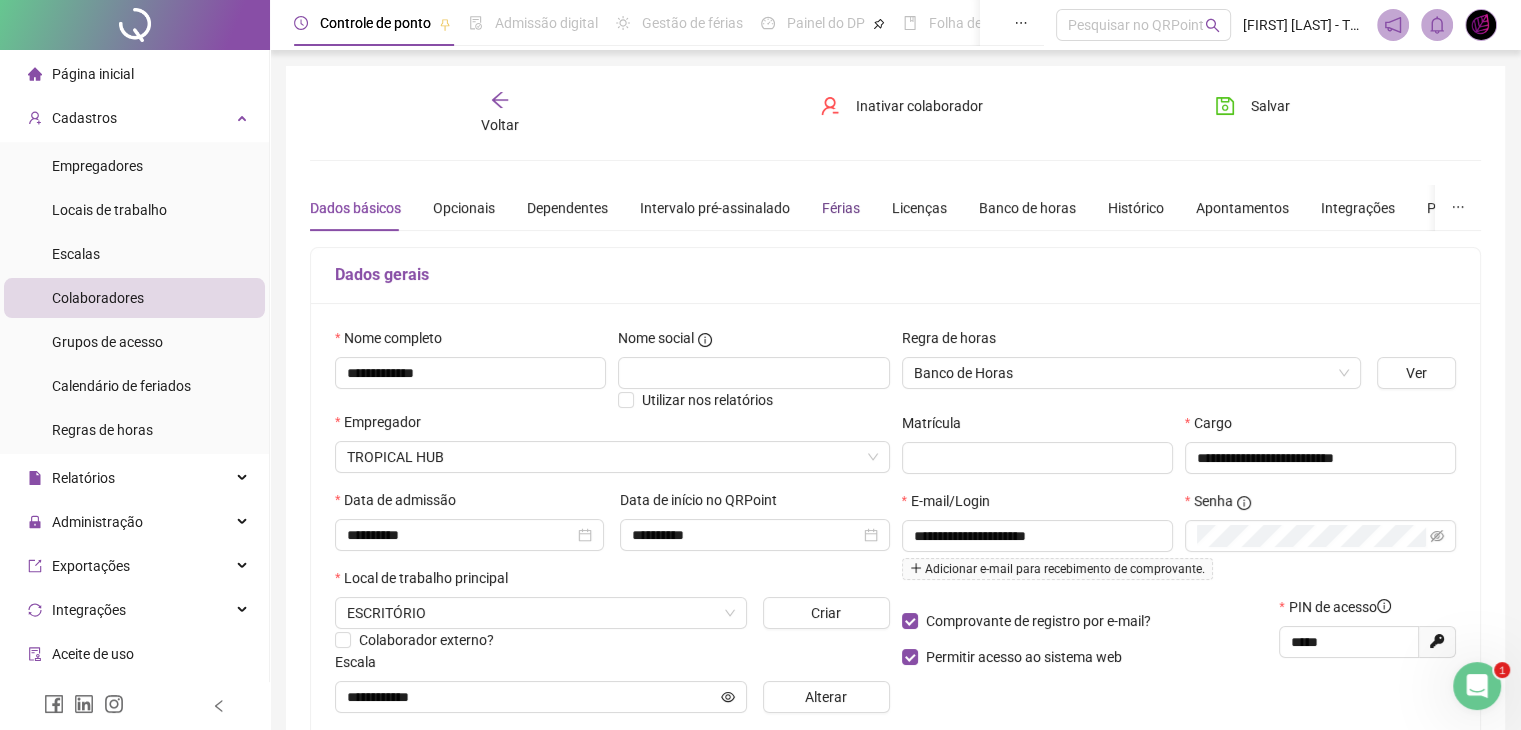 click on "Férias" at bounding box center (841, 208) 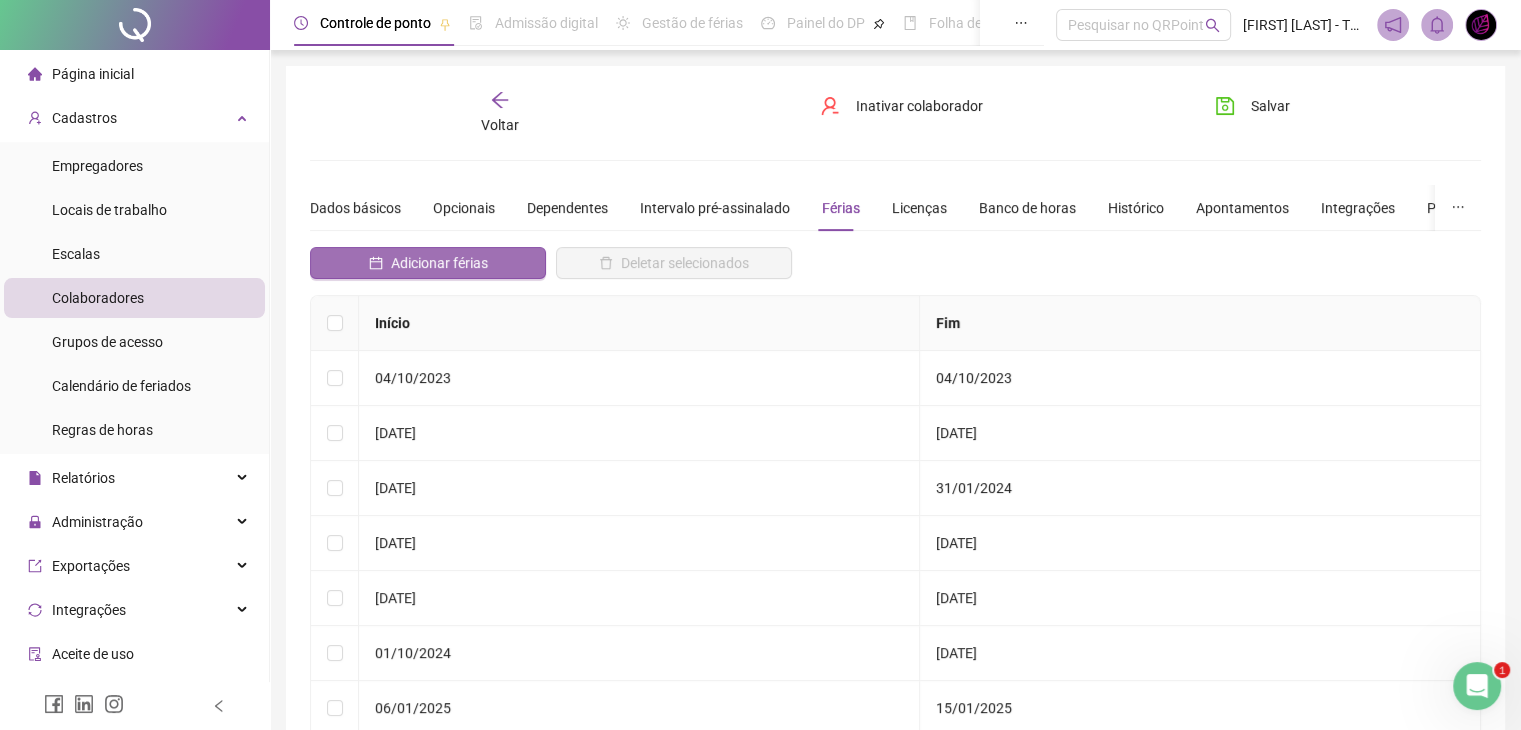 click on "Adicionar férias" at bounding box center [428, 263] 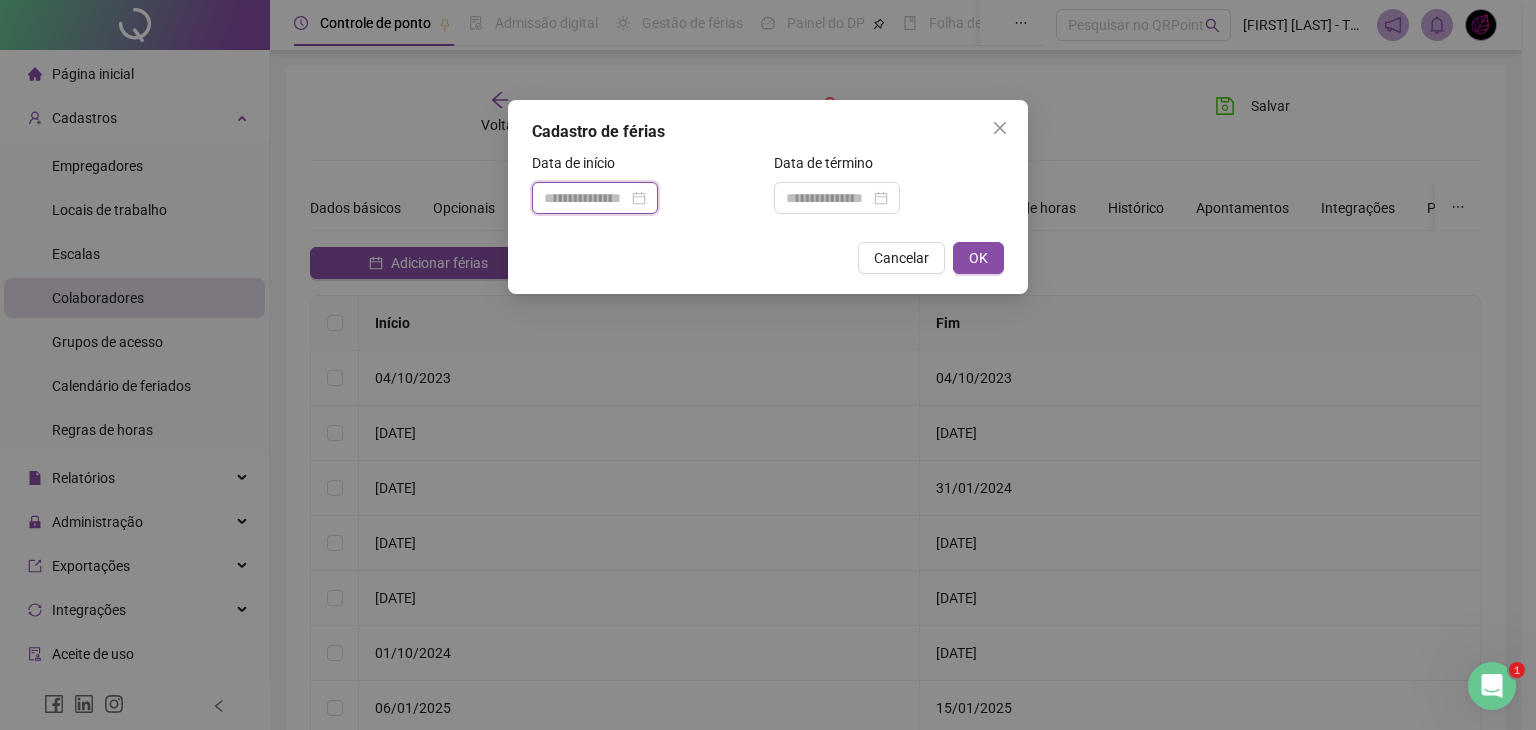 click at bounding box center [586, 198] 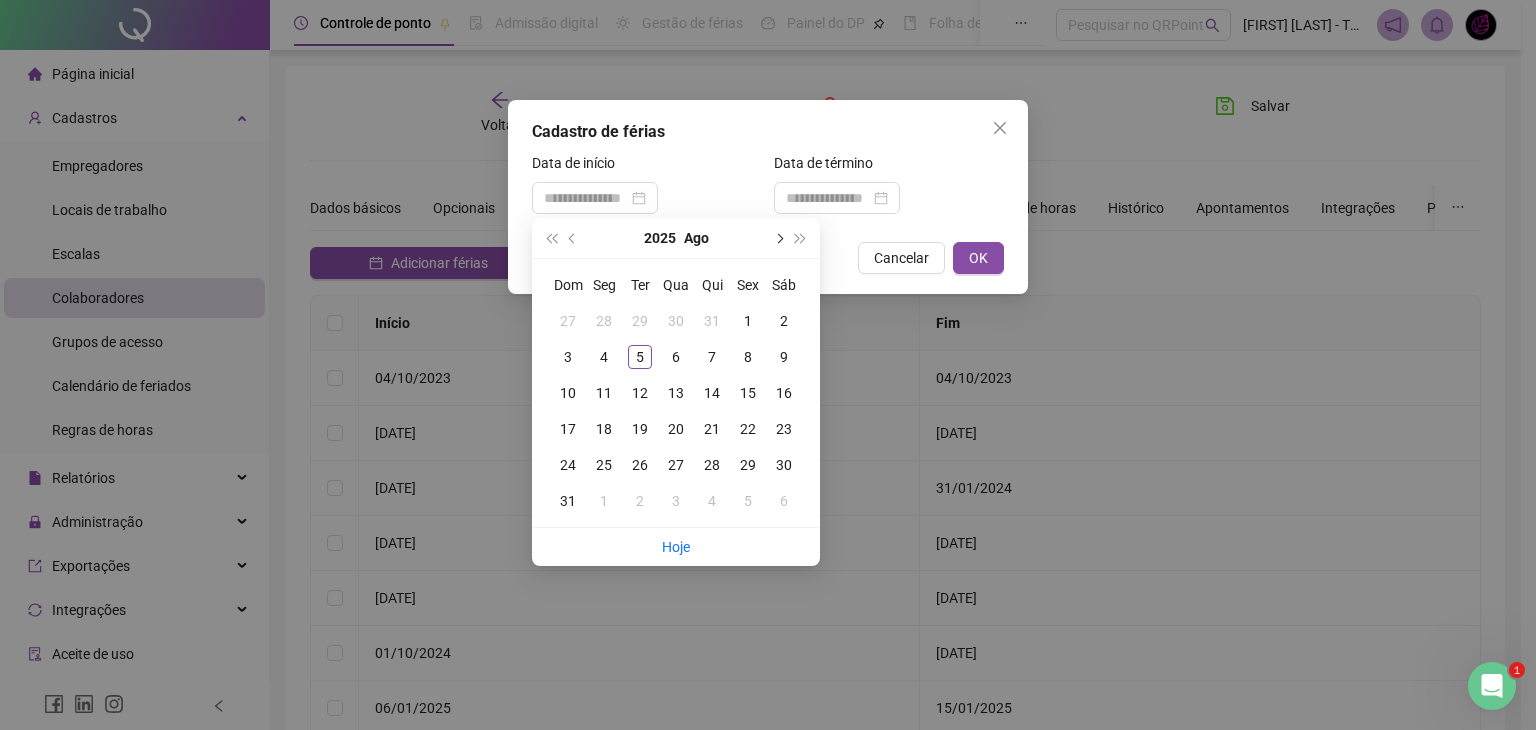 click at bounding box center [778, 238] 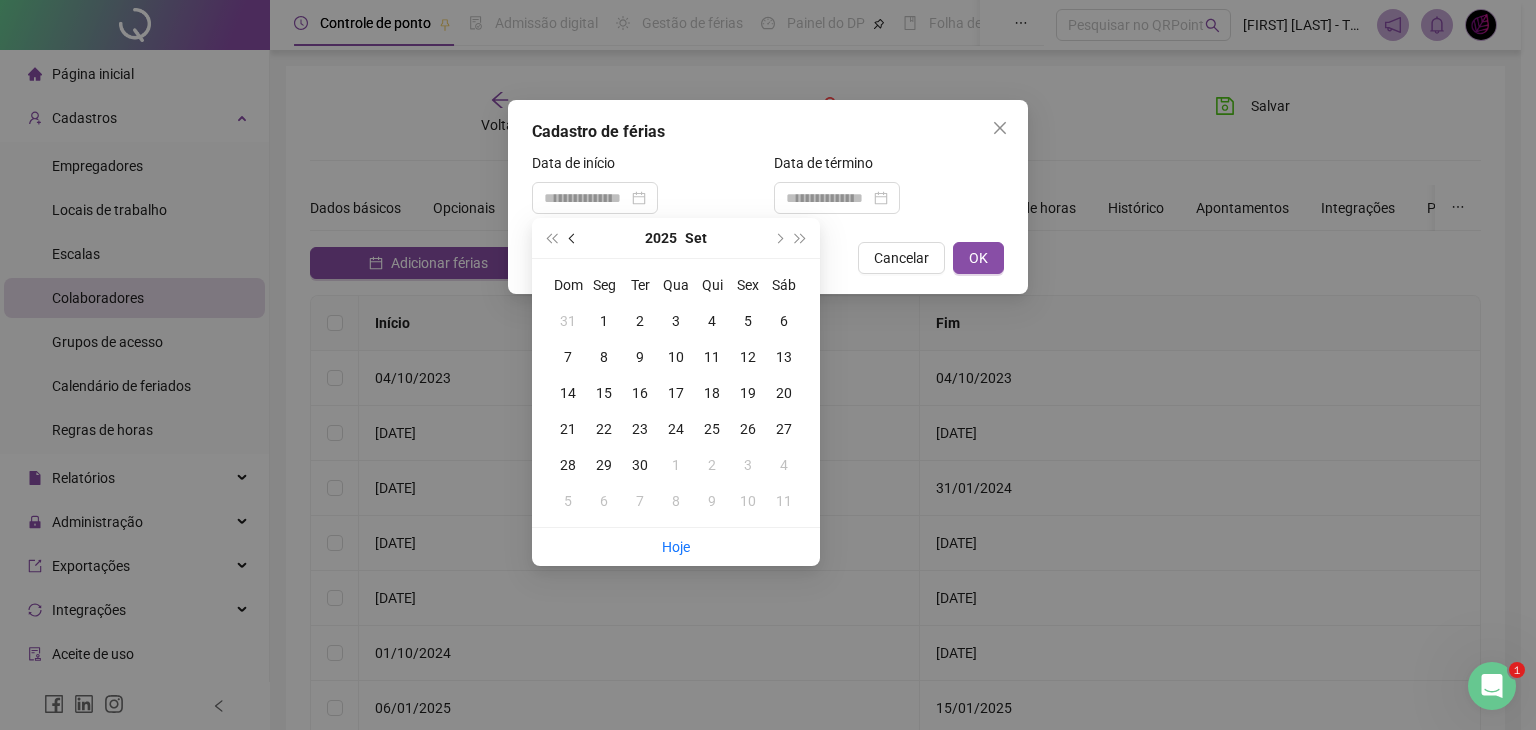 click at bounding box center (574, 238) 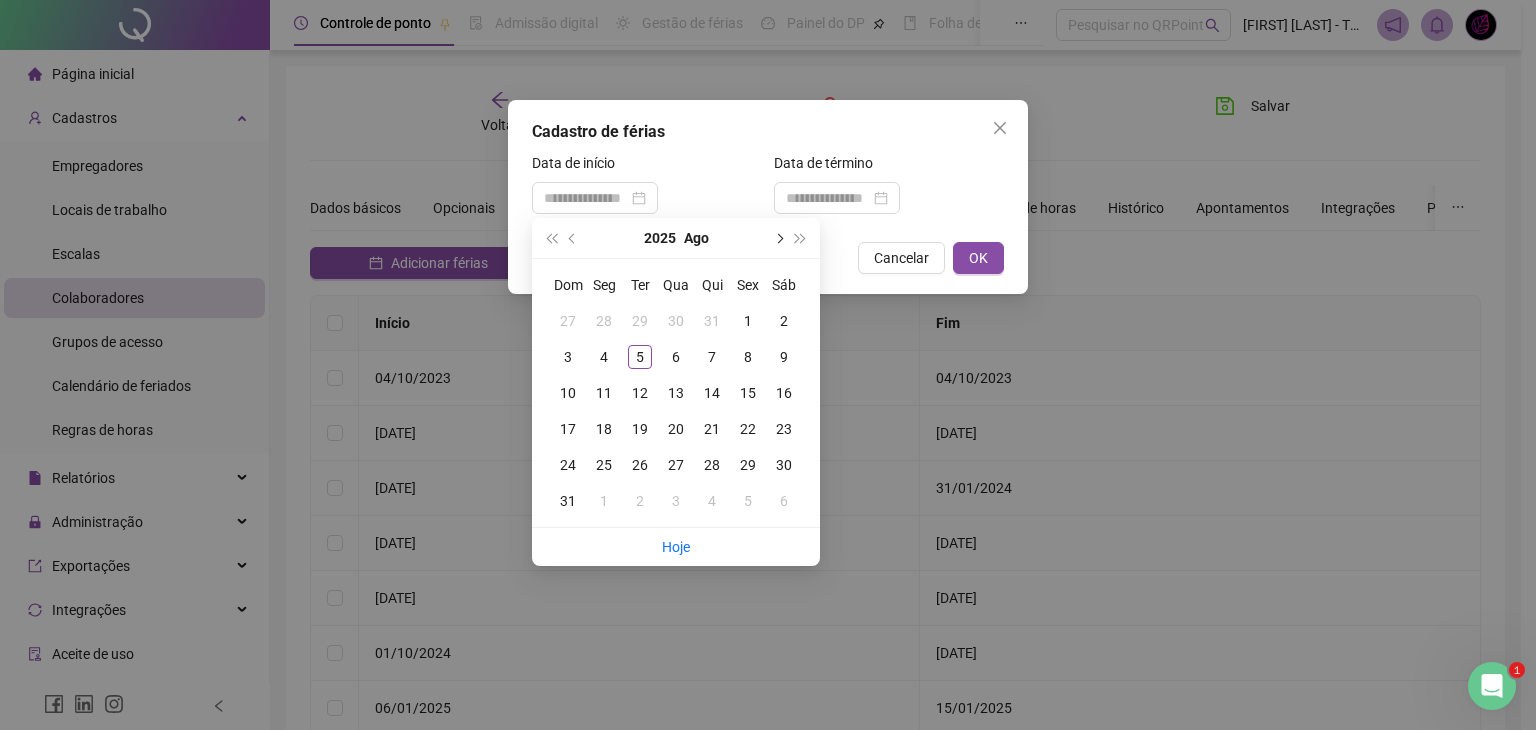 click at bounding box center [778, 238] 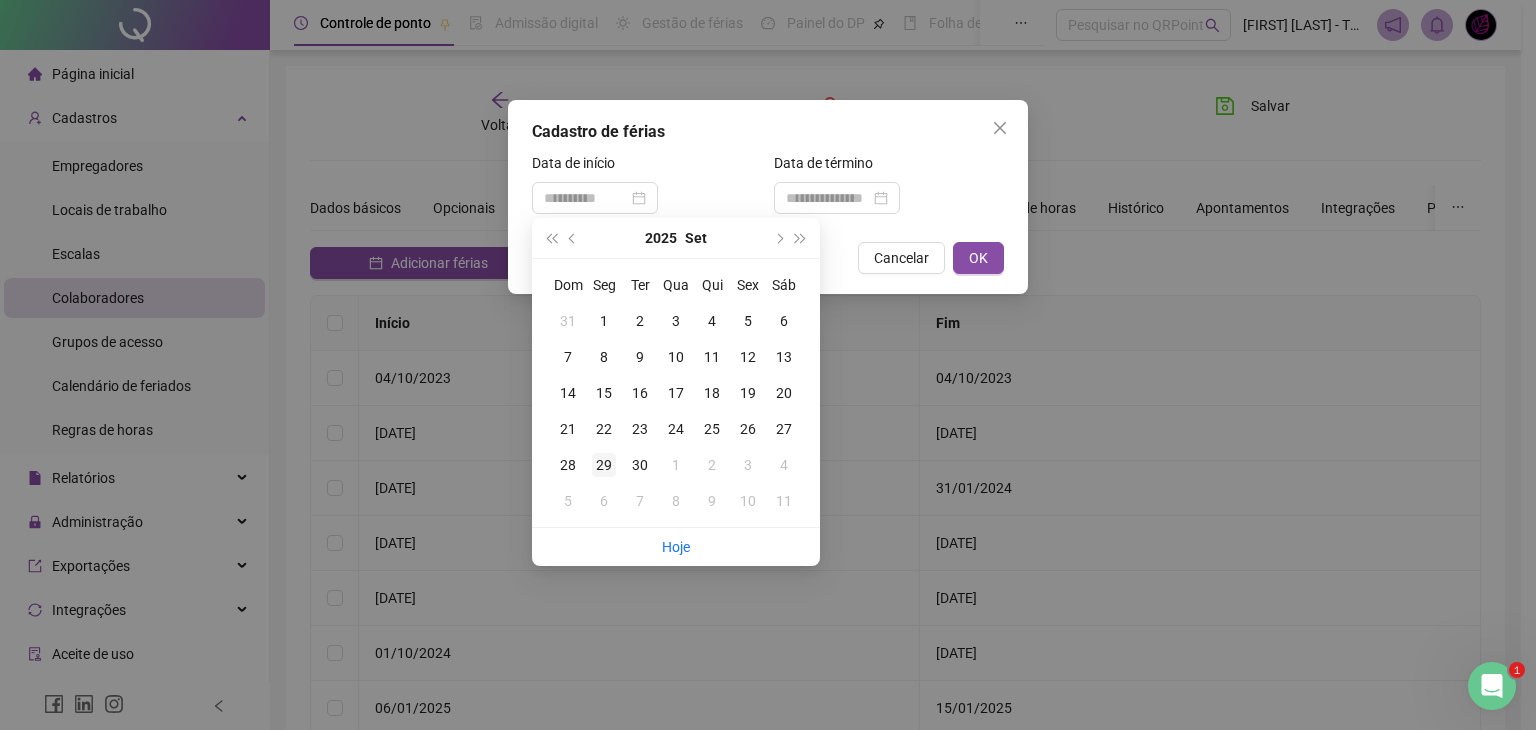 type on "**********" 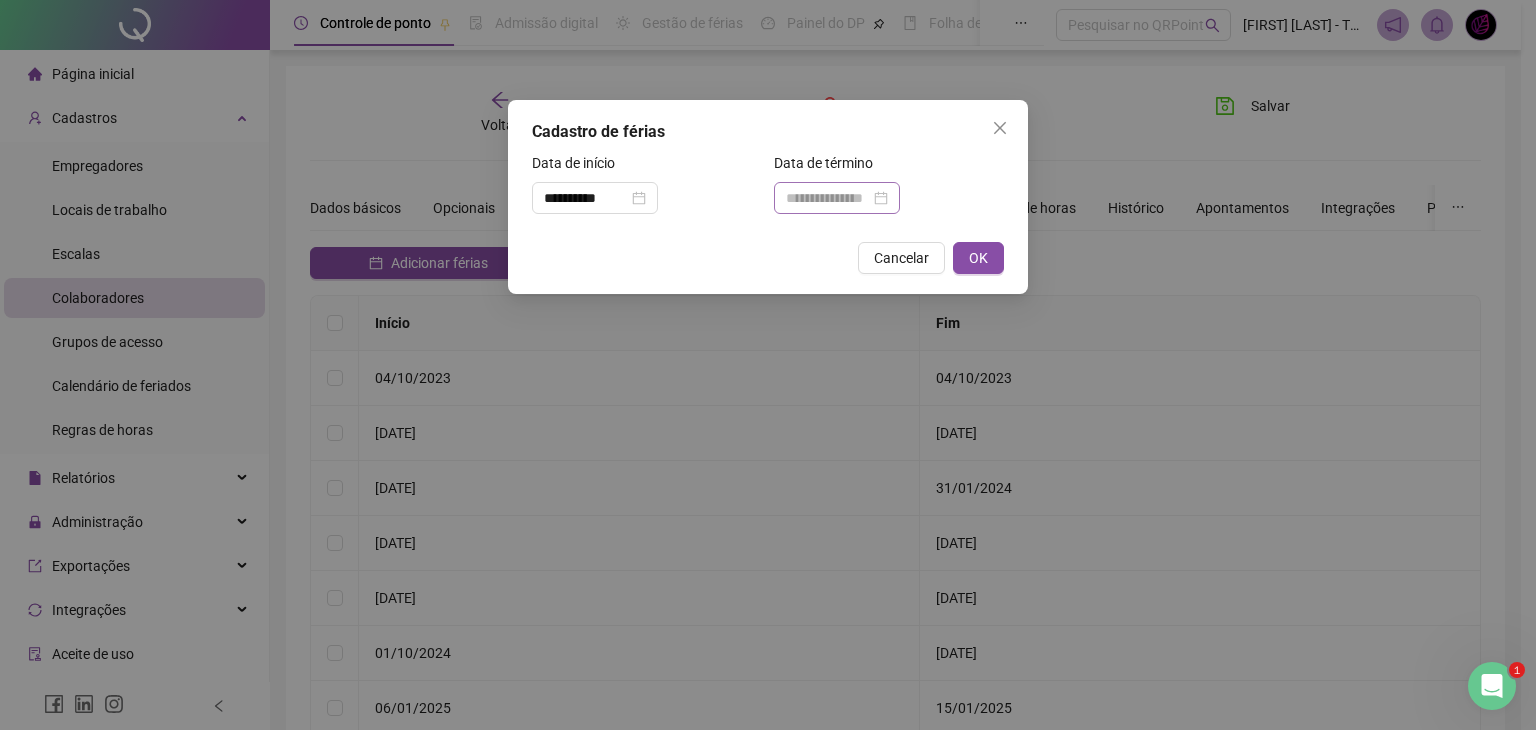 click on "**********" at bounding box center [647, 191] 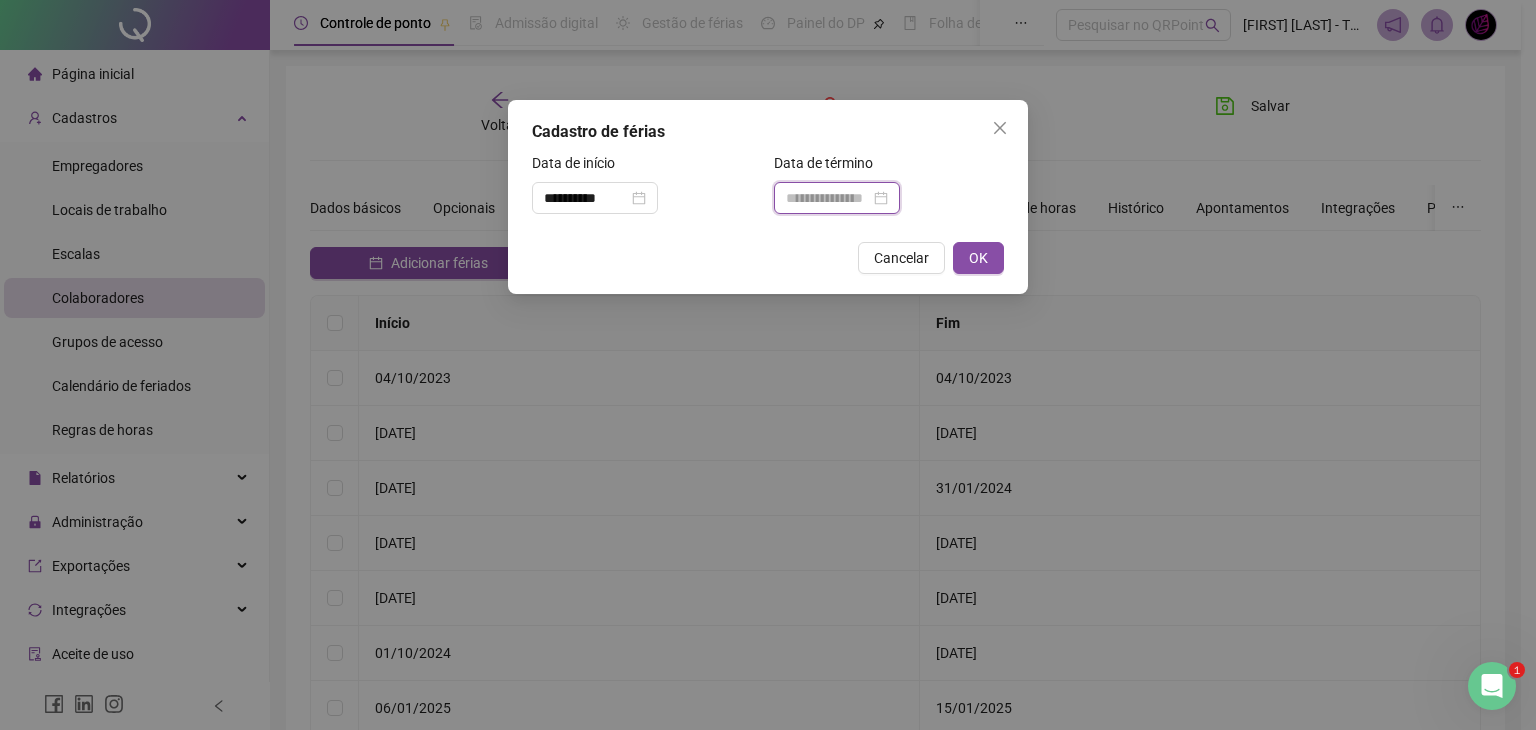 click at bounding box center [837, 198] 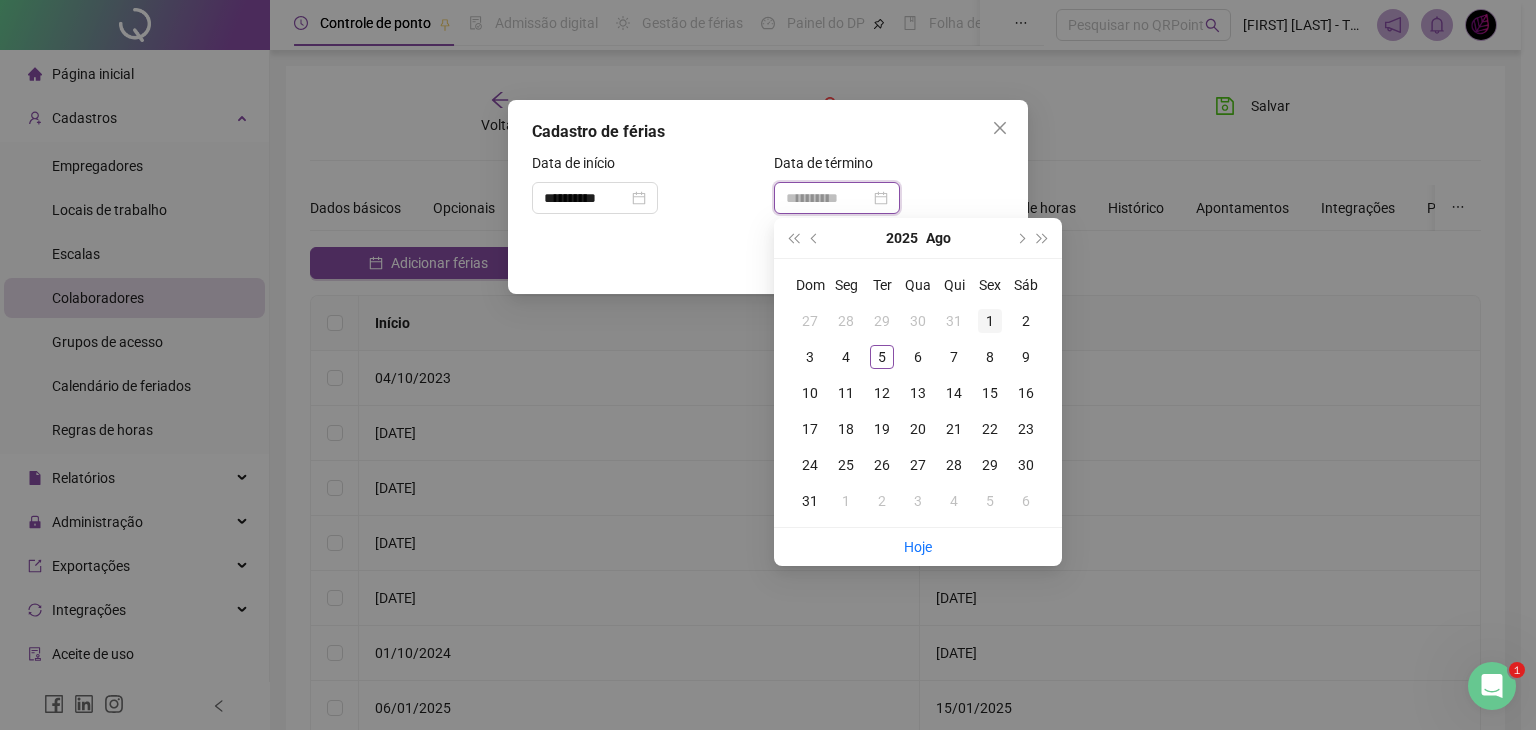 type on "**********" 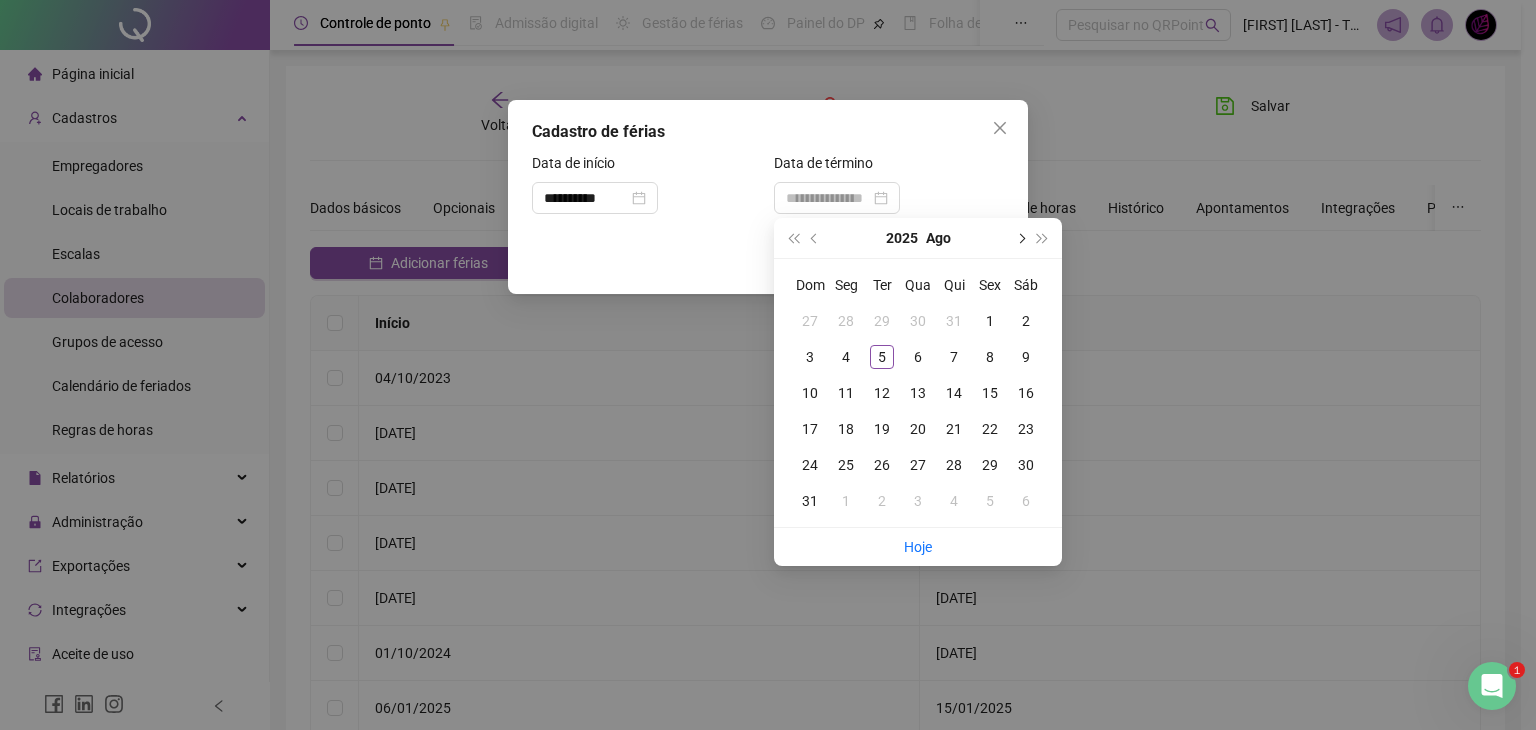 click at bounding box center [1020, 238] 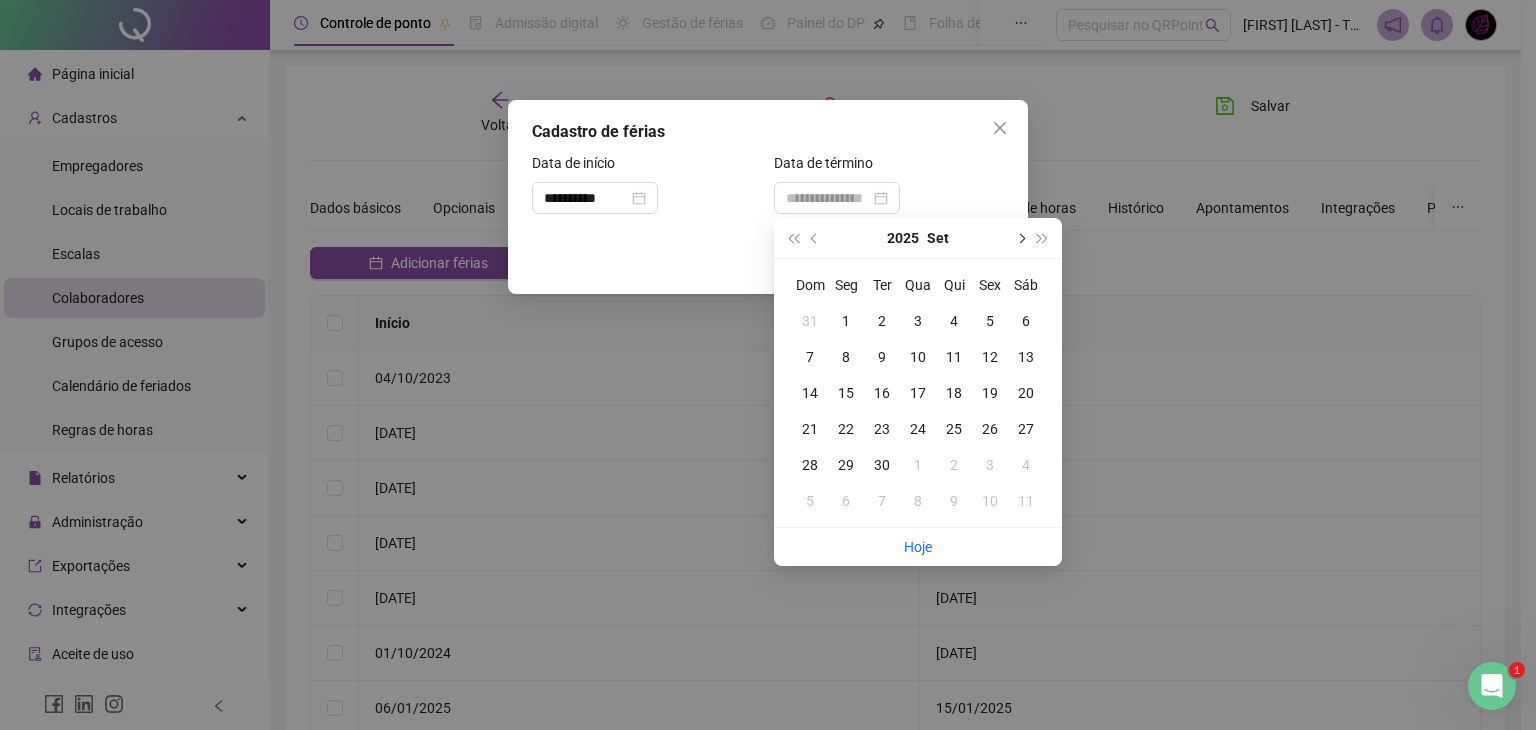 click at bounding box center [1020, 238] 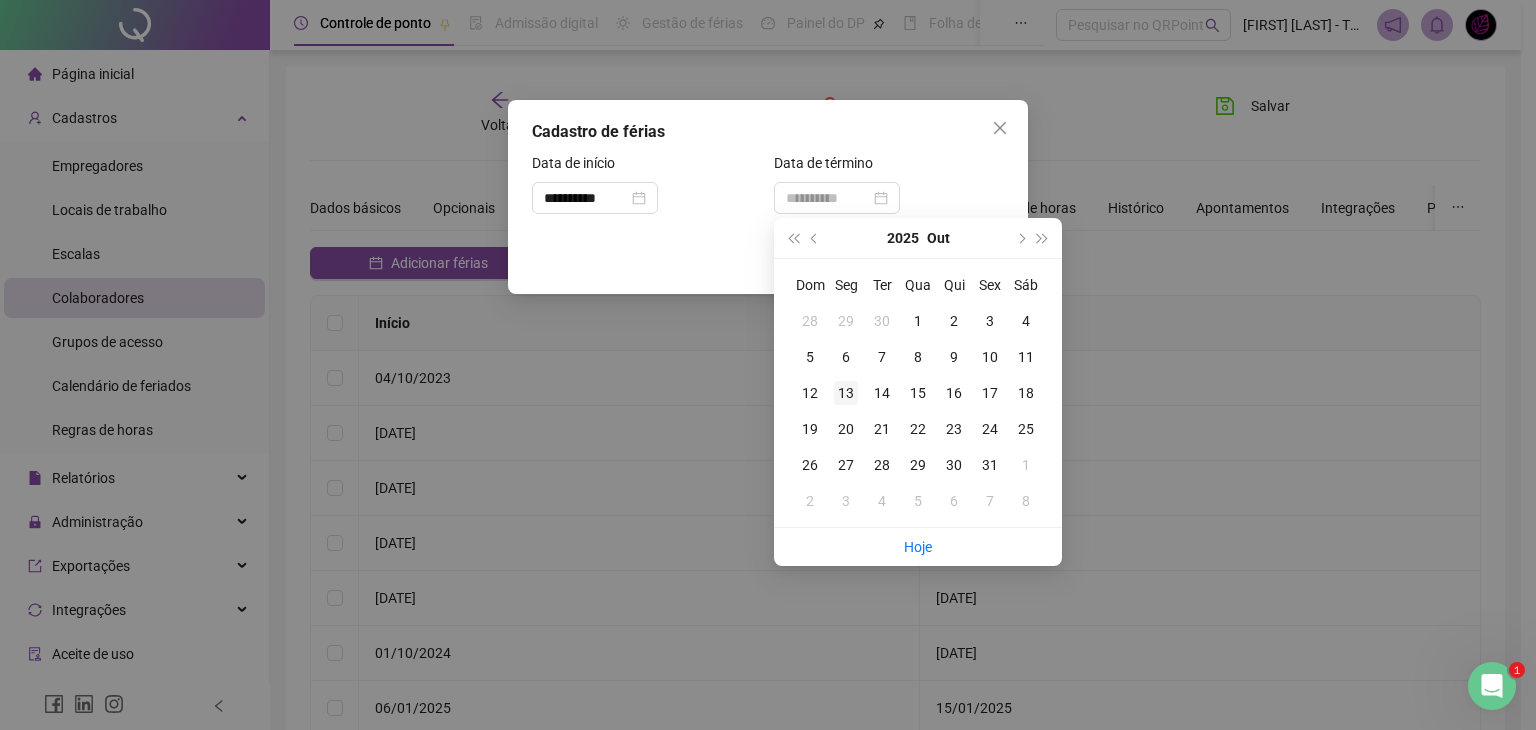 type on "**********" 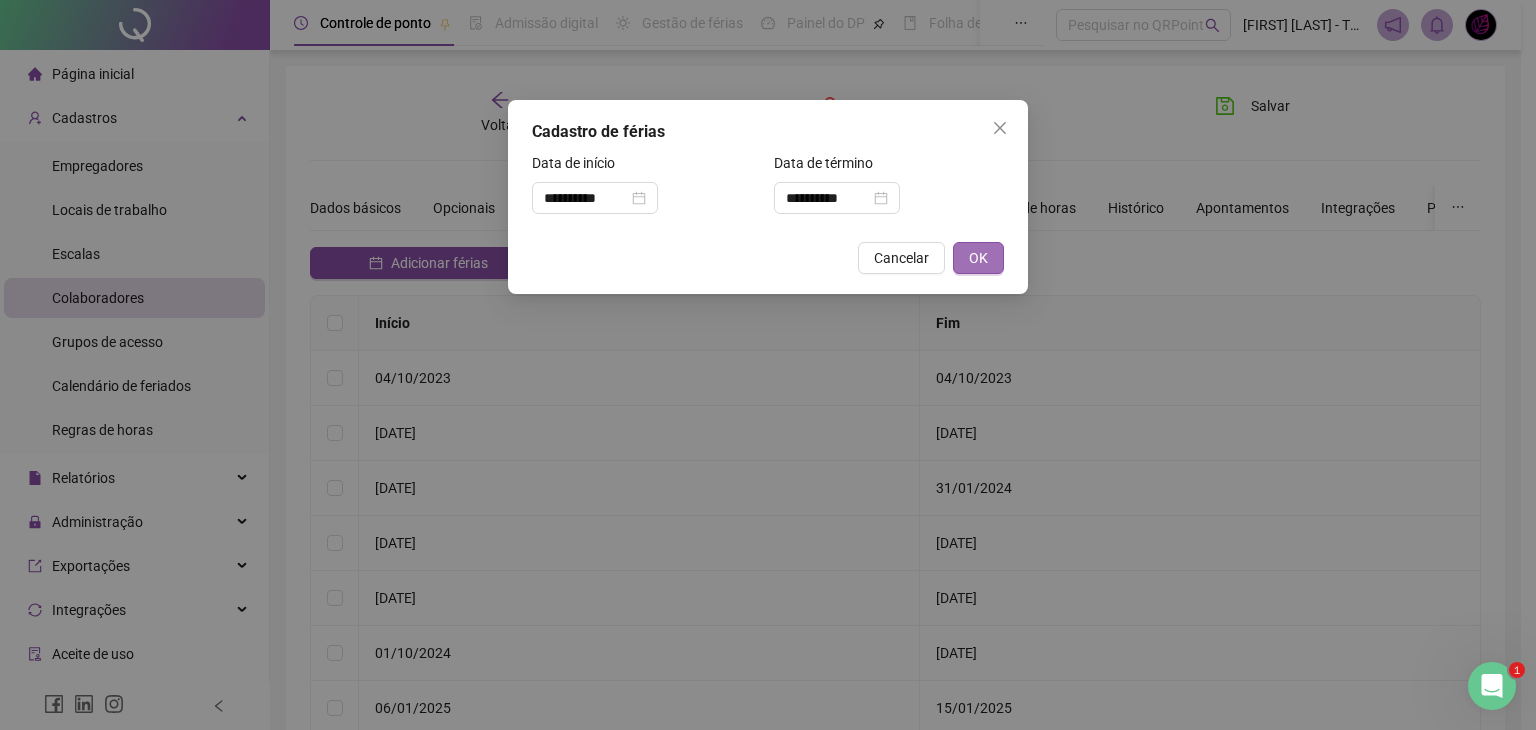 click on "OK" at bounding box center (978, 258) 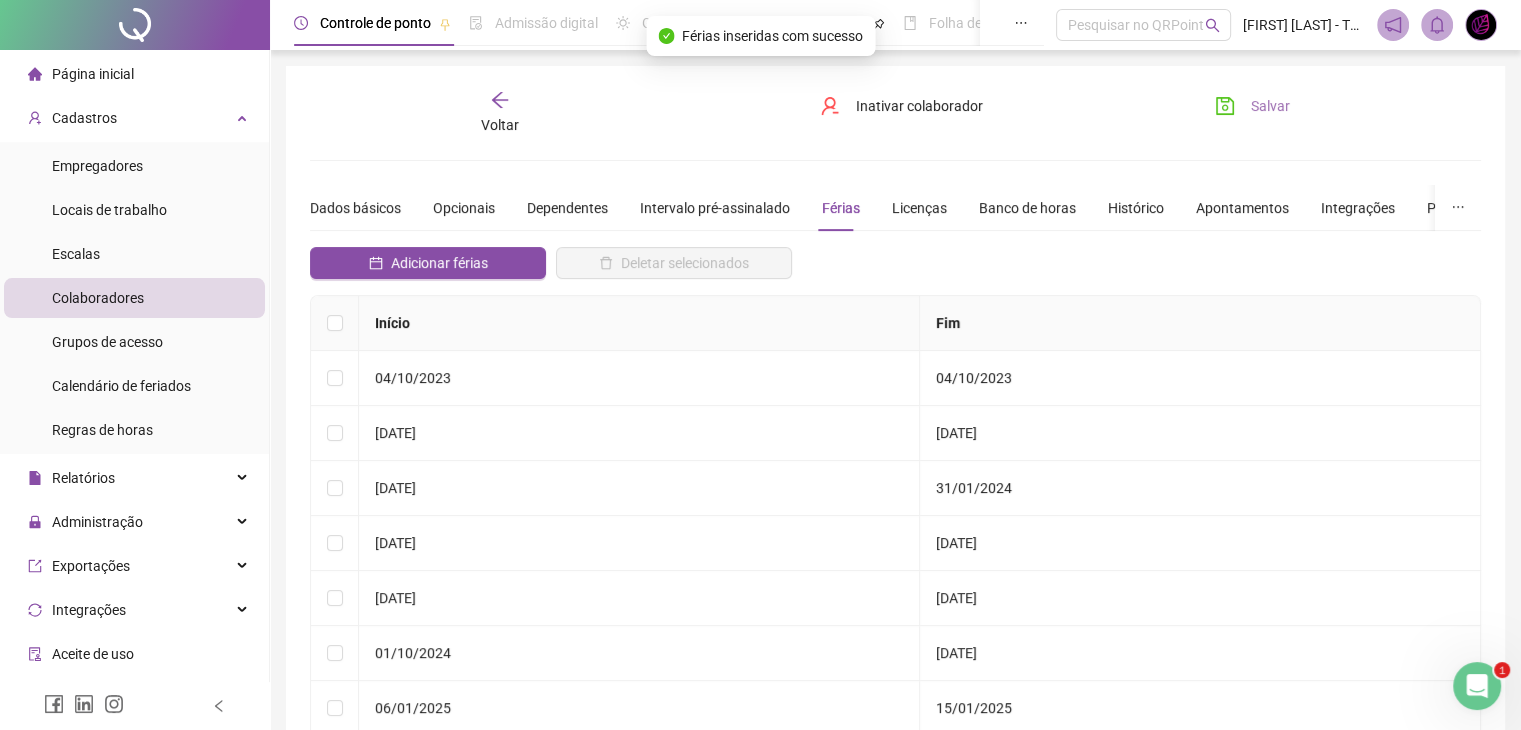 click on "Salvar" at bounding box center (1270, 106) 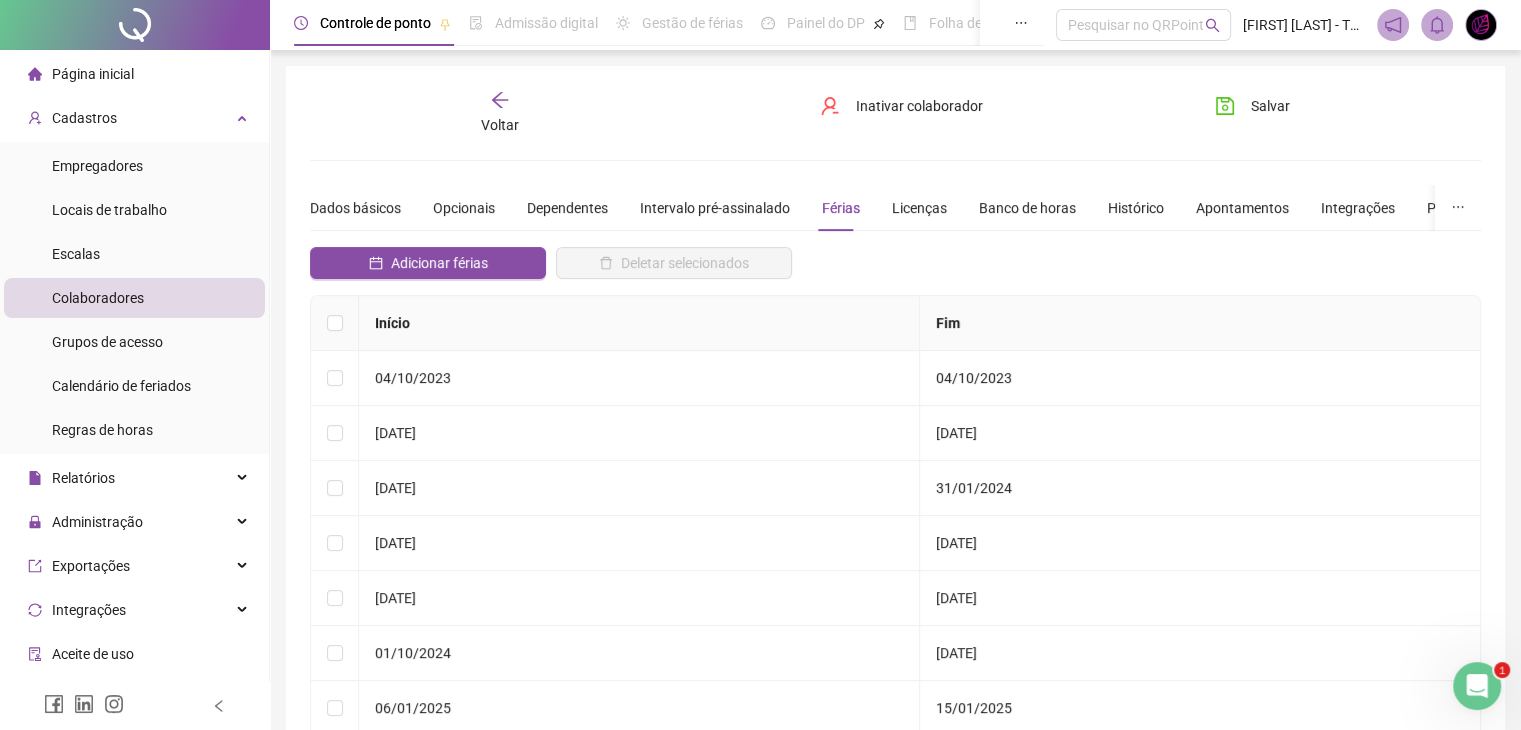 click on "Voltar" at bounding box center [500, 113] 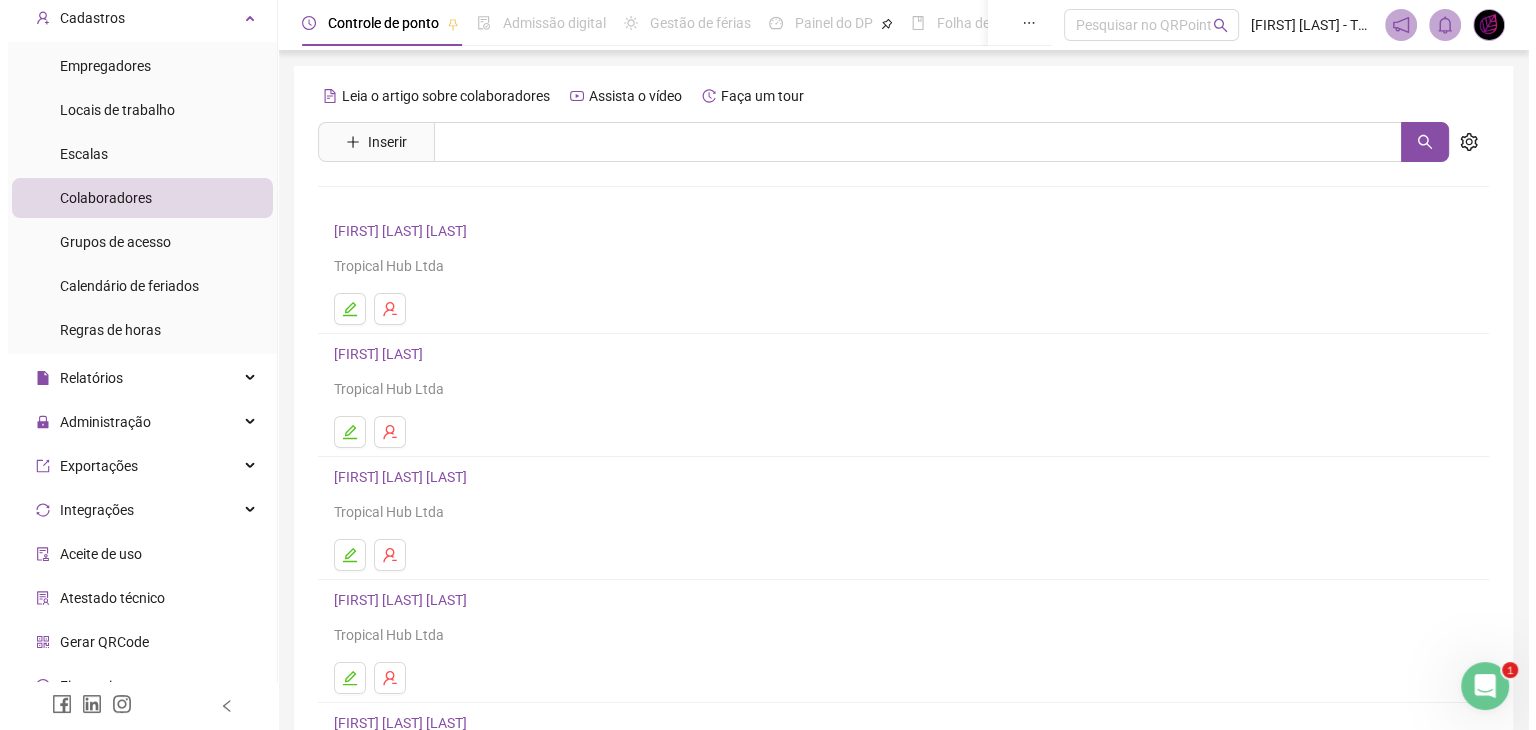 scroll, scrollTop: 168, scrollLeft: 0, axis: vertical 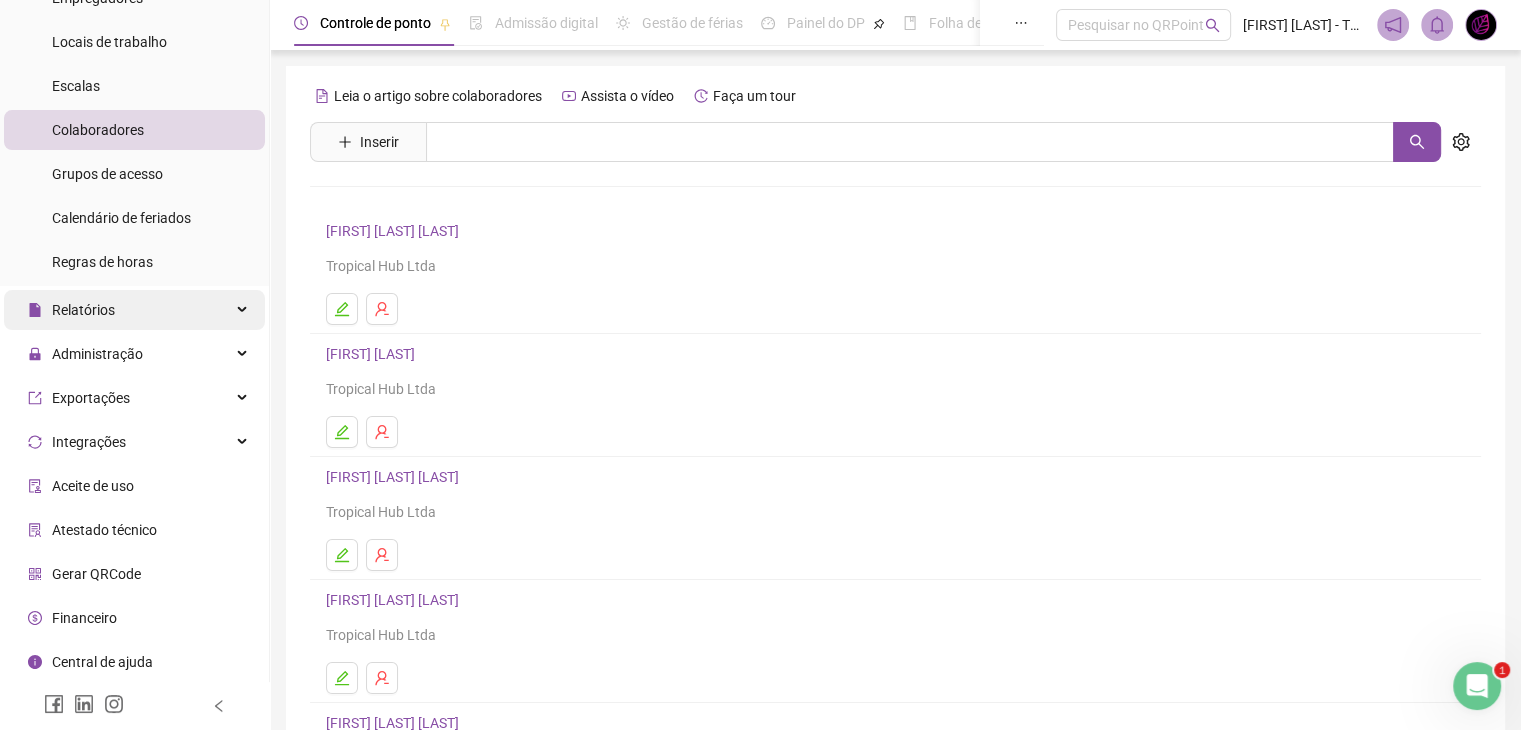 click on "Relatórios" at bounding box center [134, 310] 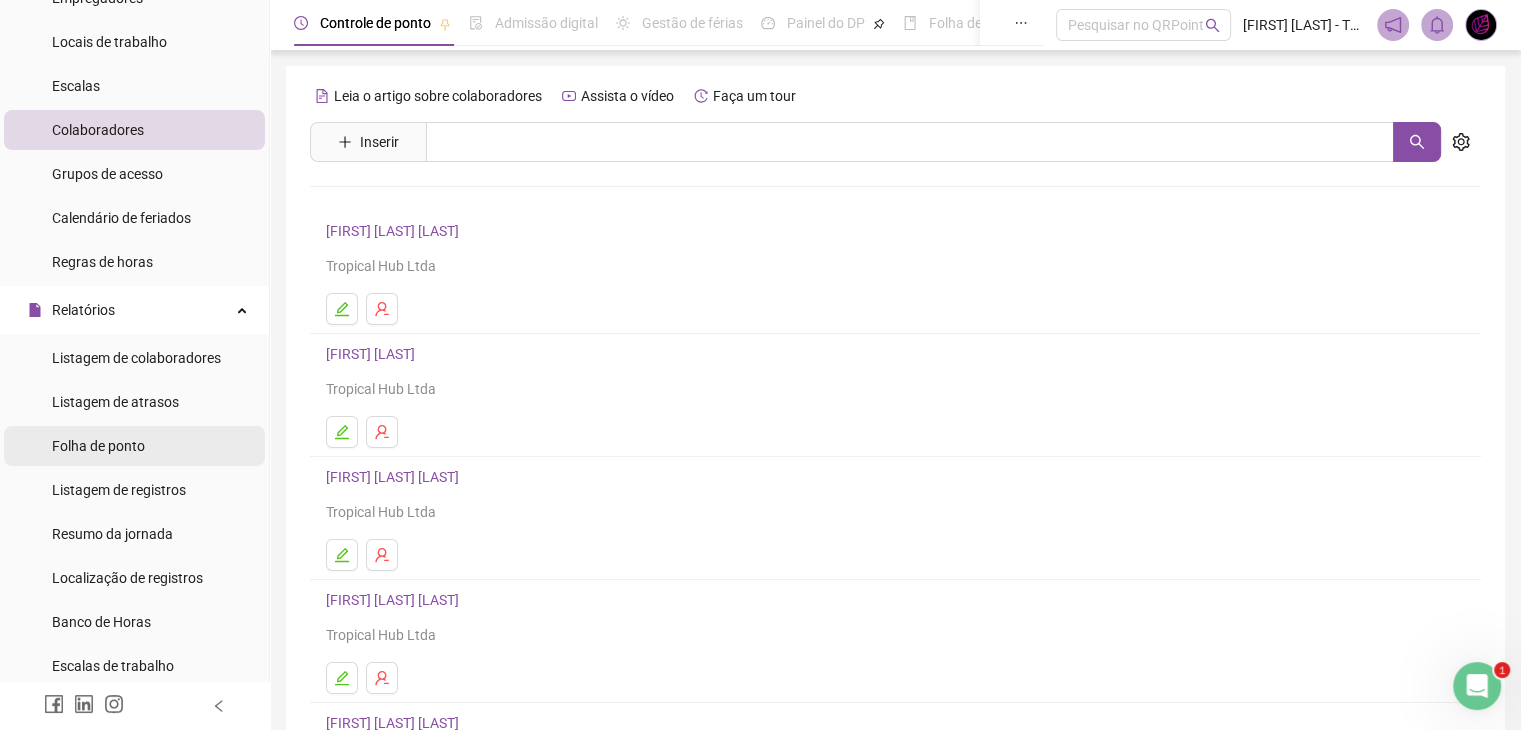 click on "Folha de ponto" at bounding box center [134, 446] 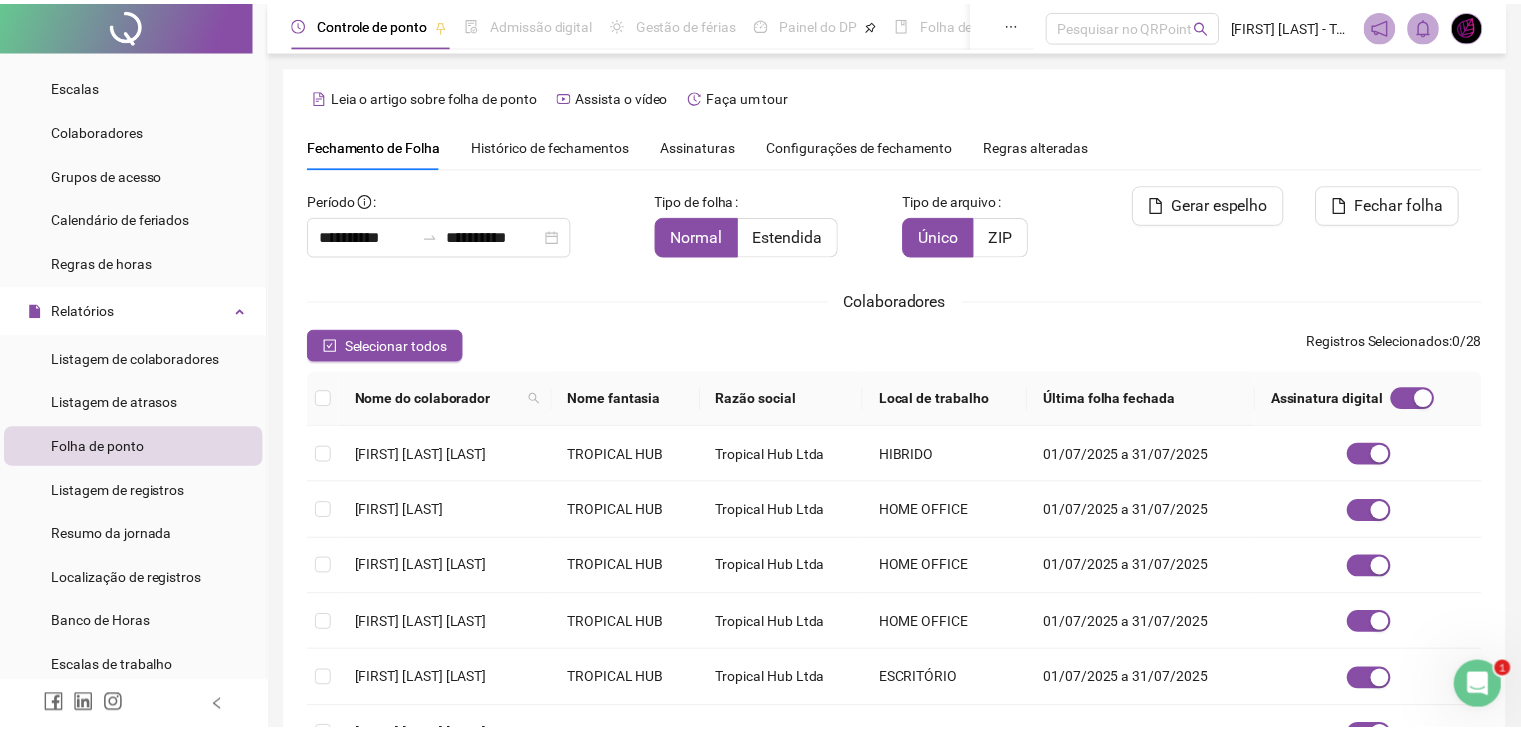 scroll, scrollTop: 33, scrollLeft: 0, axis: vertical 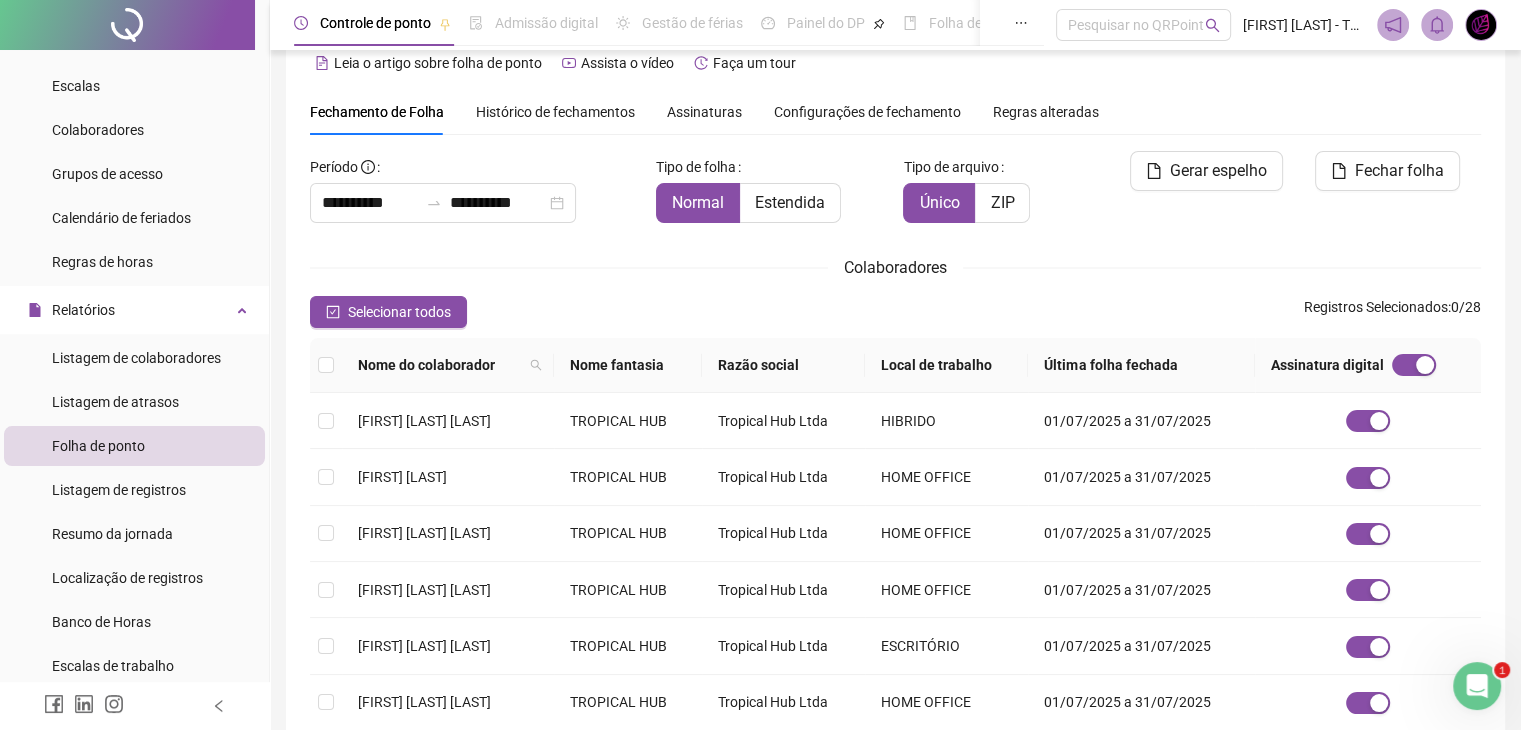 click on "Assinaturas" at bounding box center [704, 112] 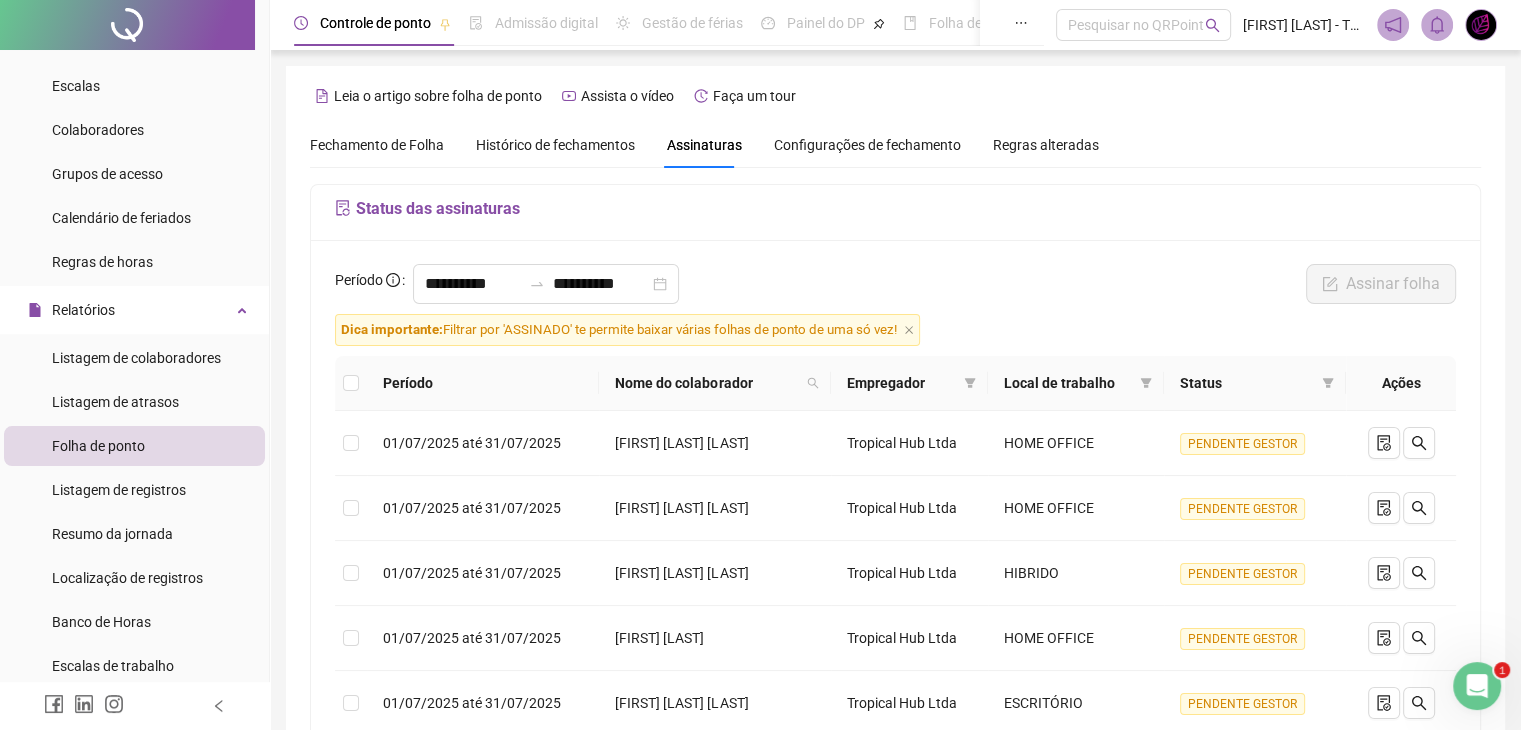 click on "Status" at bounding box center (1255, 383) 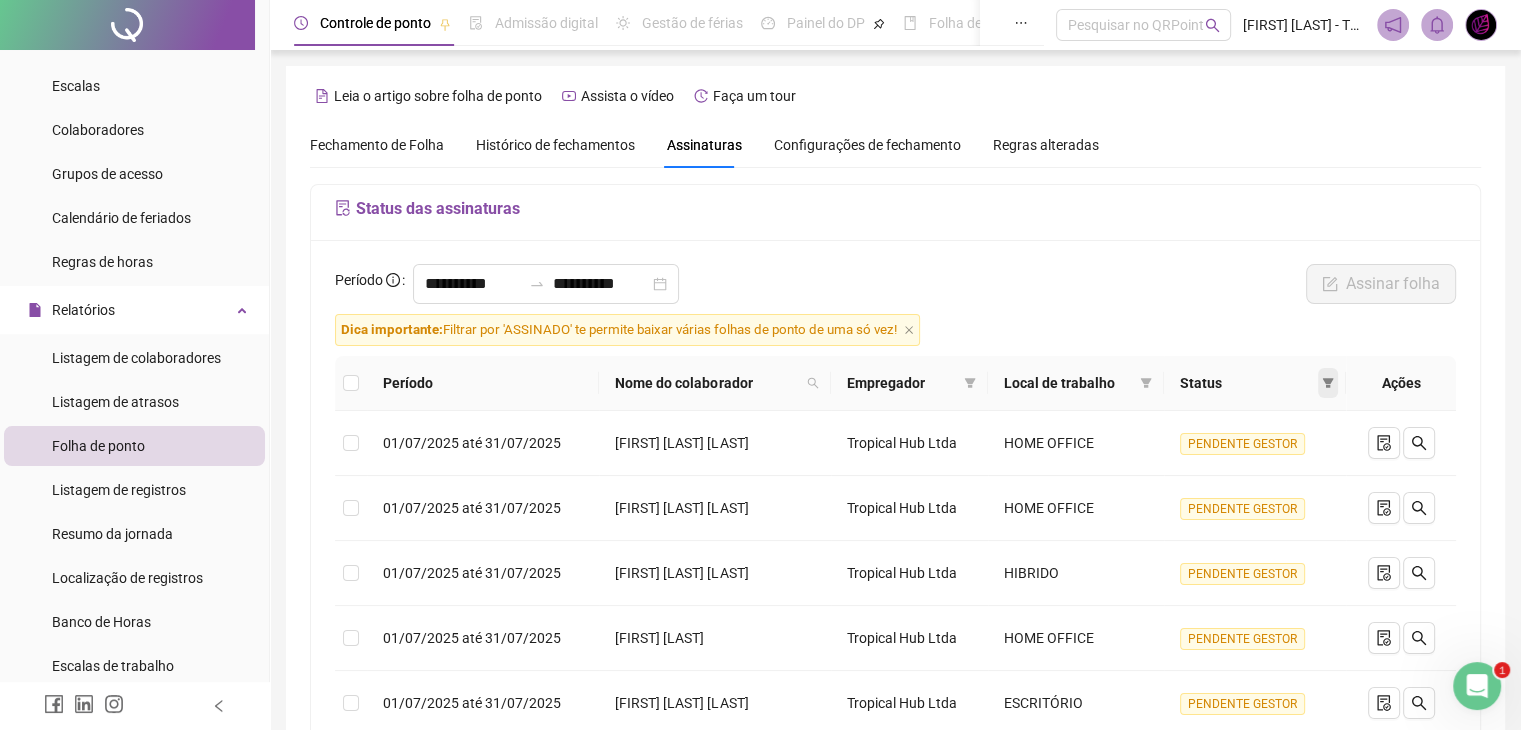 click at bounding box center (1328, 383) 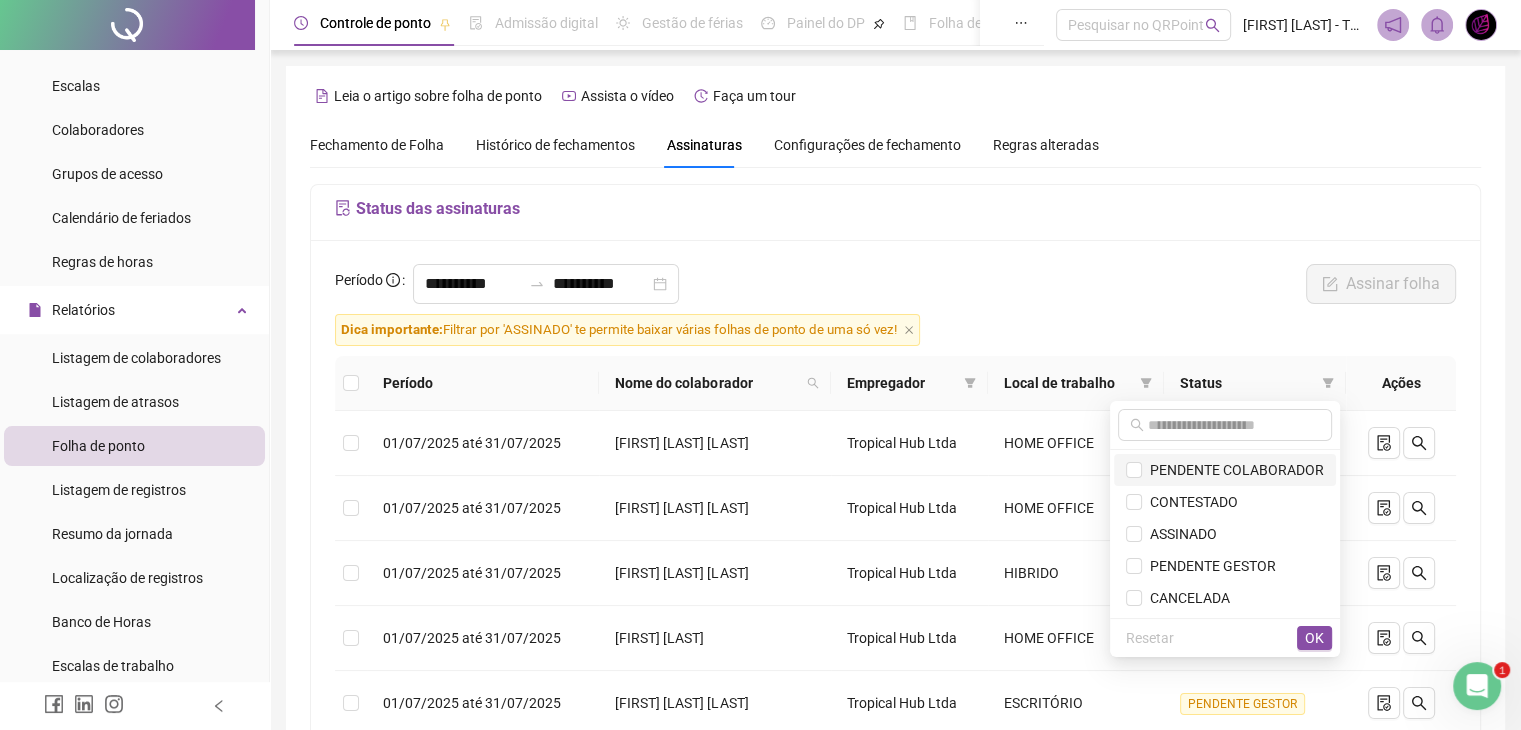 click on "PENDENTE COLABORADOR" at bounding box center (1233, 470) 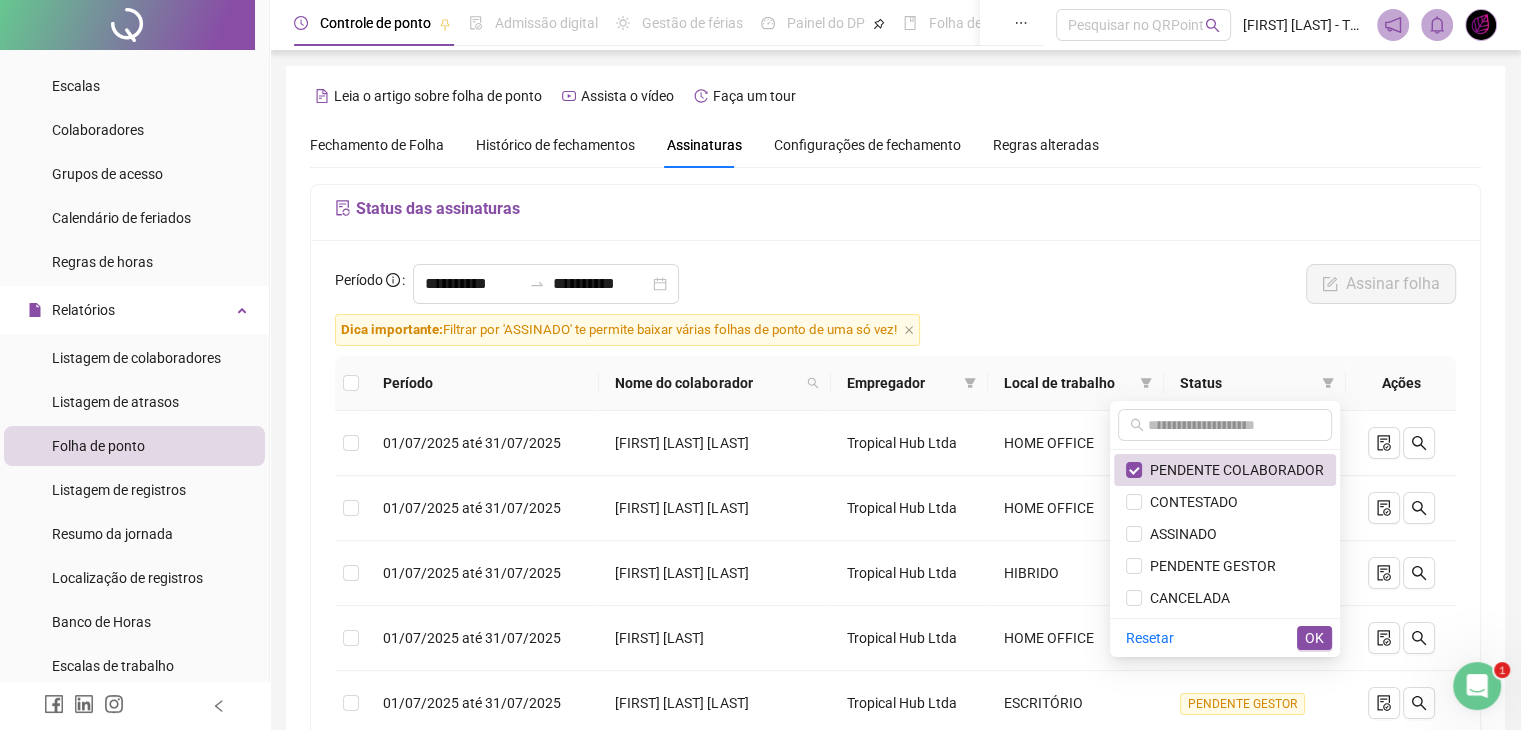 click on "Resetar OK" at bounding box center [1225, 637] 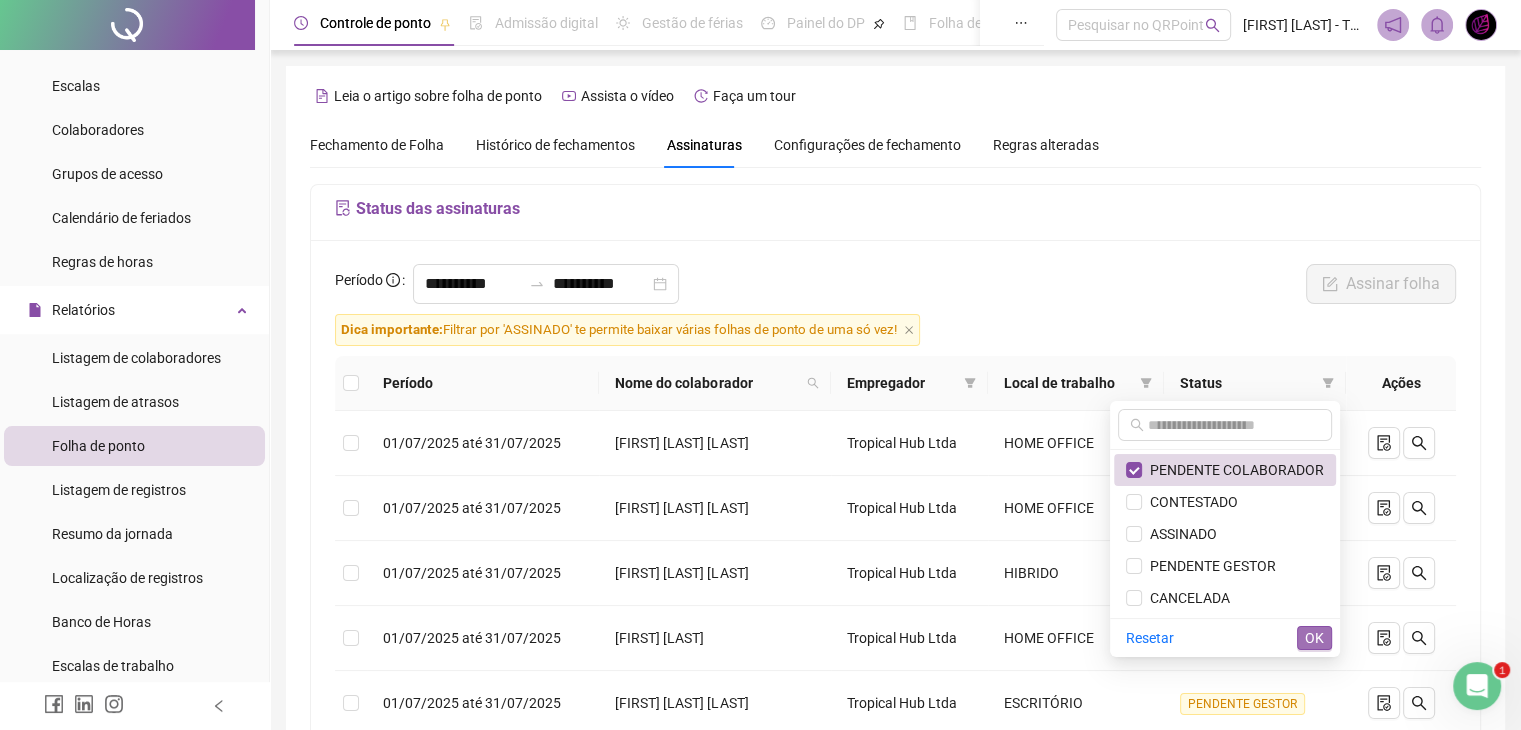 click on "OK" at bounding box center (1314, 638) 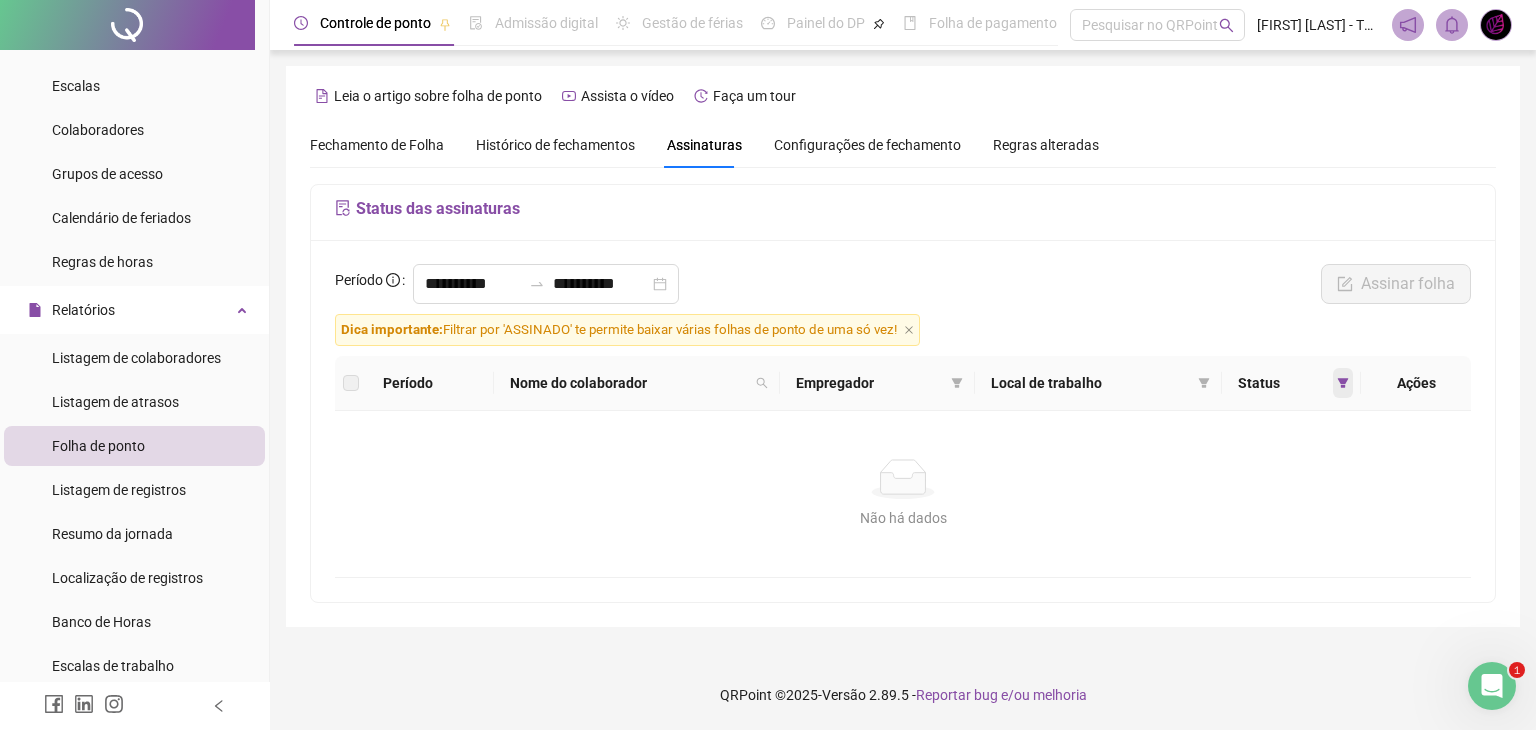 click at bounding box center [1343, 383] 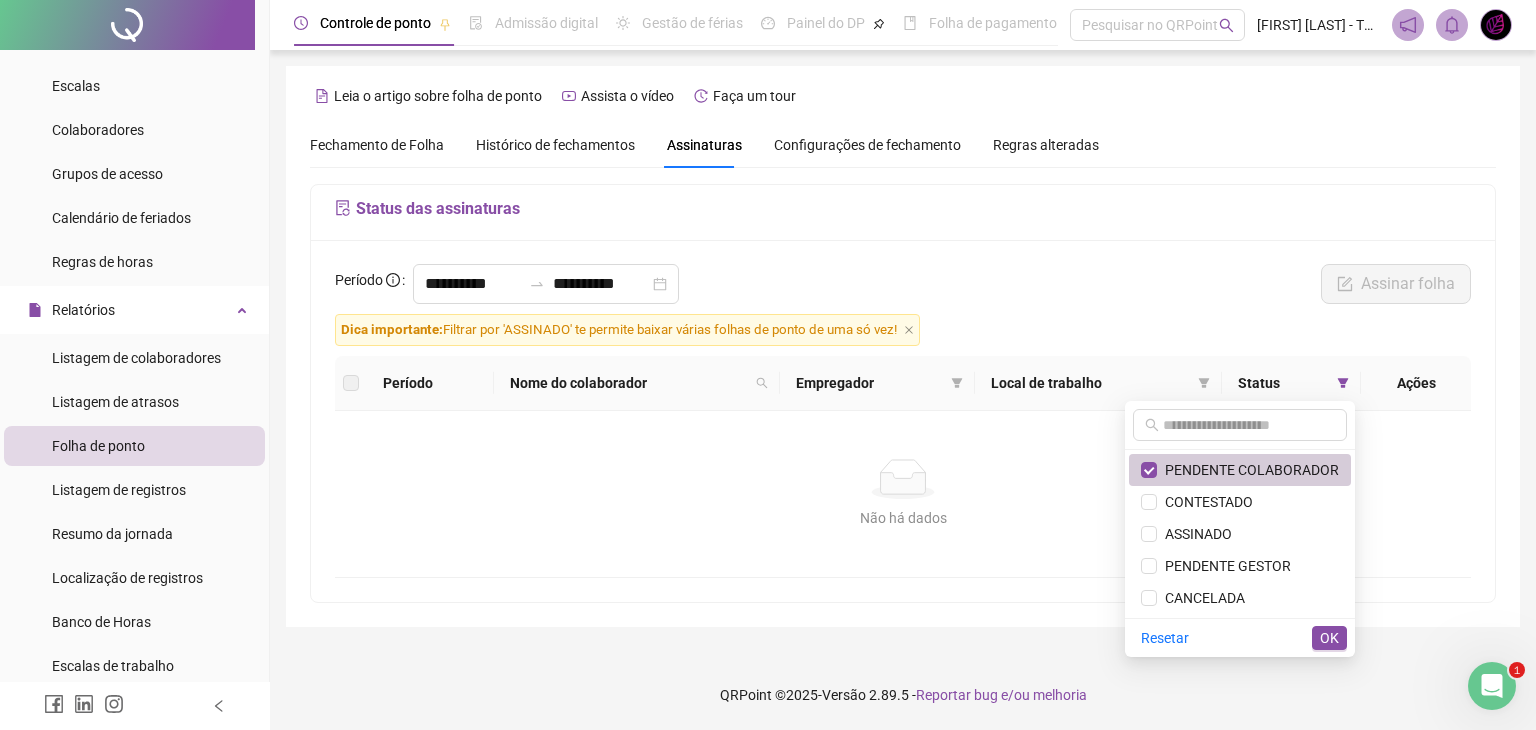 click on "PENDENTE COLABORADOR" at bounding box center [1248, 470] 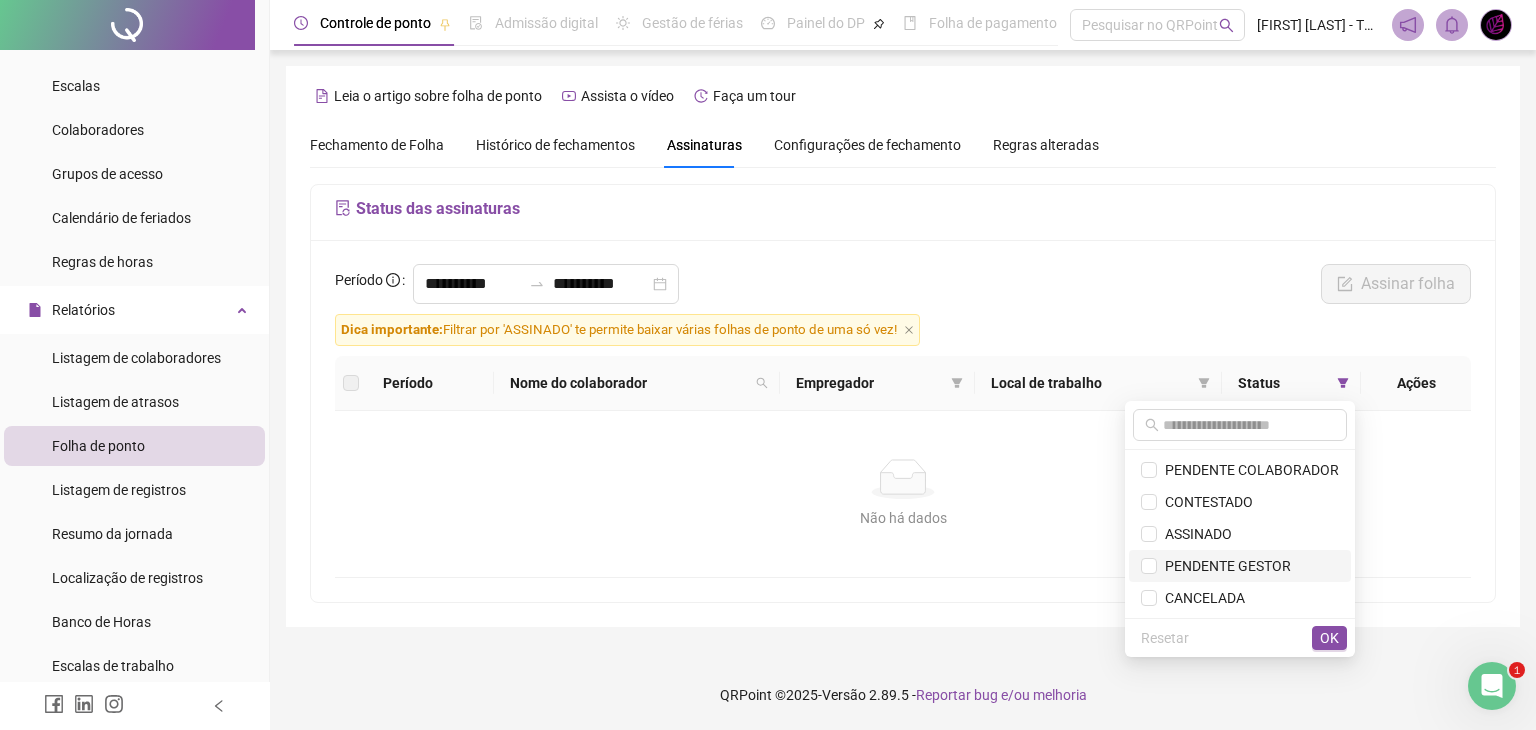 click on "PENDENTE GESTOR" at bounding box center [1224, 566] 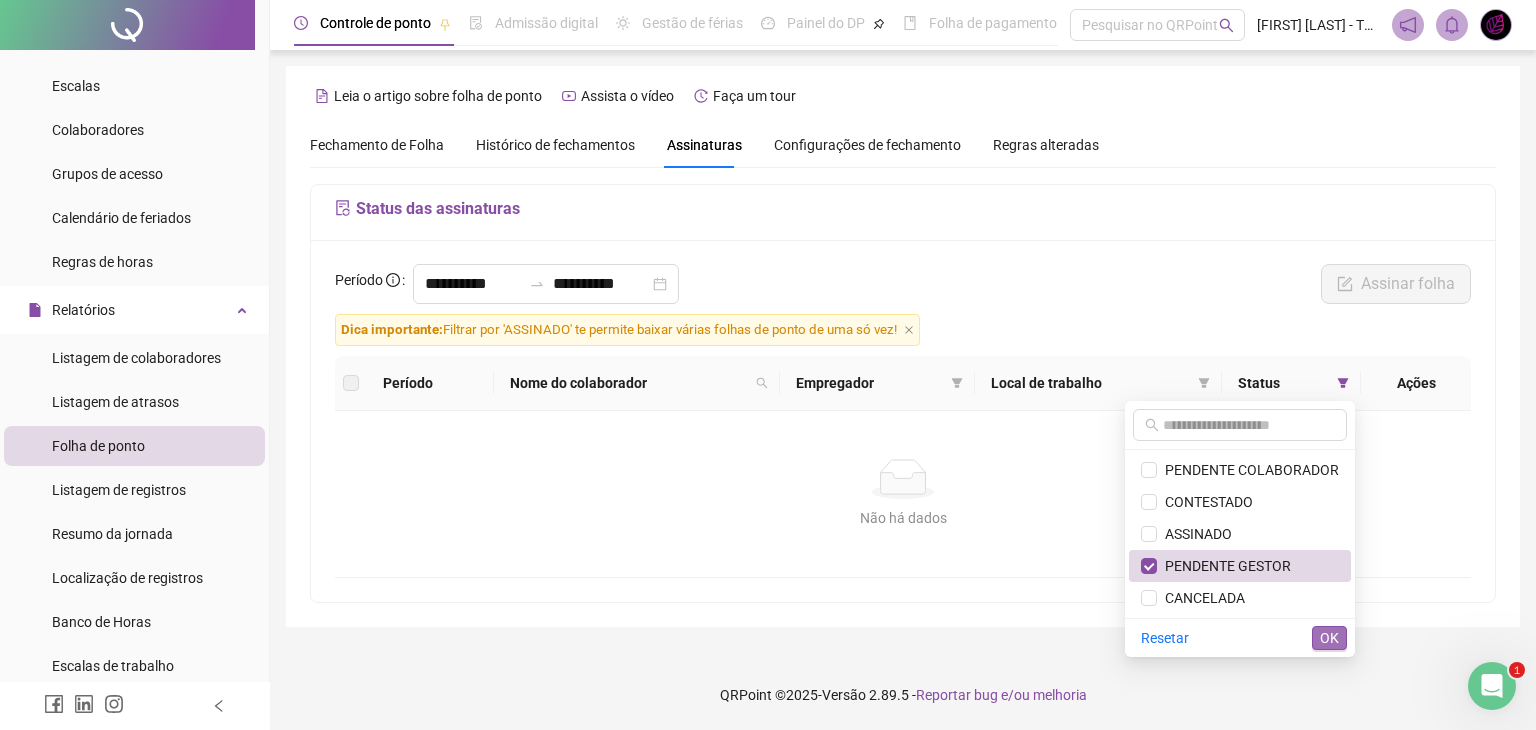 click on "OK" at bounding box center (1329, 638) 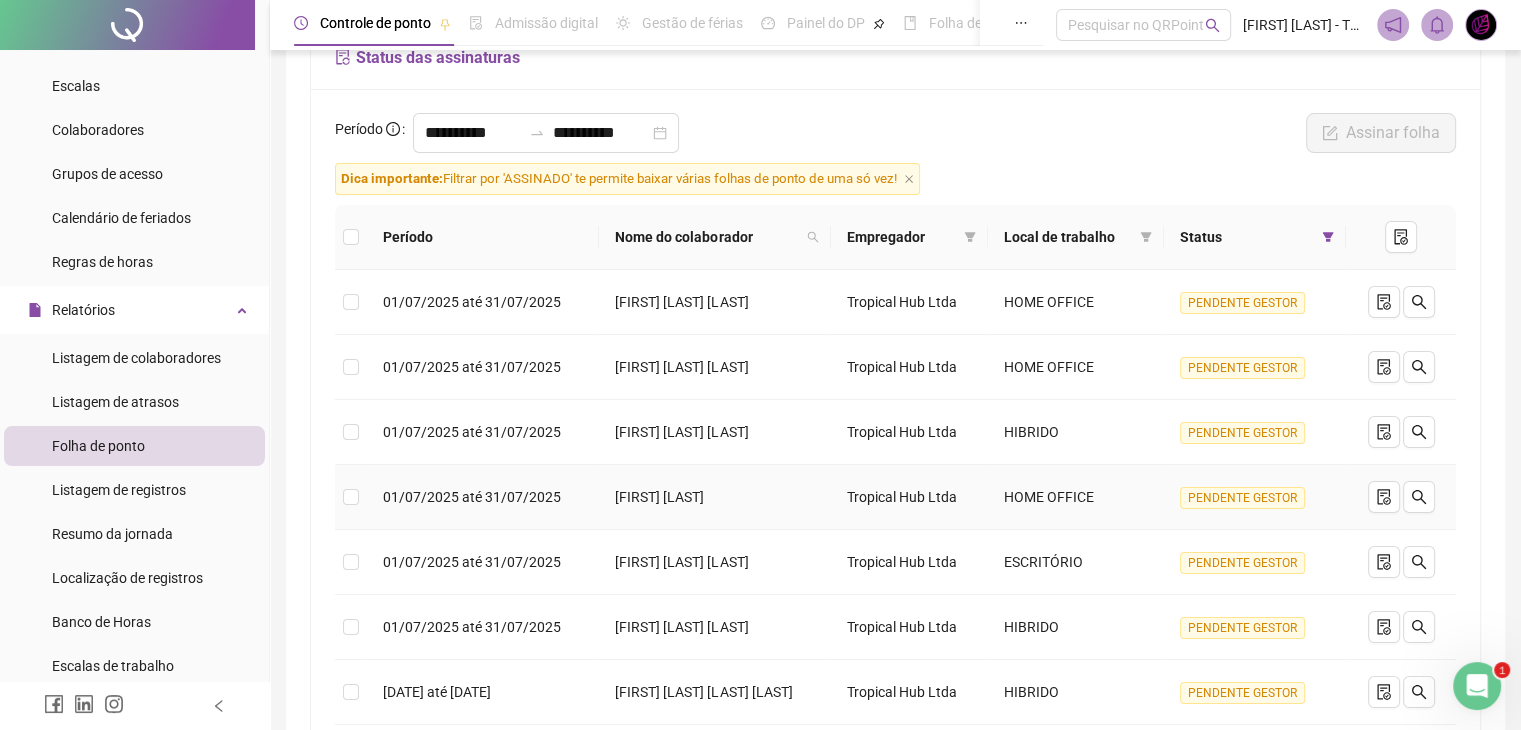 scroll, scrollTop: 300, scrollLeft: 0, axis: vertical 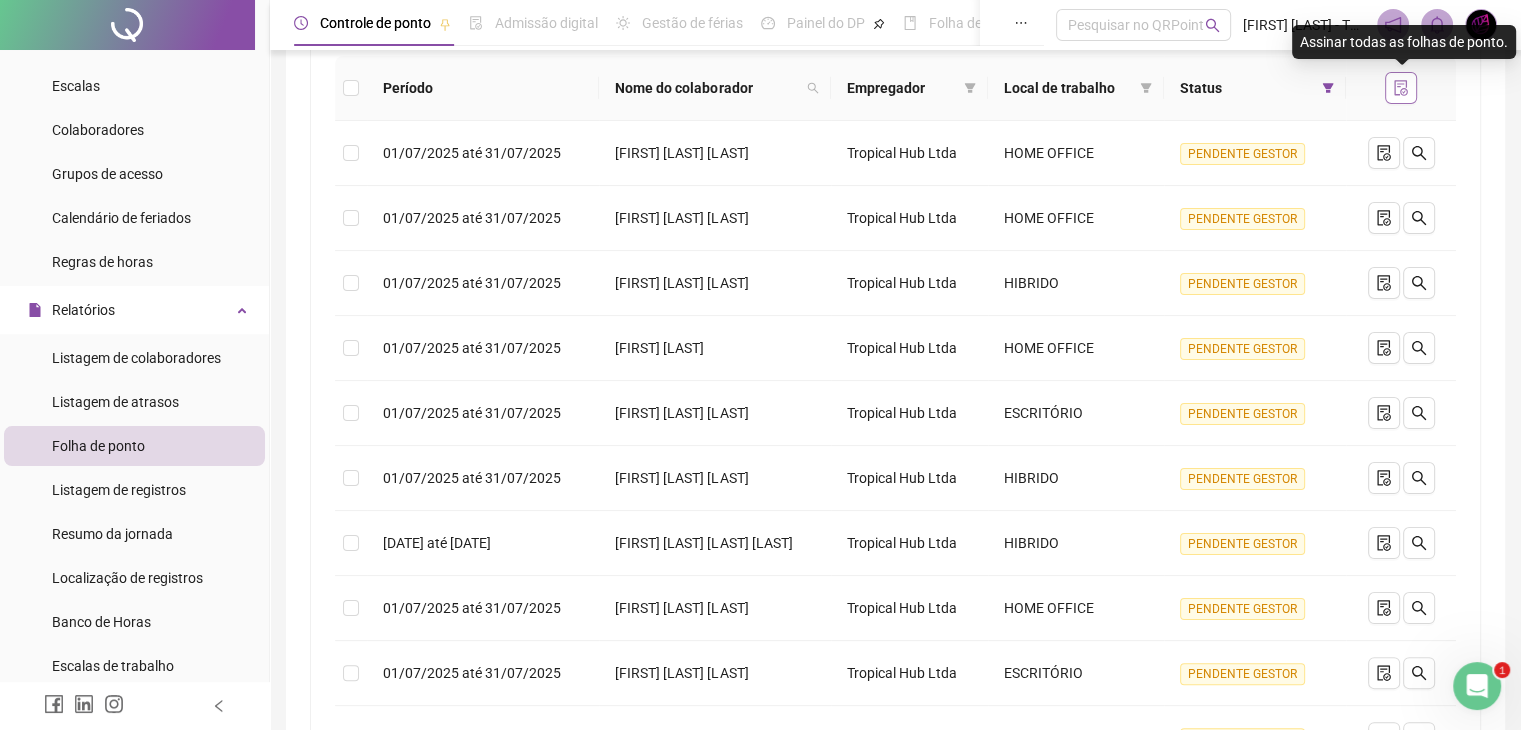 click 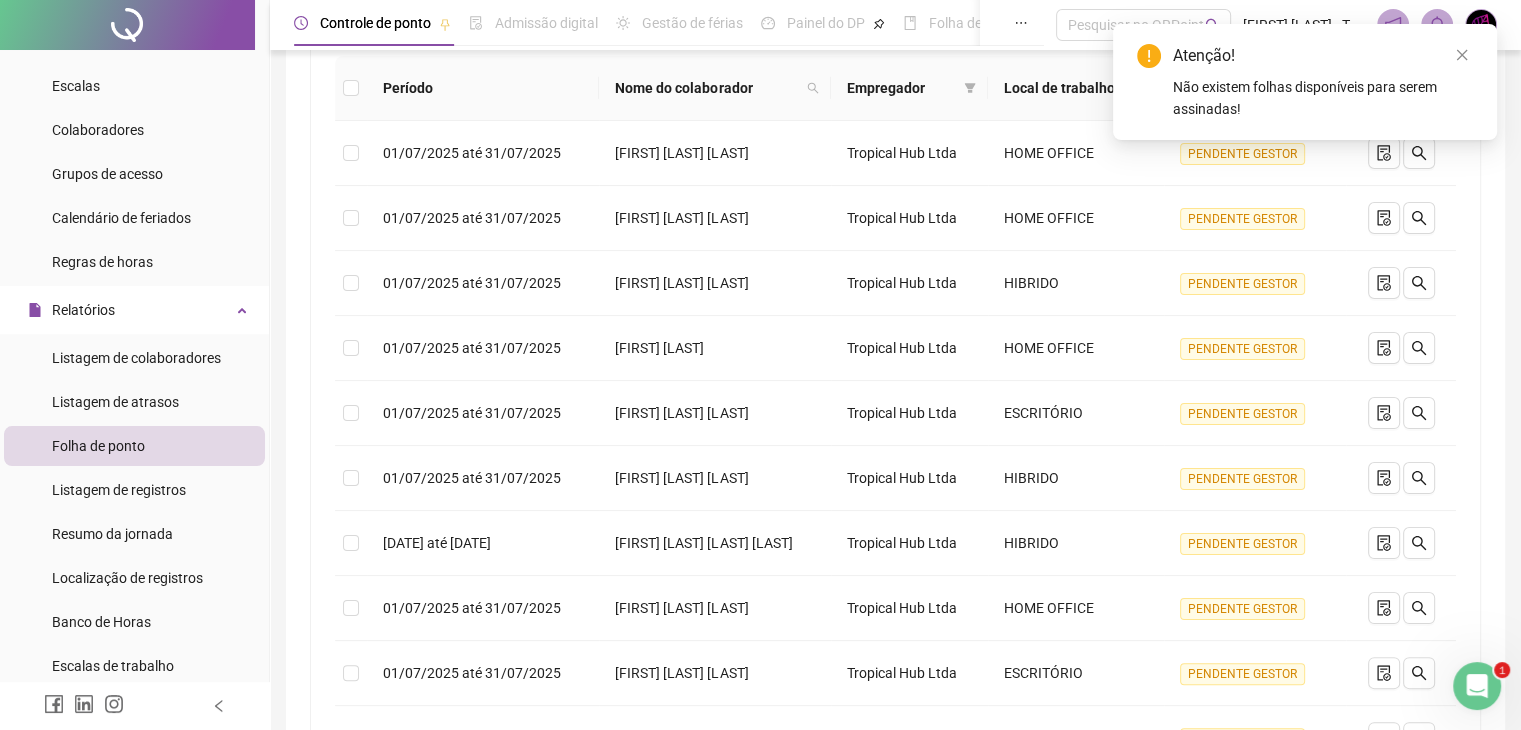 click on "Atenção! Não existem folhas disponíveis para serem assinadas!" at bounding box center [1305, 82] 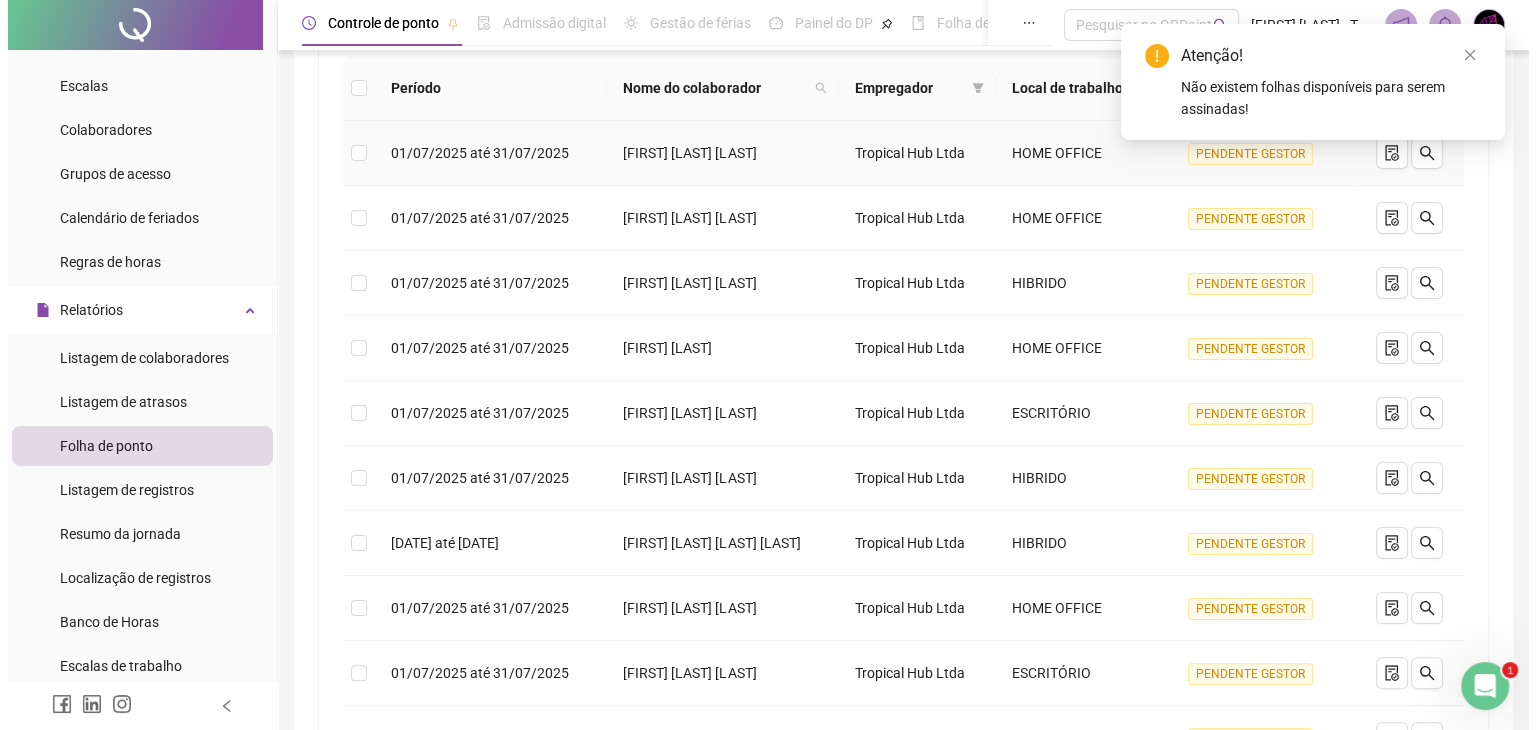 scroll, scrollTop: 100, scrollLeft: 0, axis: vertical 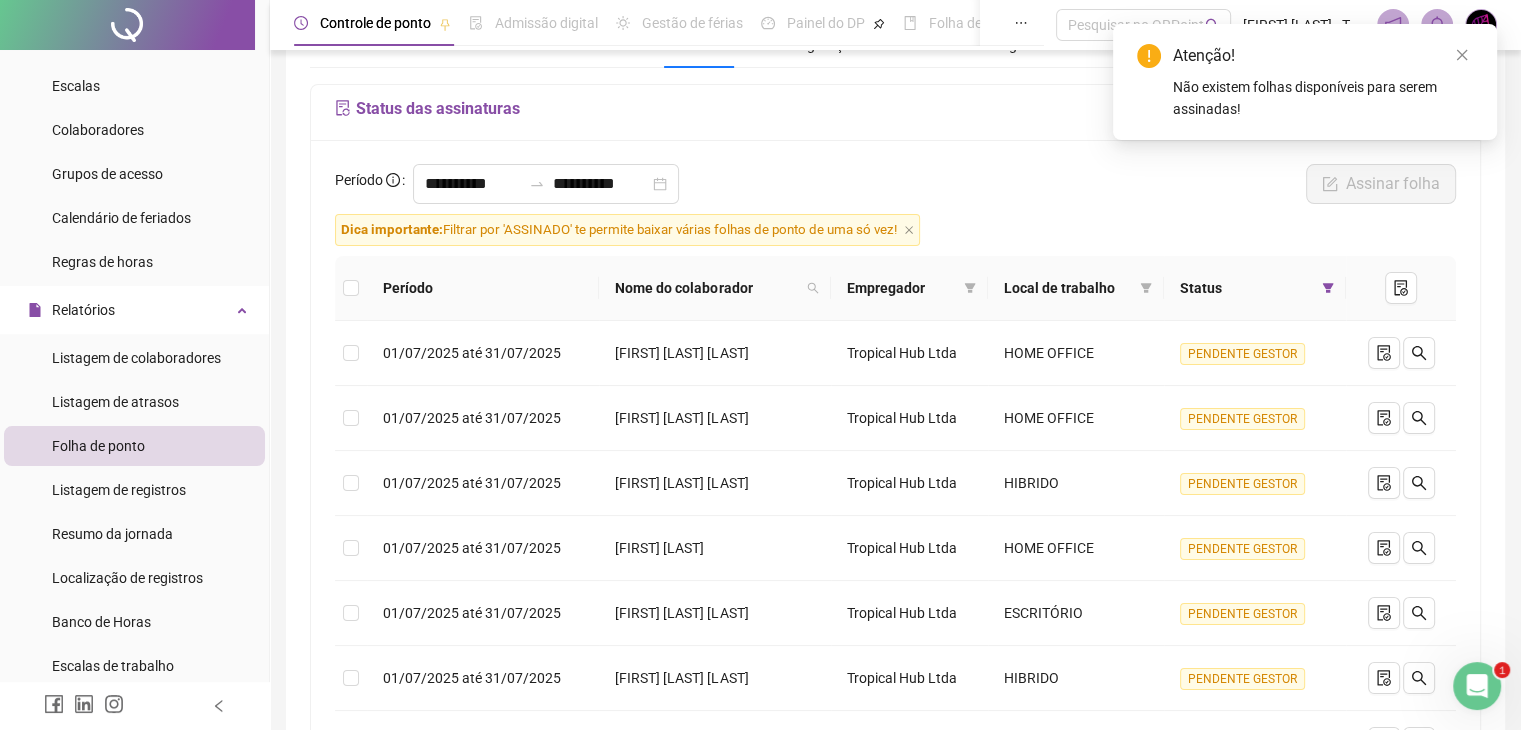 click at bounding box center (351, 288) 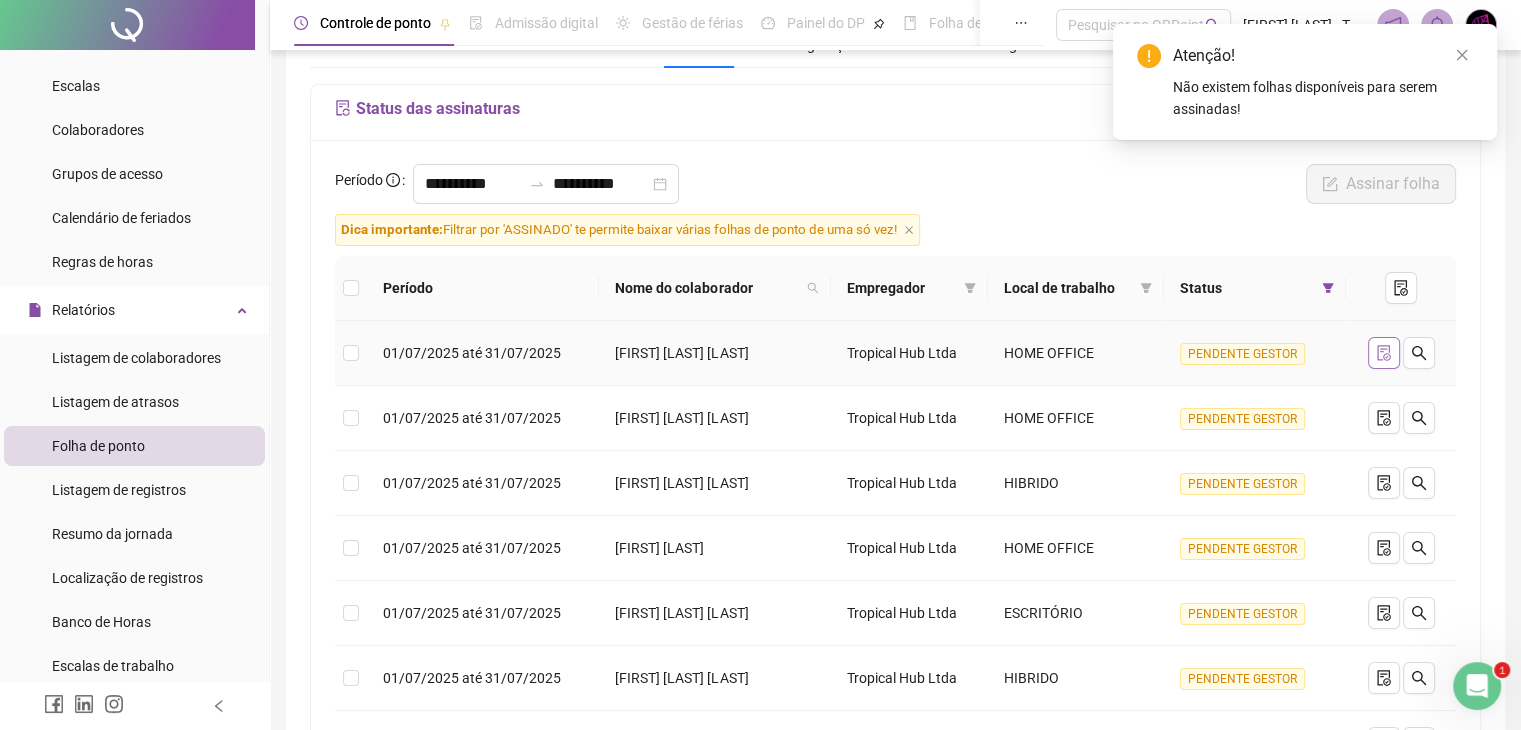 click at bounding box center (1384, 353) 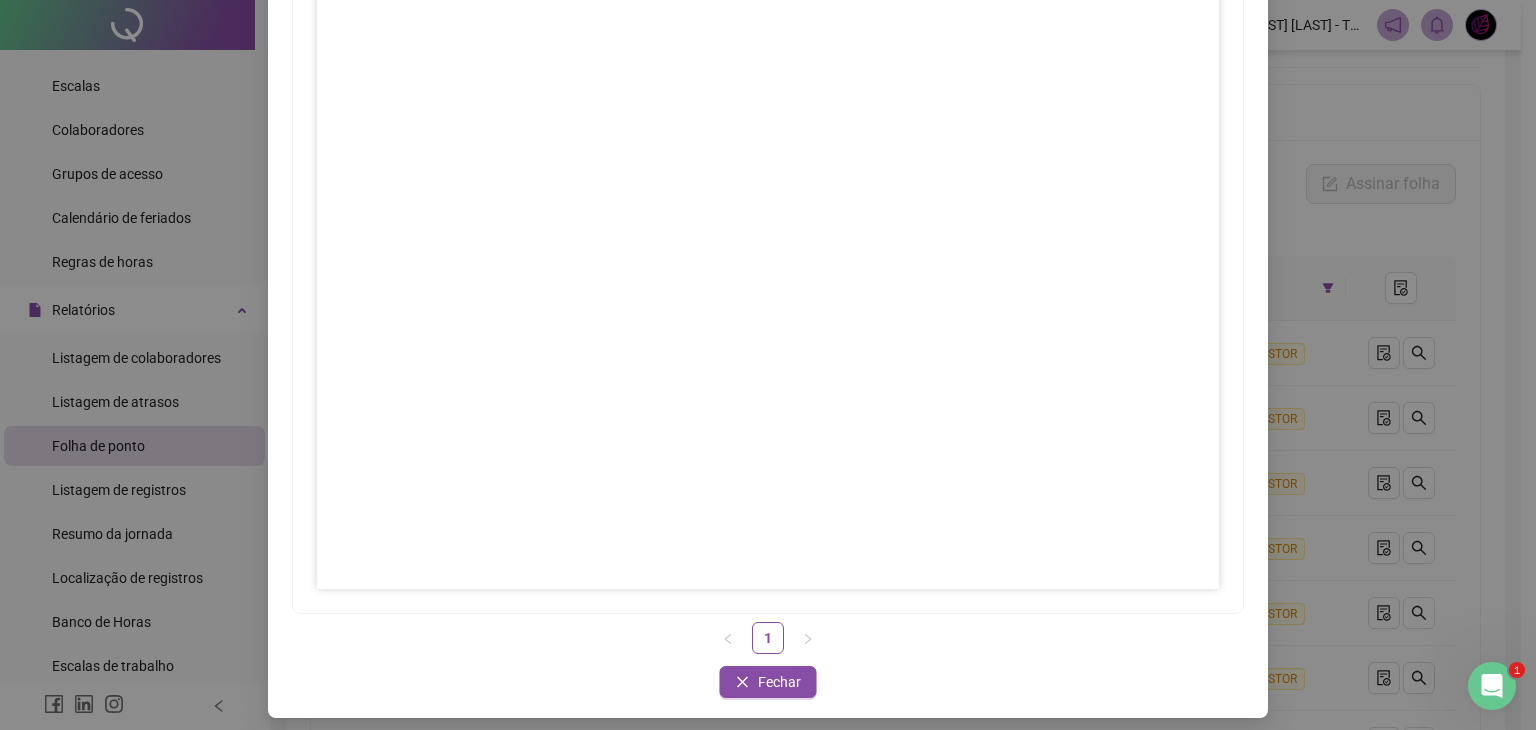 scroll, scrollTop: 200, scrollLeft: 0, axis: vertical 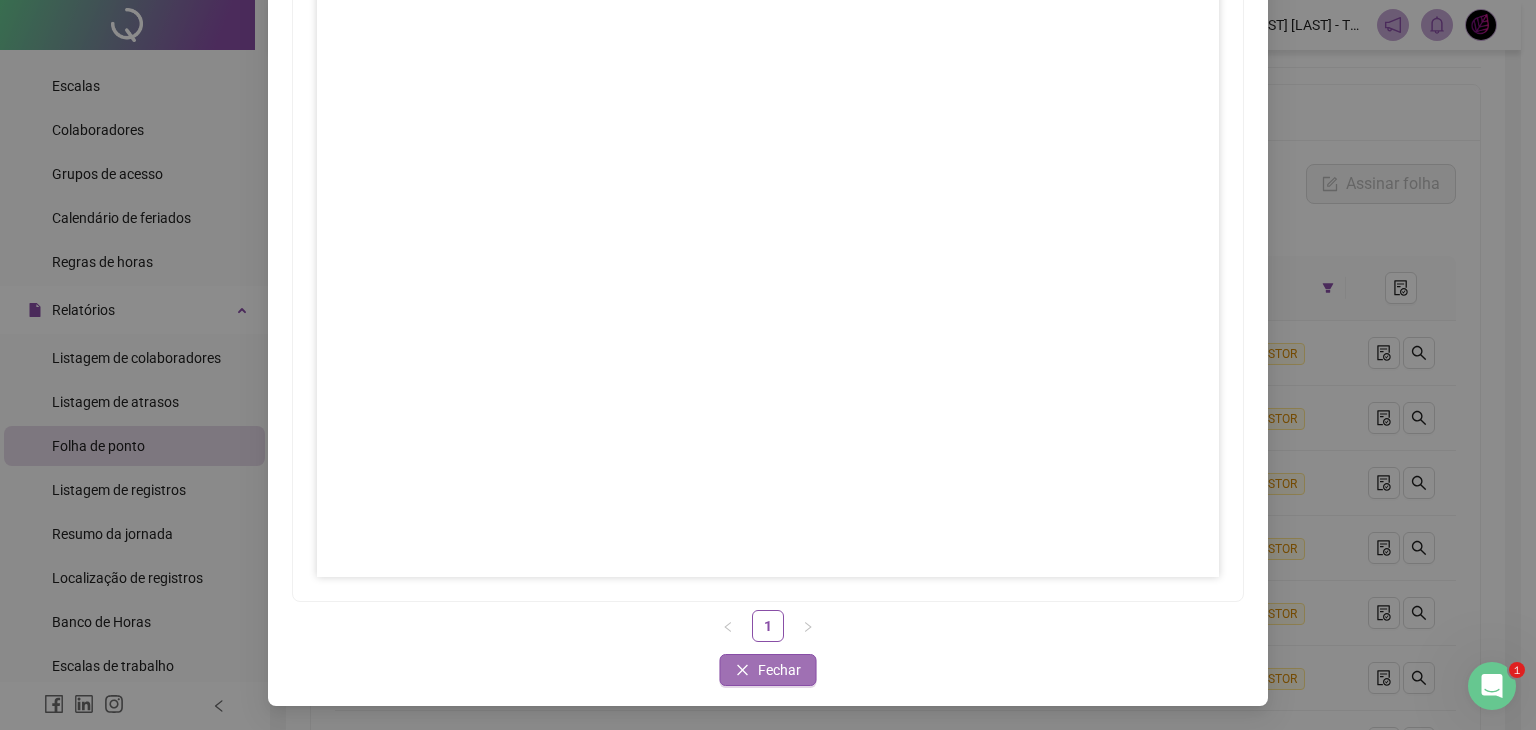 click on "Fechar" at bounding box center (779, 670) 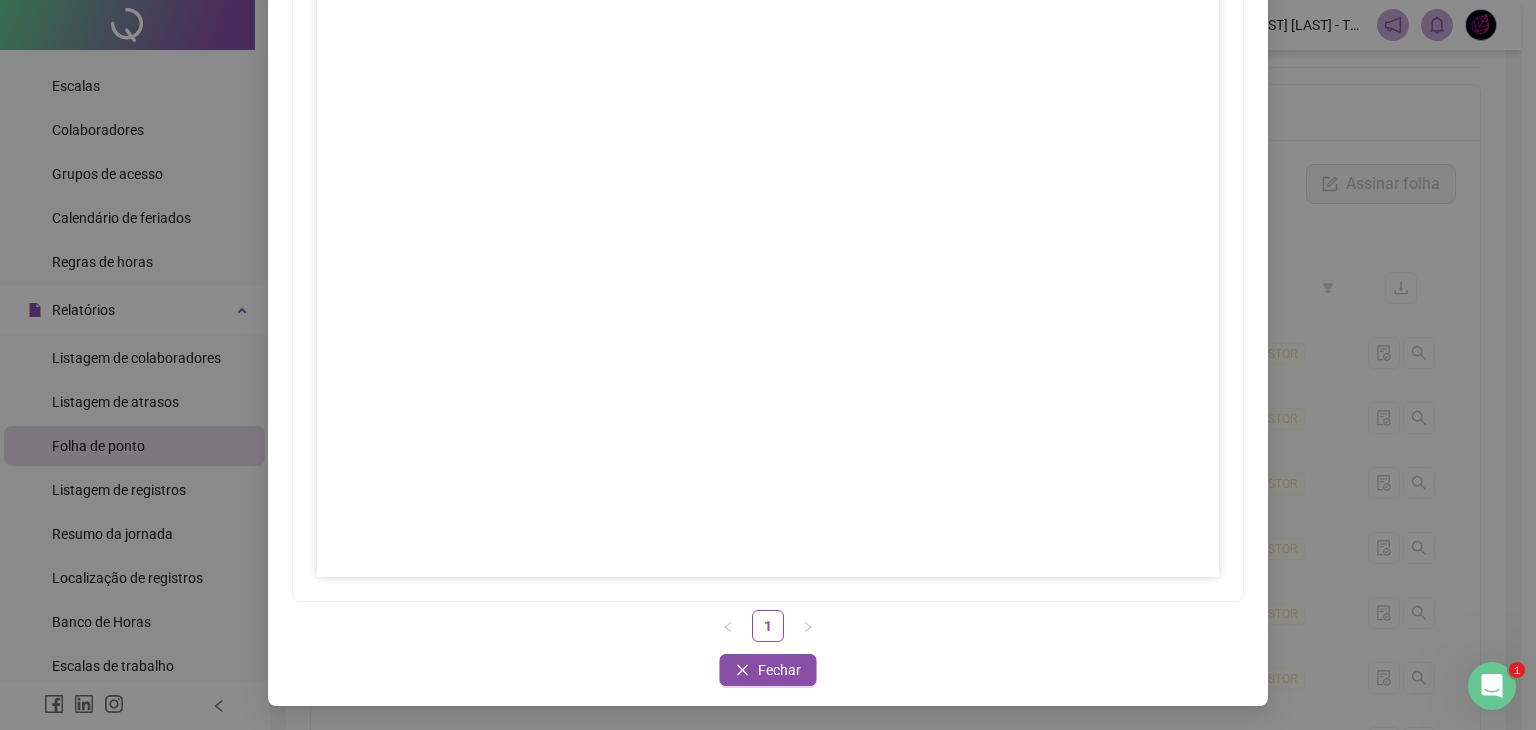 scroll, scrollTop: 100, scrollLeft: 0, axis: vertical 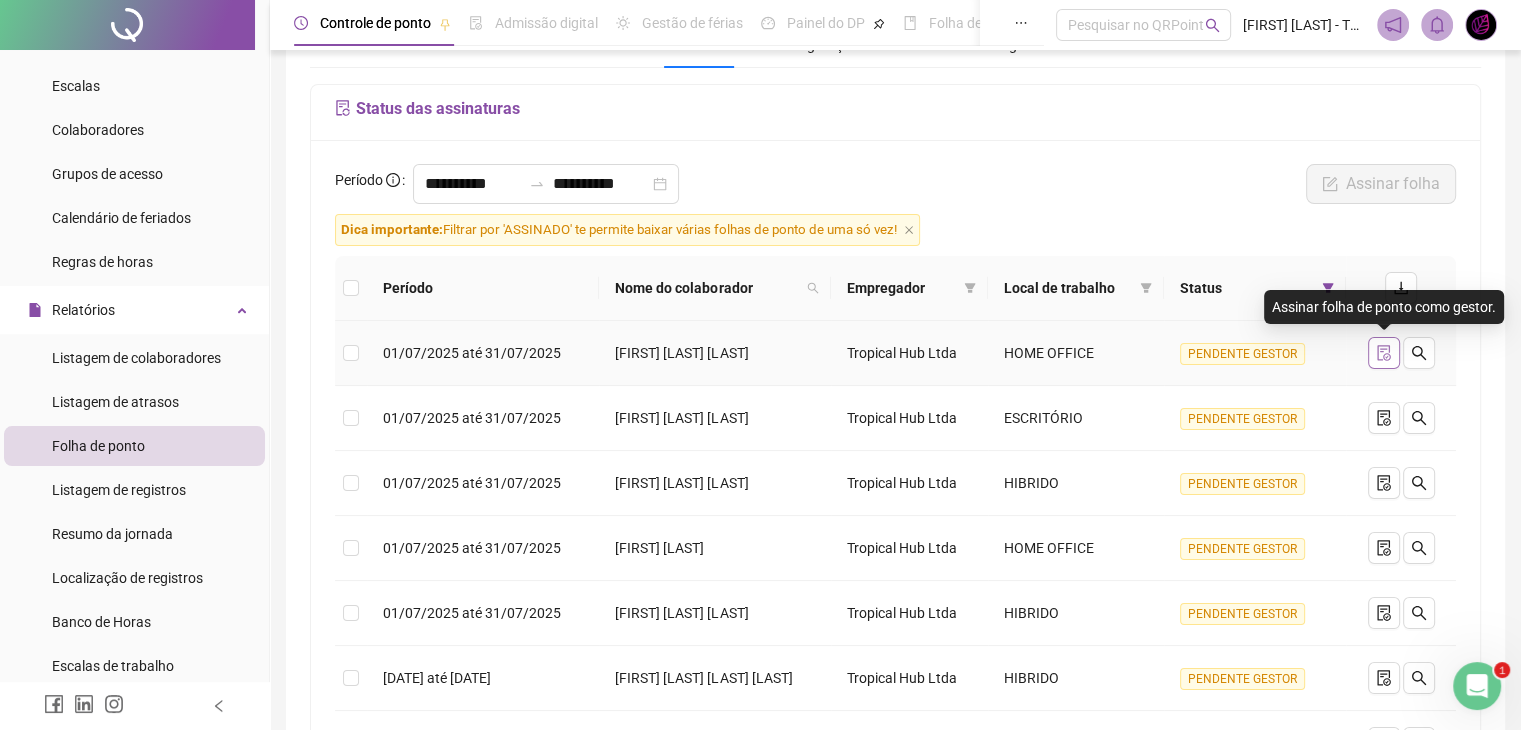 click at bounding box center [1384, 353] 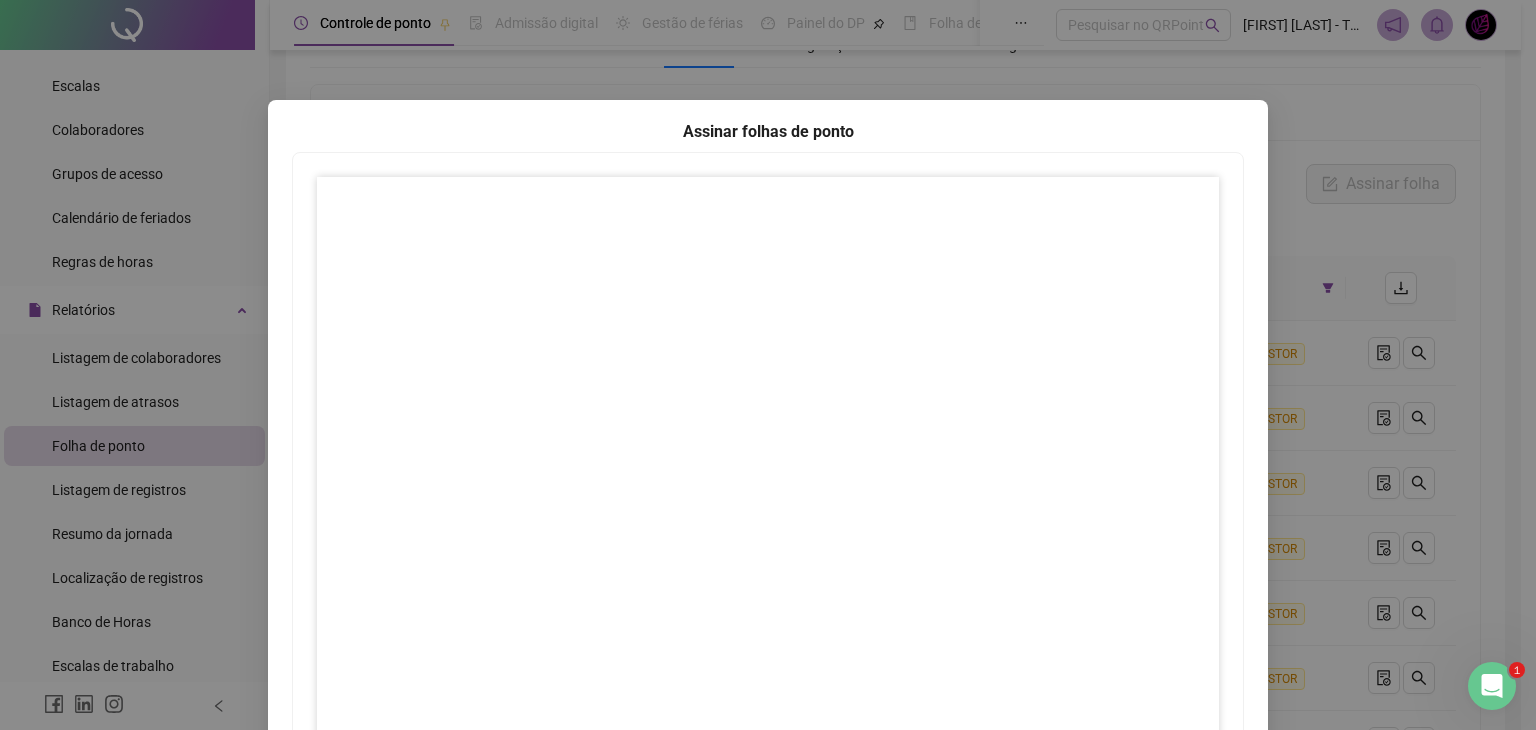 scroll, scrollTop: 200, scrollLeft: 0, axis: vertical 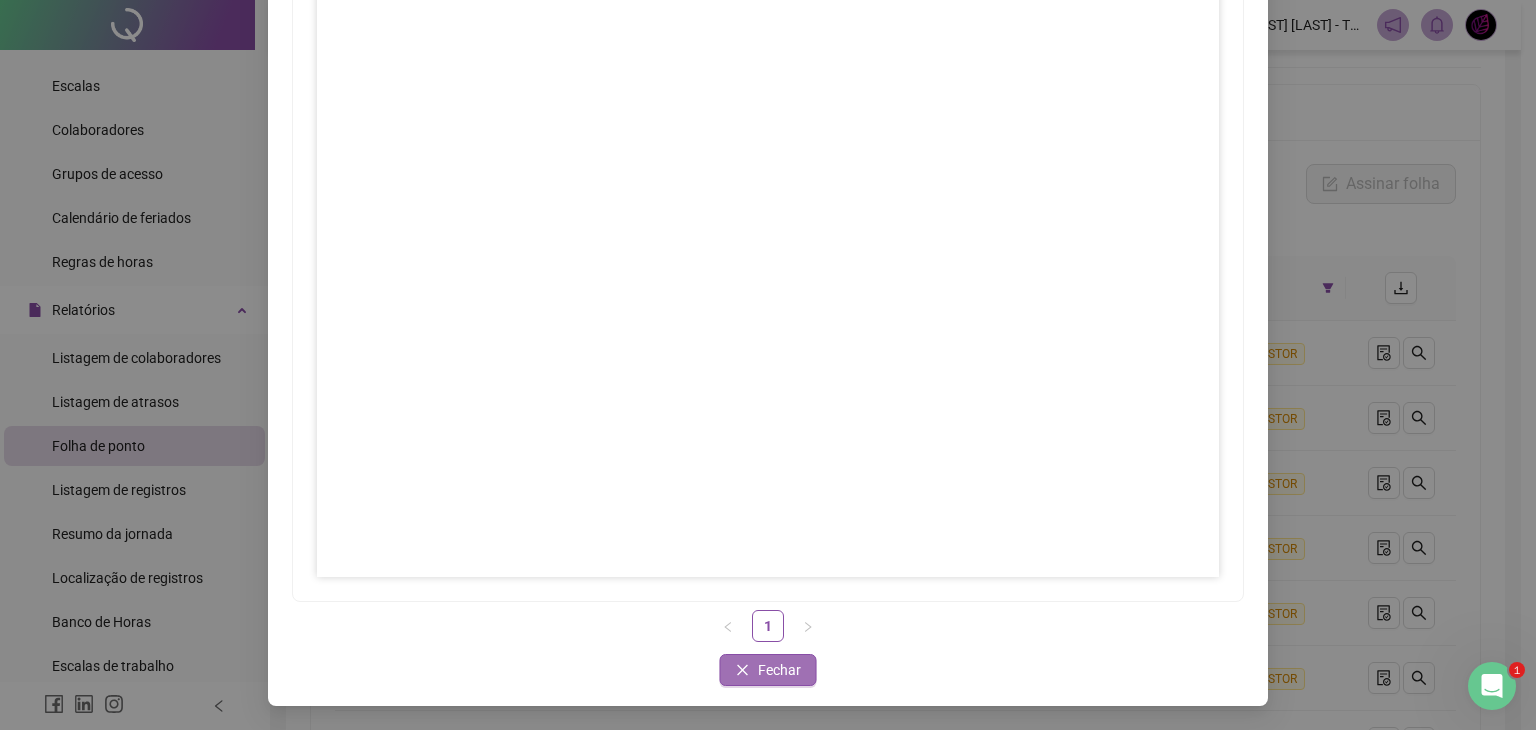 click on "Fechar" at bounding box center [779, 670] 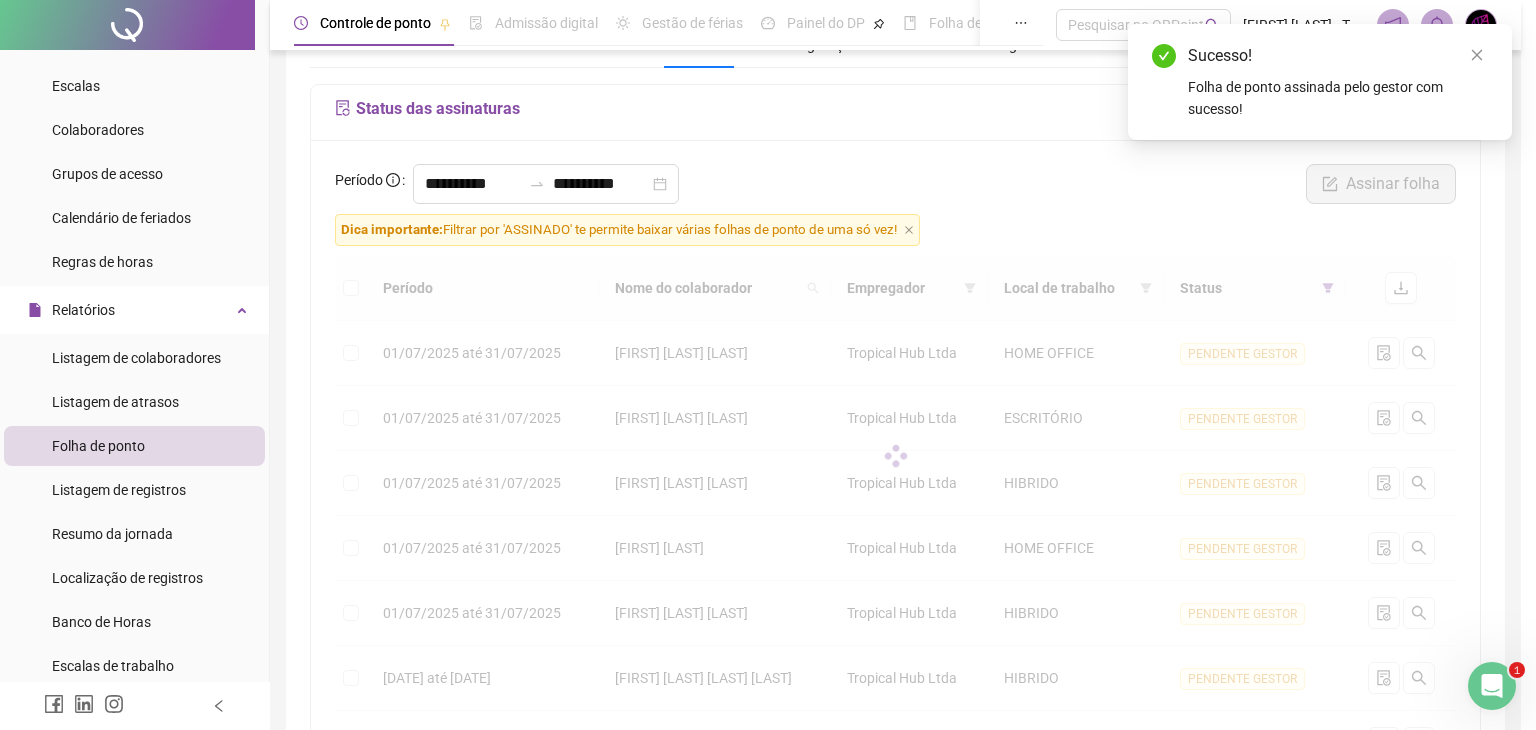 scroll, scrollTop: 100, scrollLeft: 0, axis: vertical 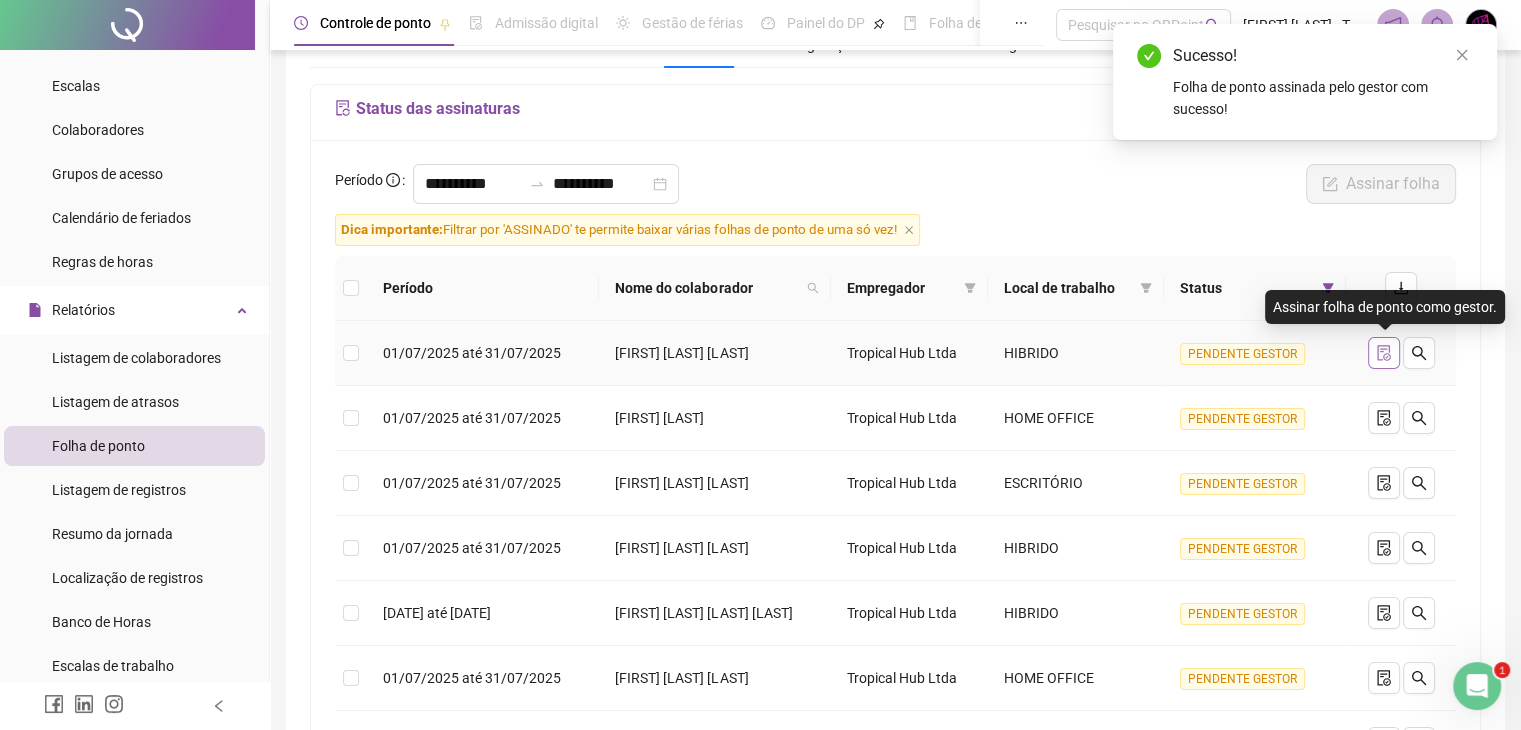 click 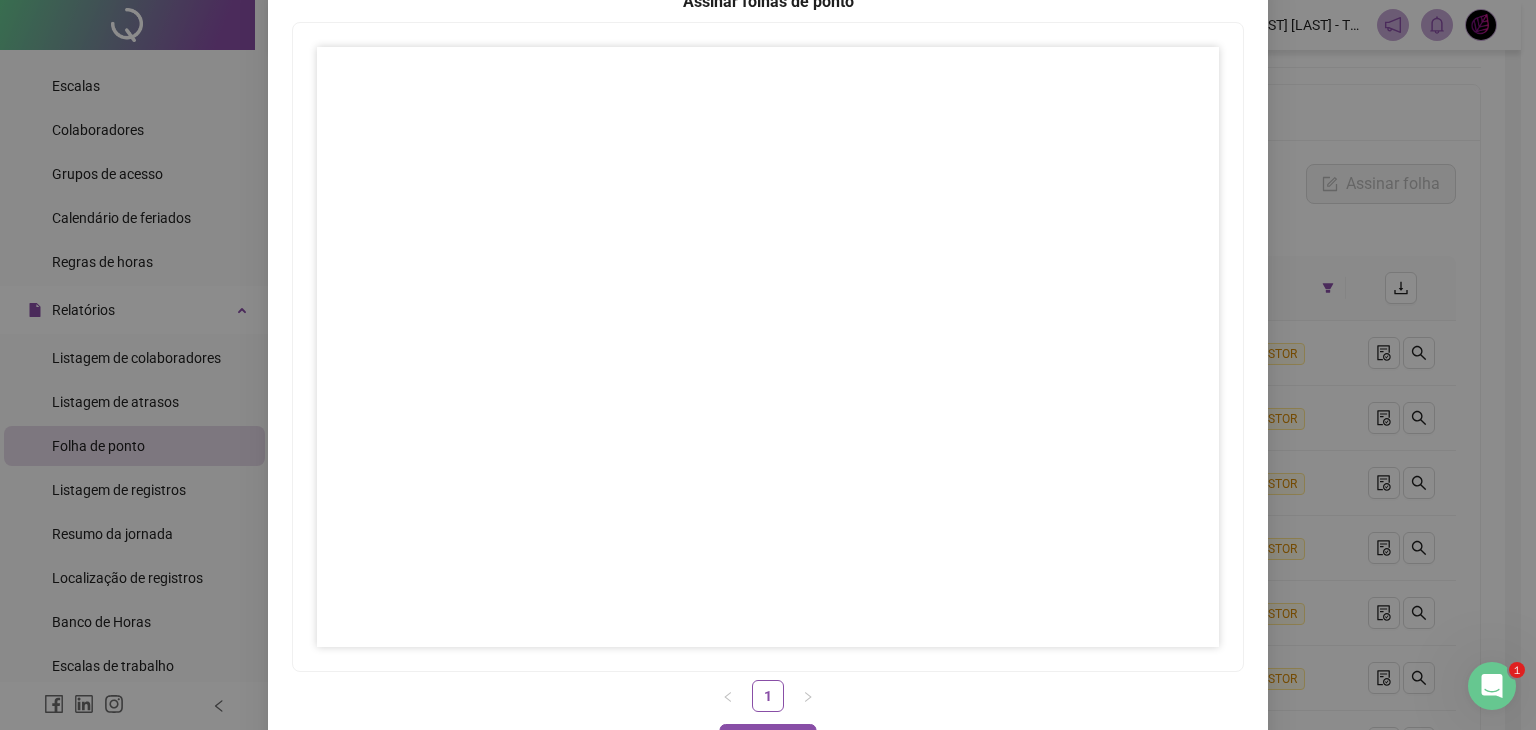 scroll, scrollTop: 200, scrollLeft: 0, axis: vertical 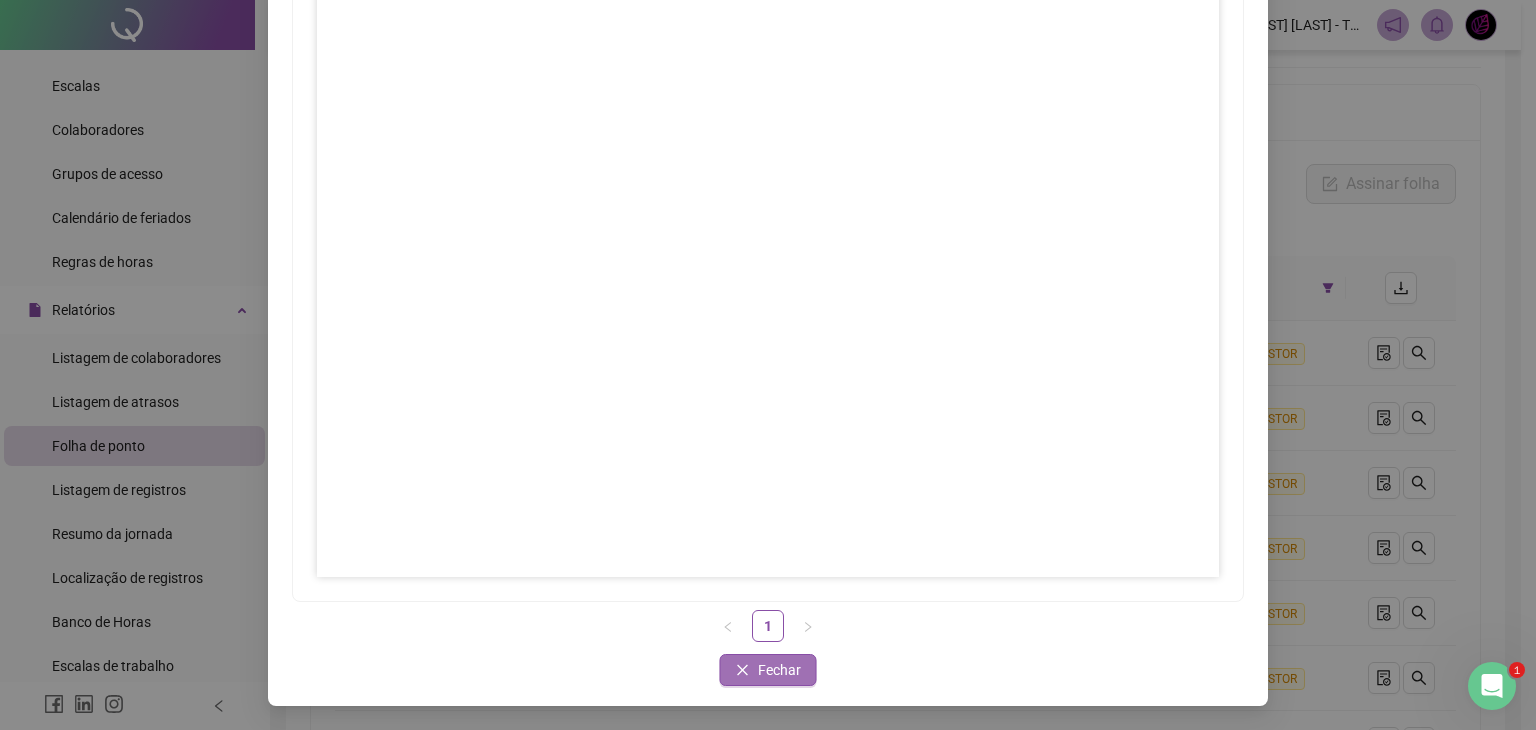 click on "Fechar" at bounding box center [779, 670] 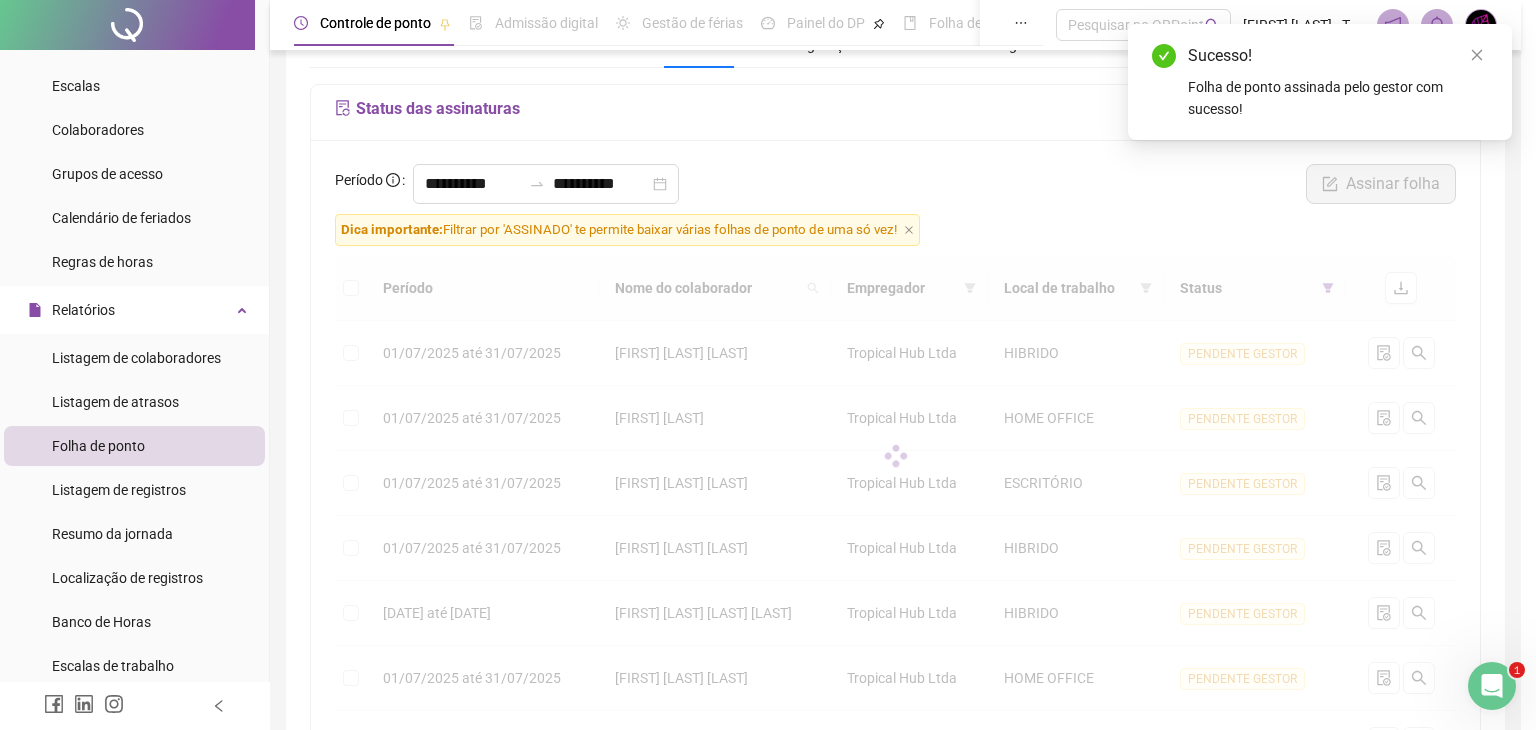scroll, scrollTop: 100, scrollLeft: 0, axis: vertical 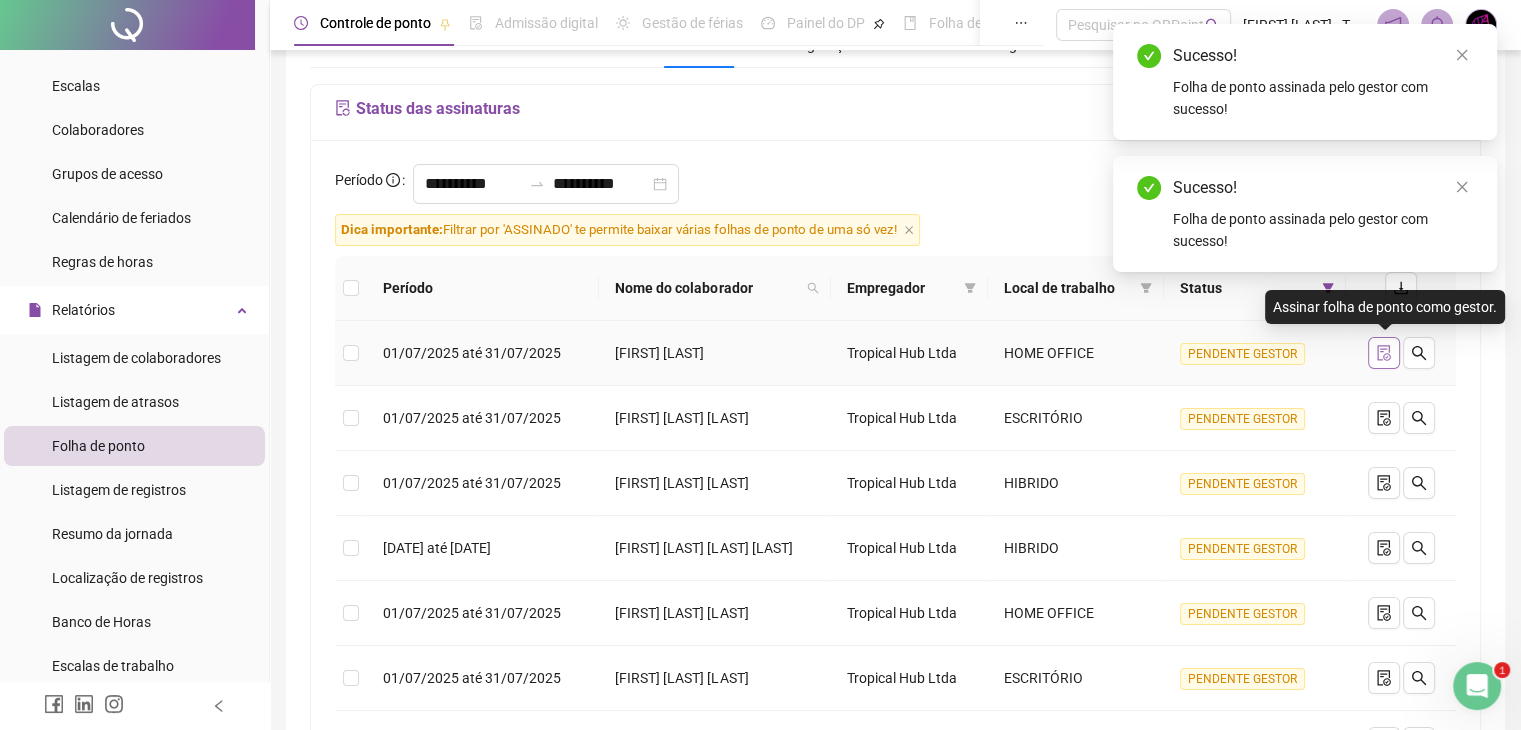 click 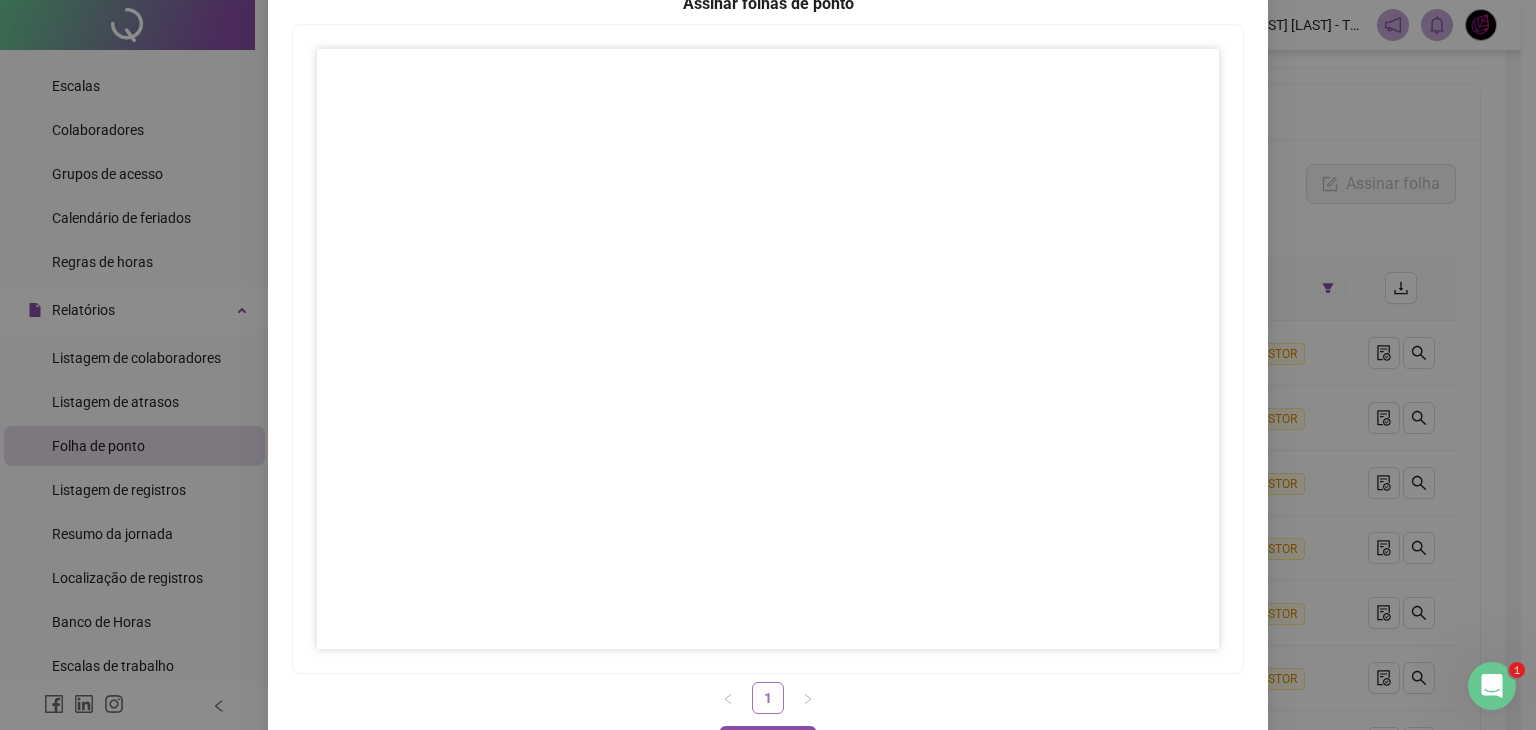 scroll, scrollTop: 200, scrollLeft: 0, axis: vertical 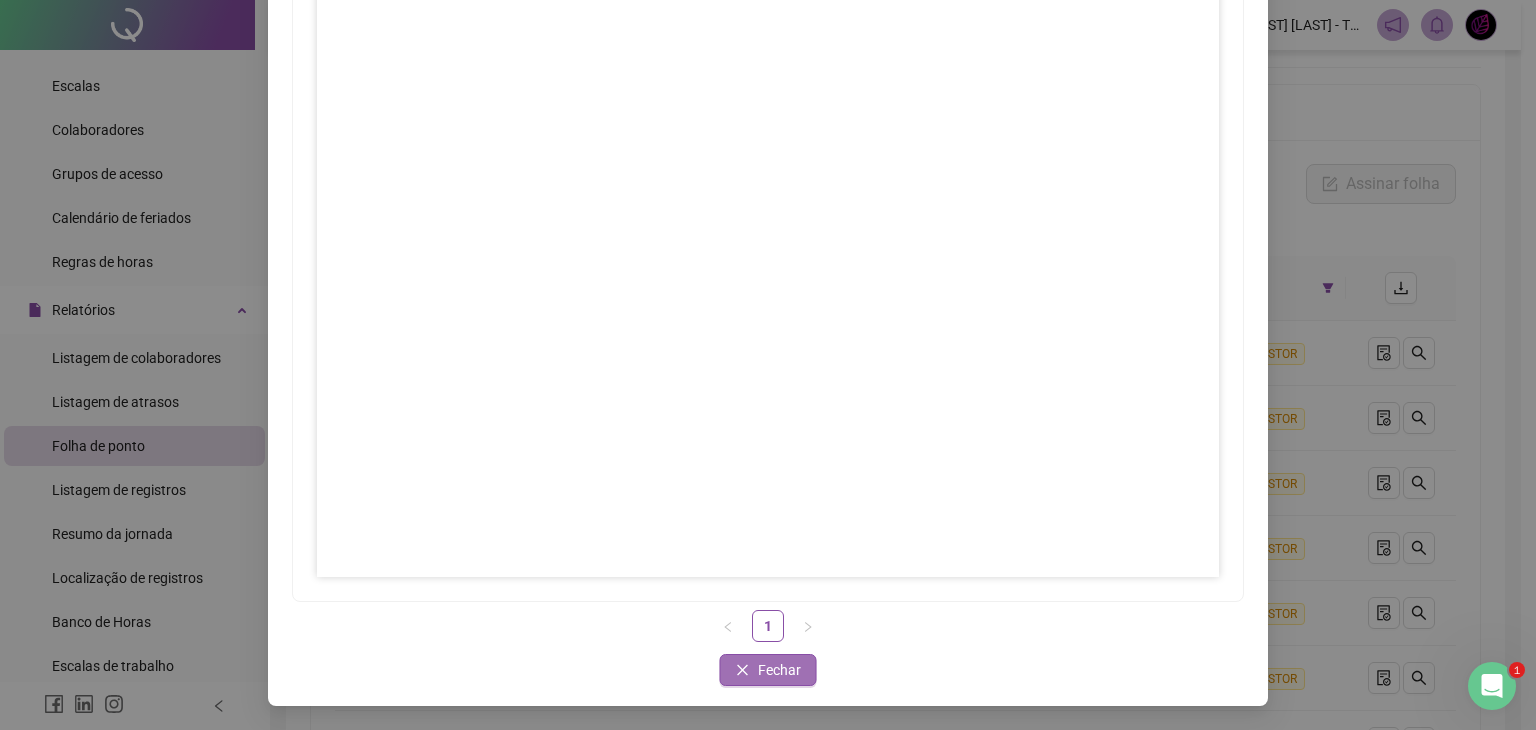 click on "Fechar" at bounding box center (779, 670) 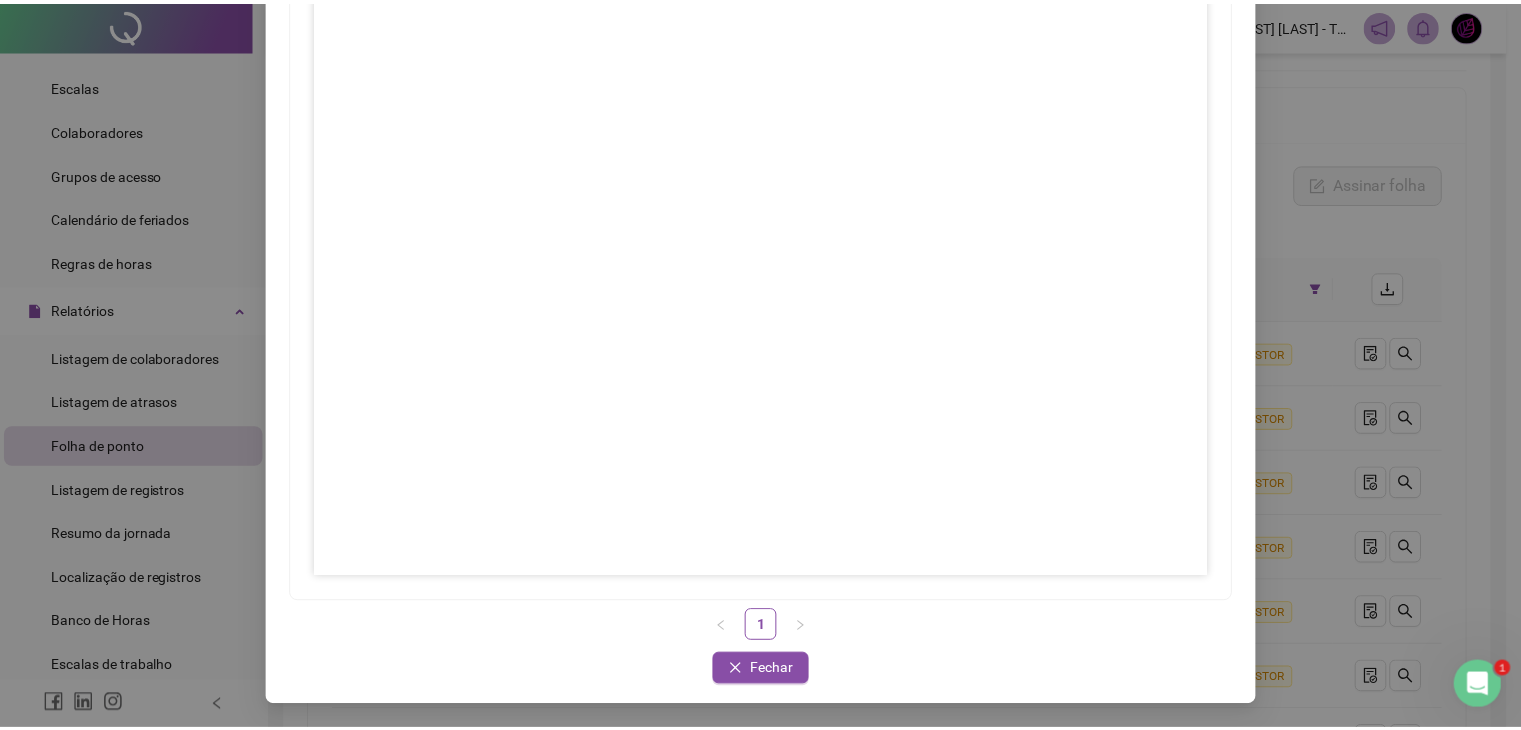 scroll, scrollTop: 100, scrollLeft: 0, axis: vertical 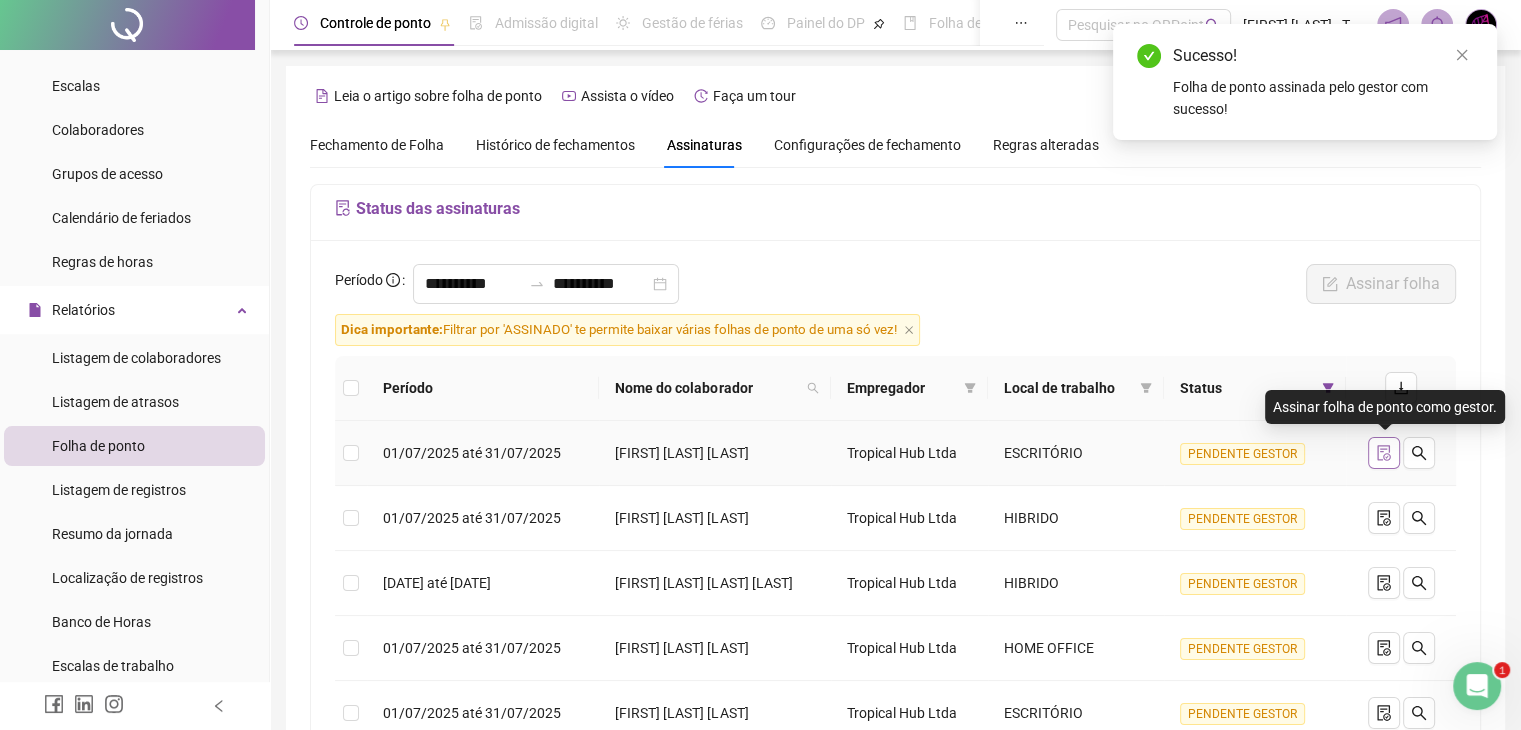 click 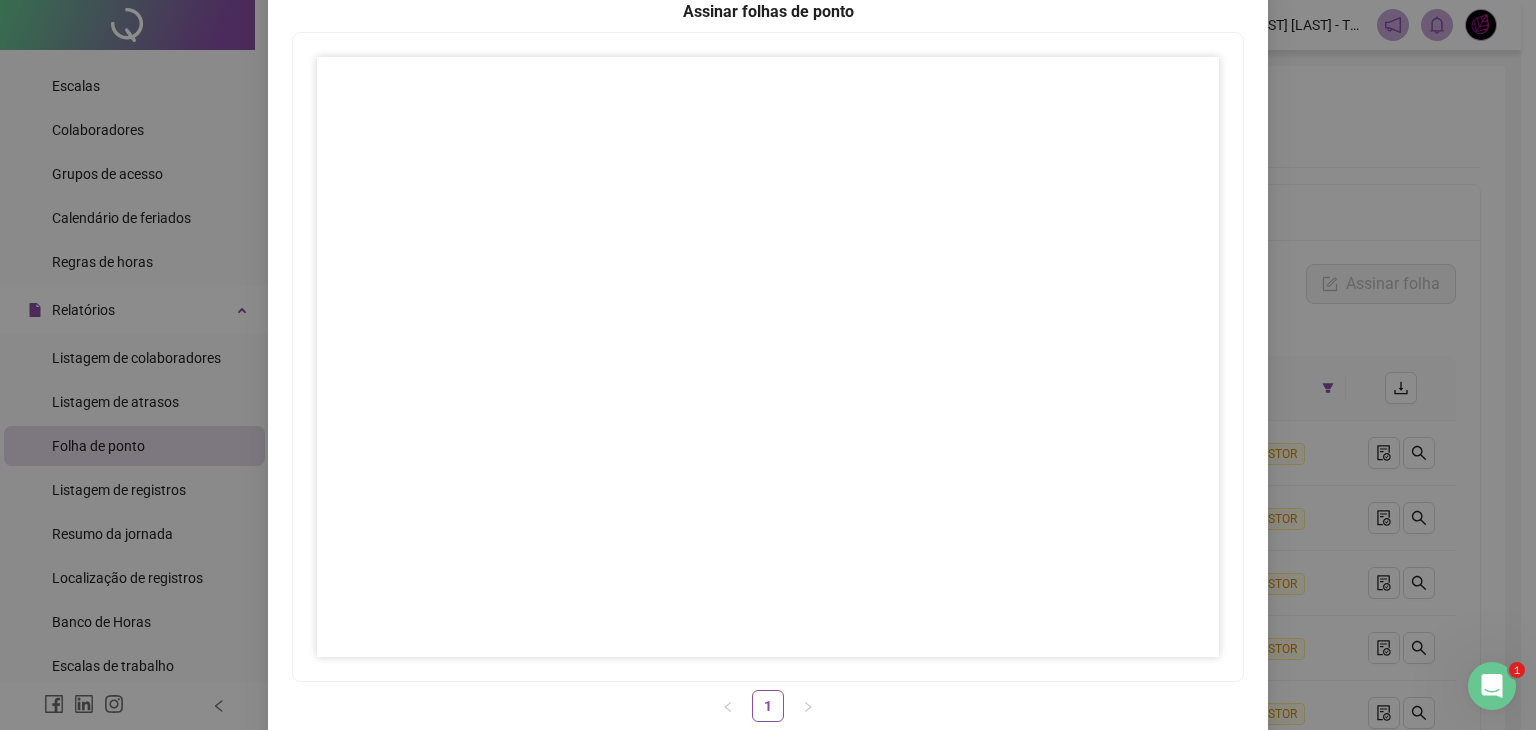scroll, scrollTop: 200, scrollLeft: 0, axis: vertical 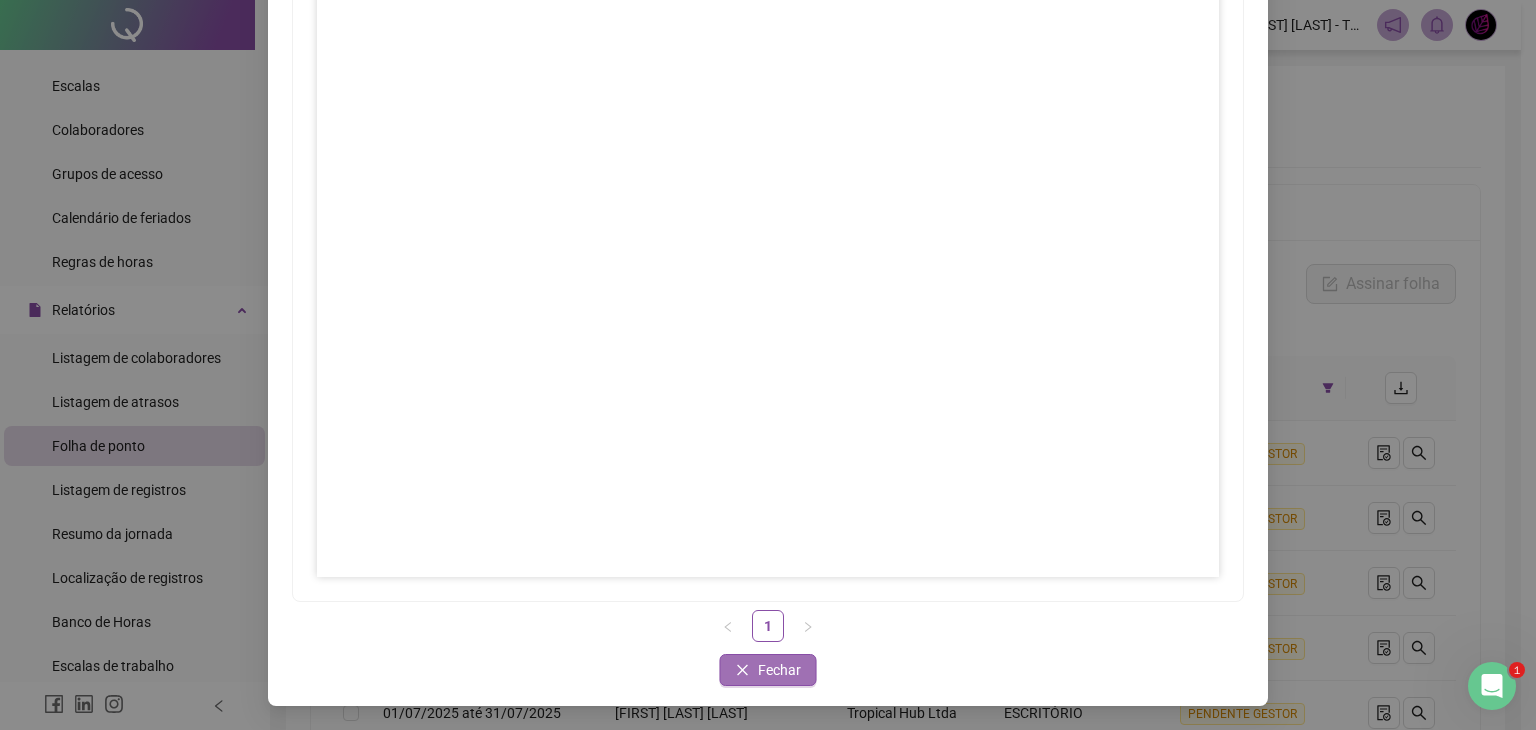 click on "Fechar" at bounding box center (779, 670) 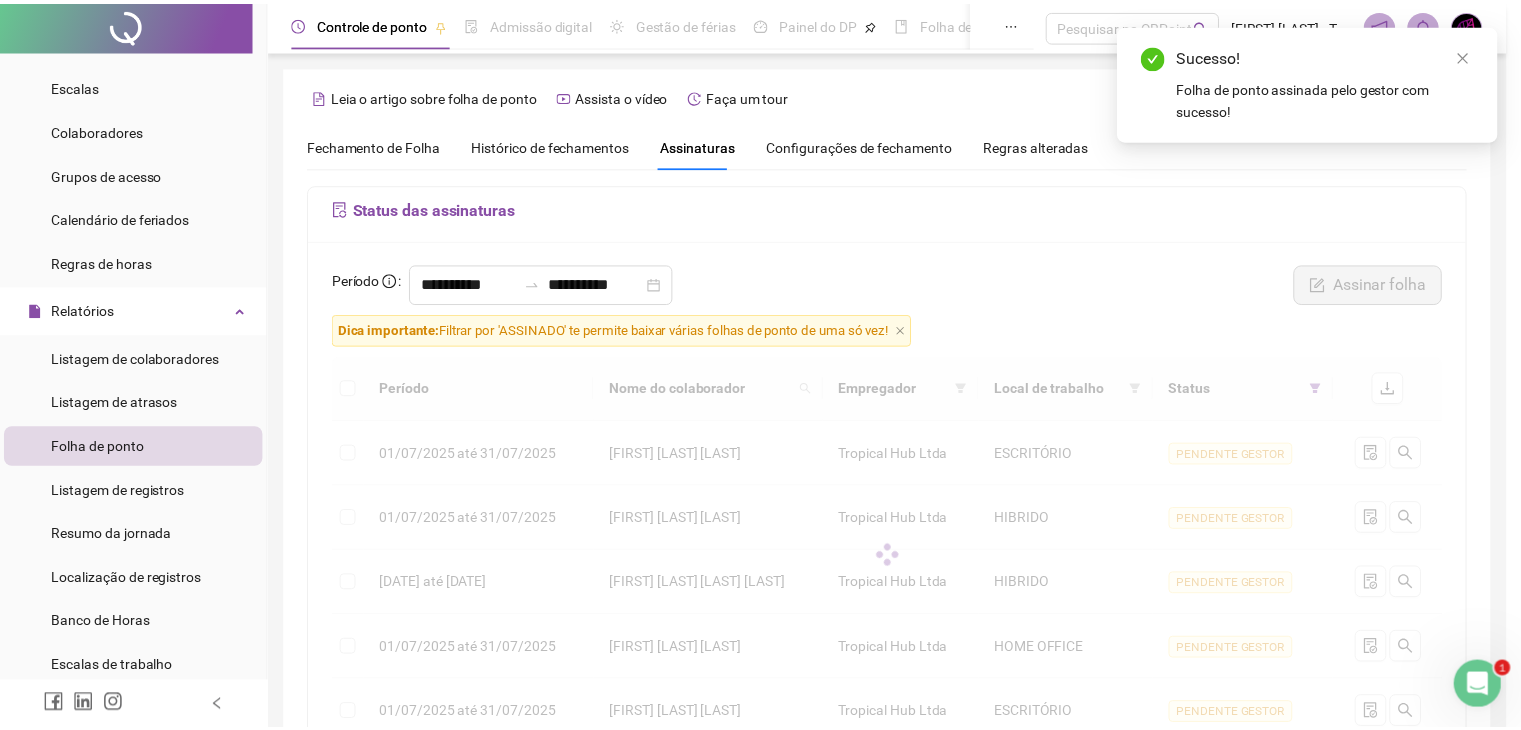 scroll, scrollTop: 100, scrollLeft: 0, axis: vertical 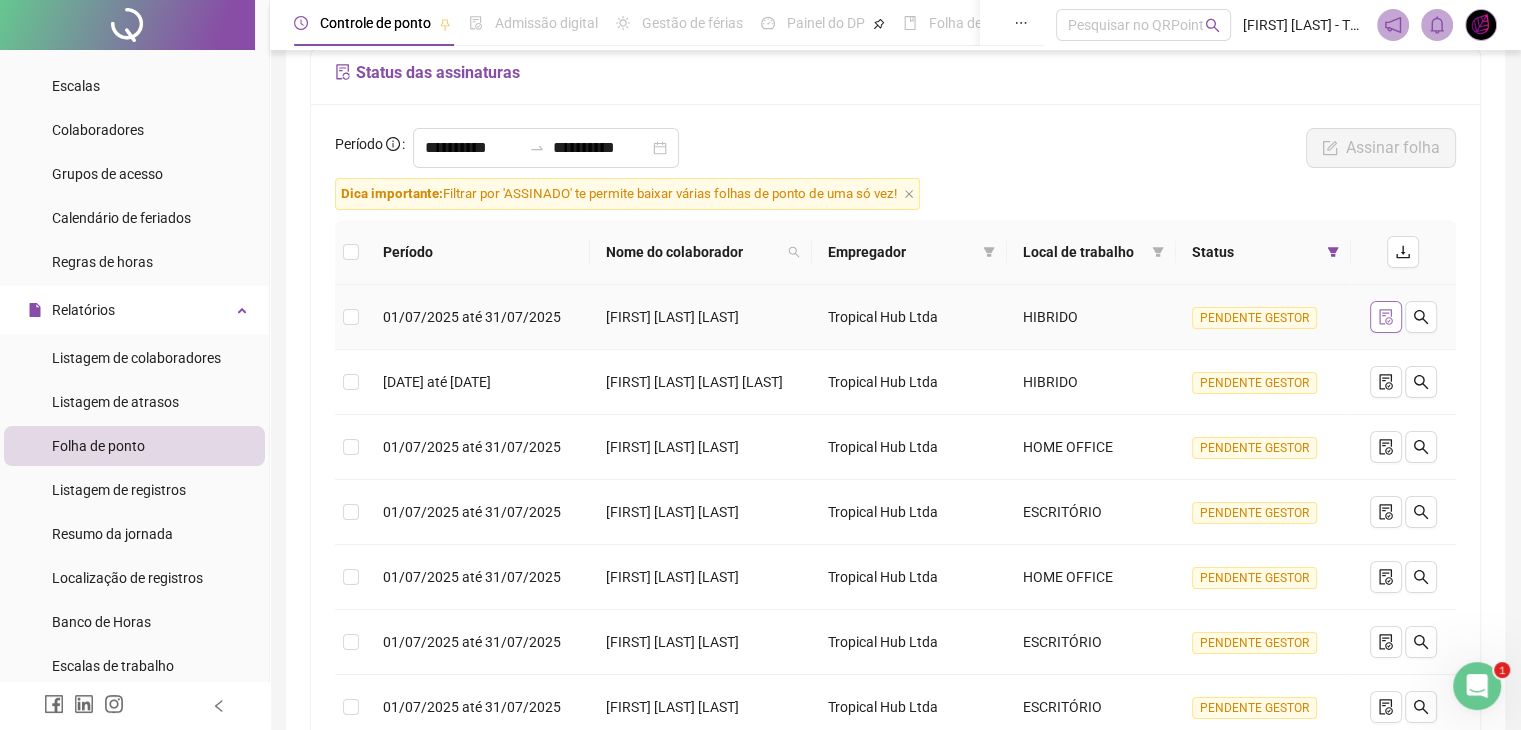 click 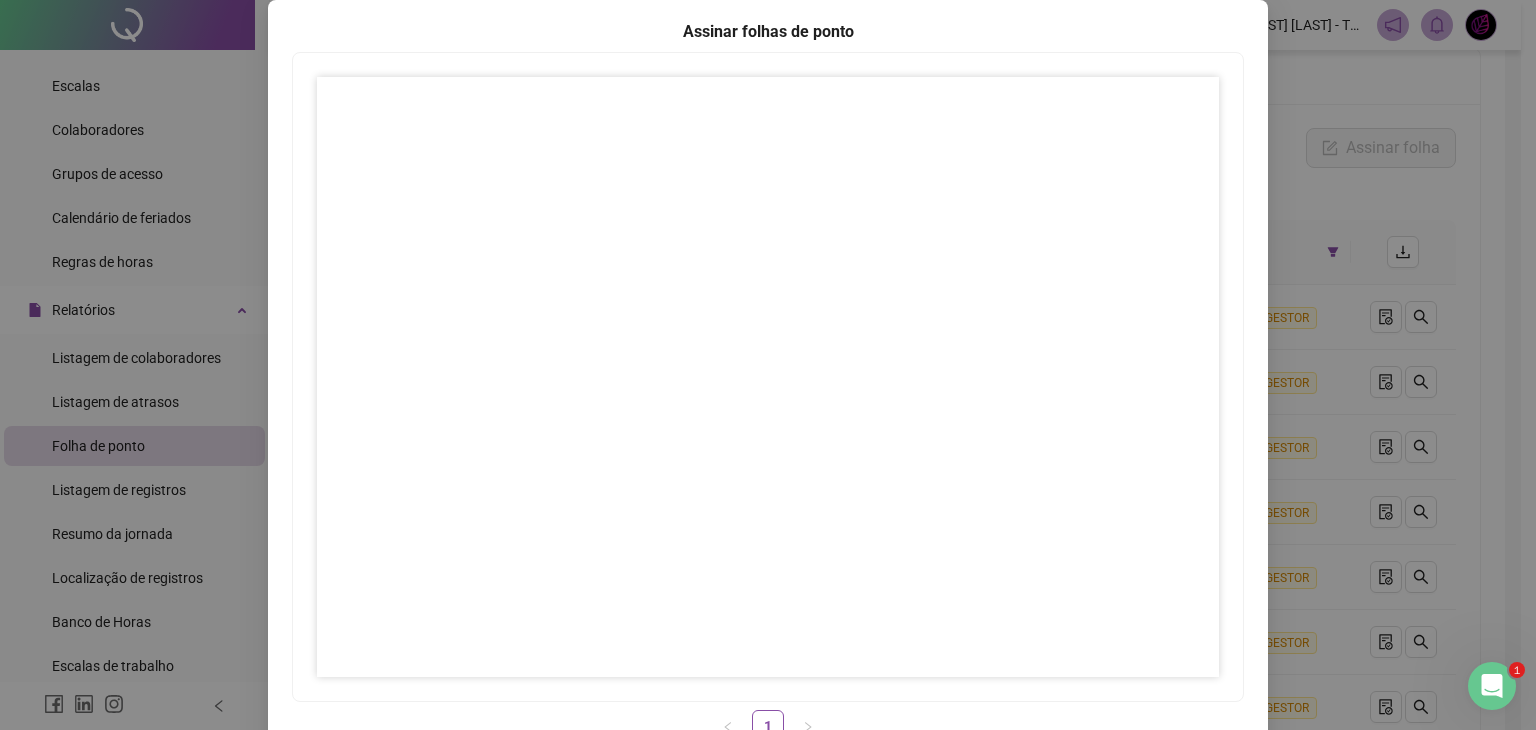 scroll, scrollTop: 200, scrollLeft: 0, axis: vertical 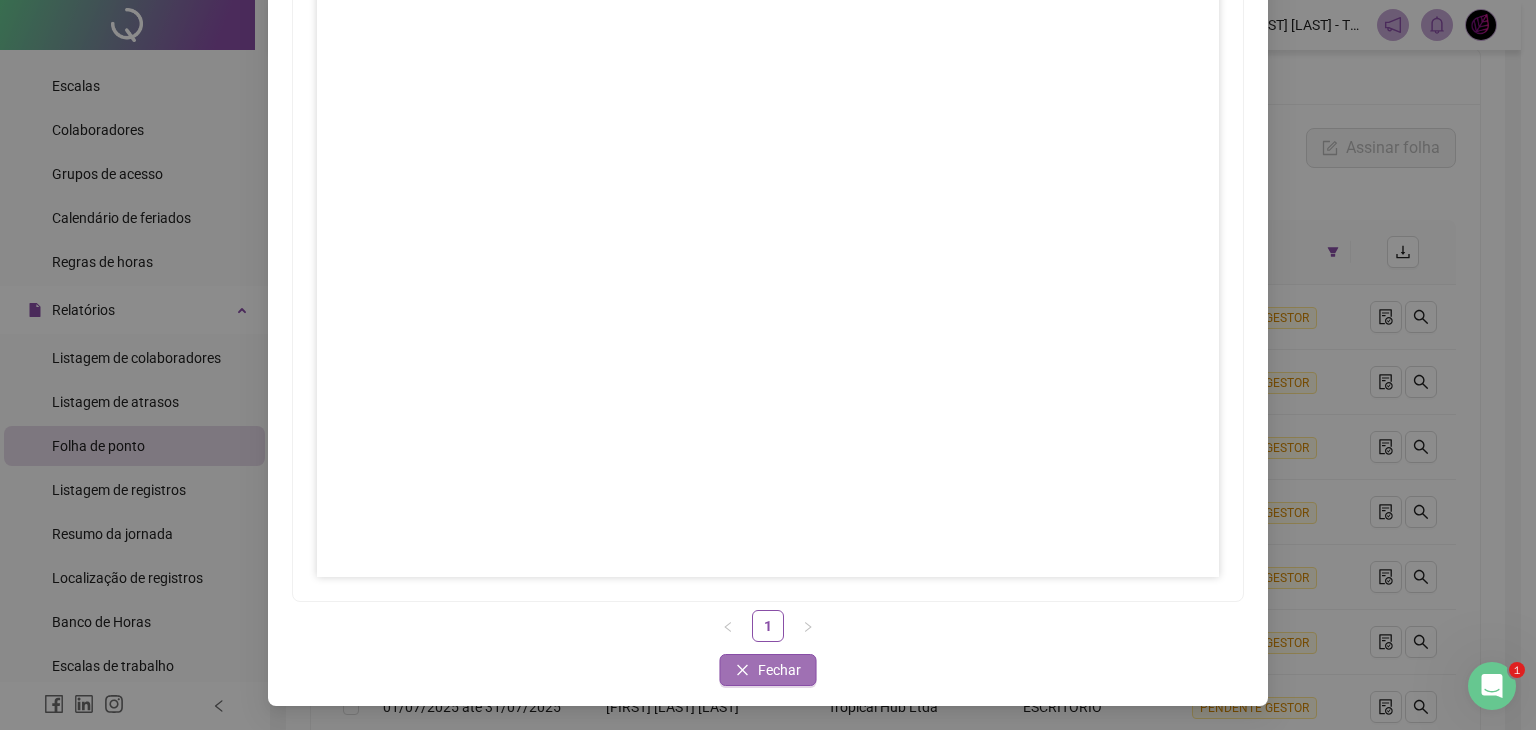 click on "Fechar" at bounding box center [779, 670] 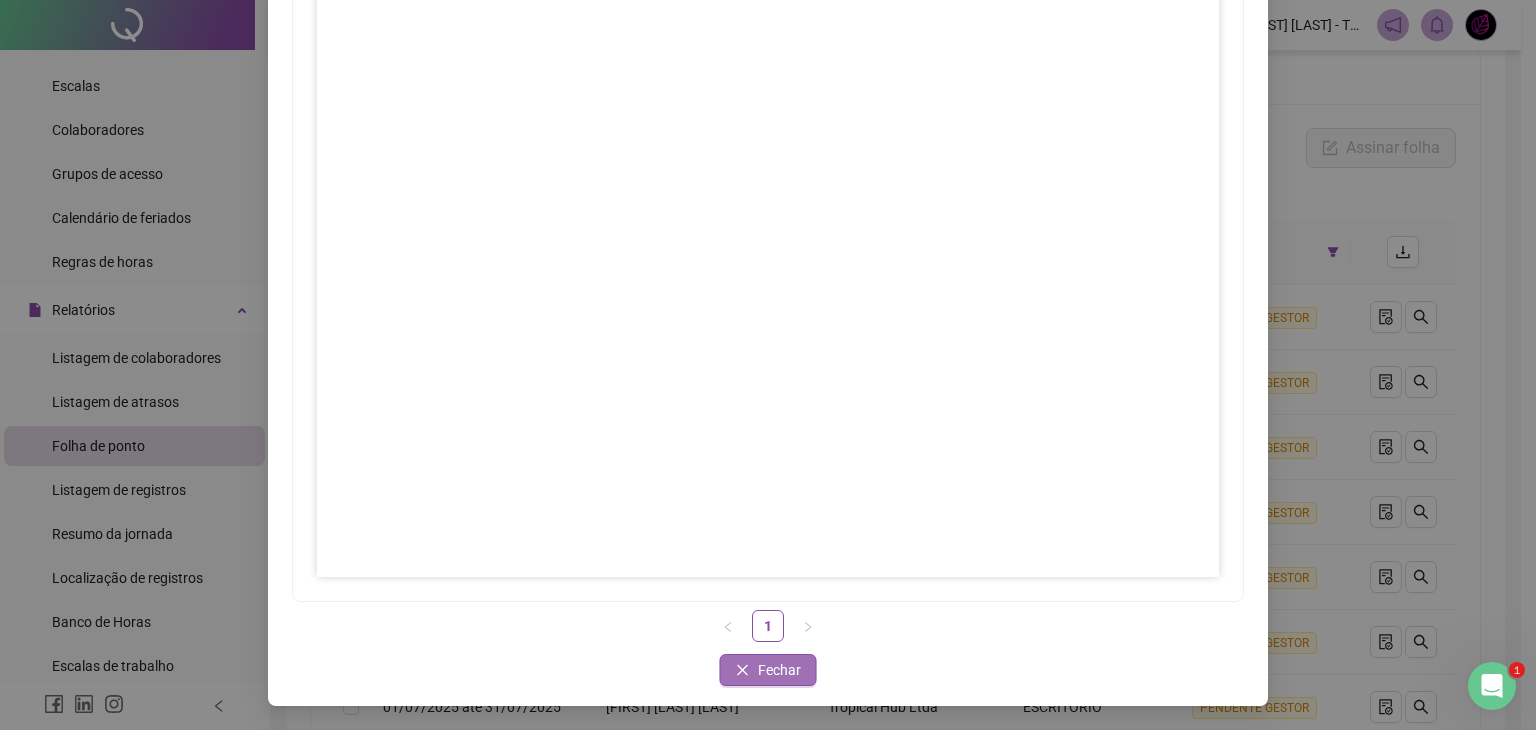 click on "Fechar" at bounding box center [779, 670] 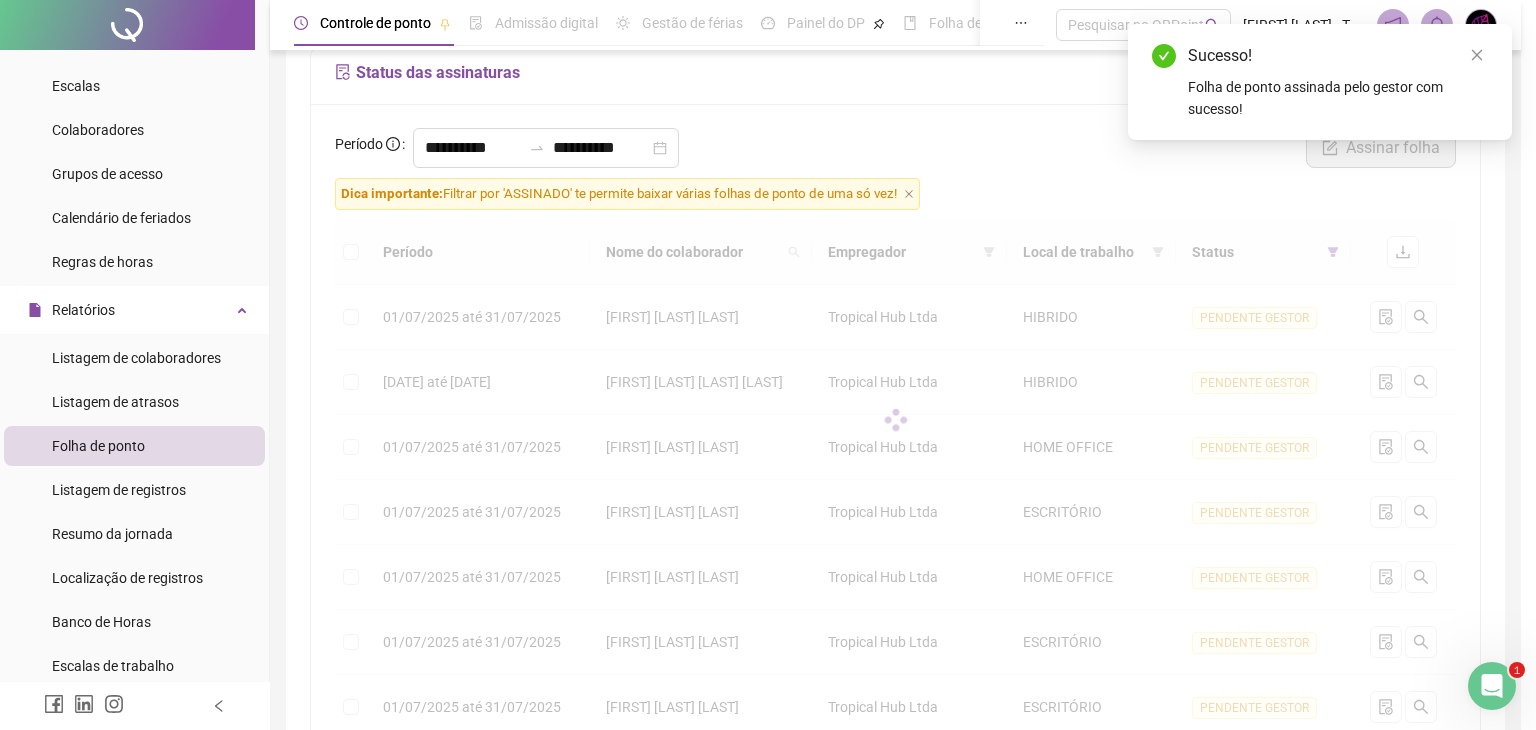 scroll, scrollTop: 60, scrollLeft: 0, axis: vertical 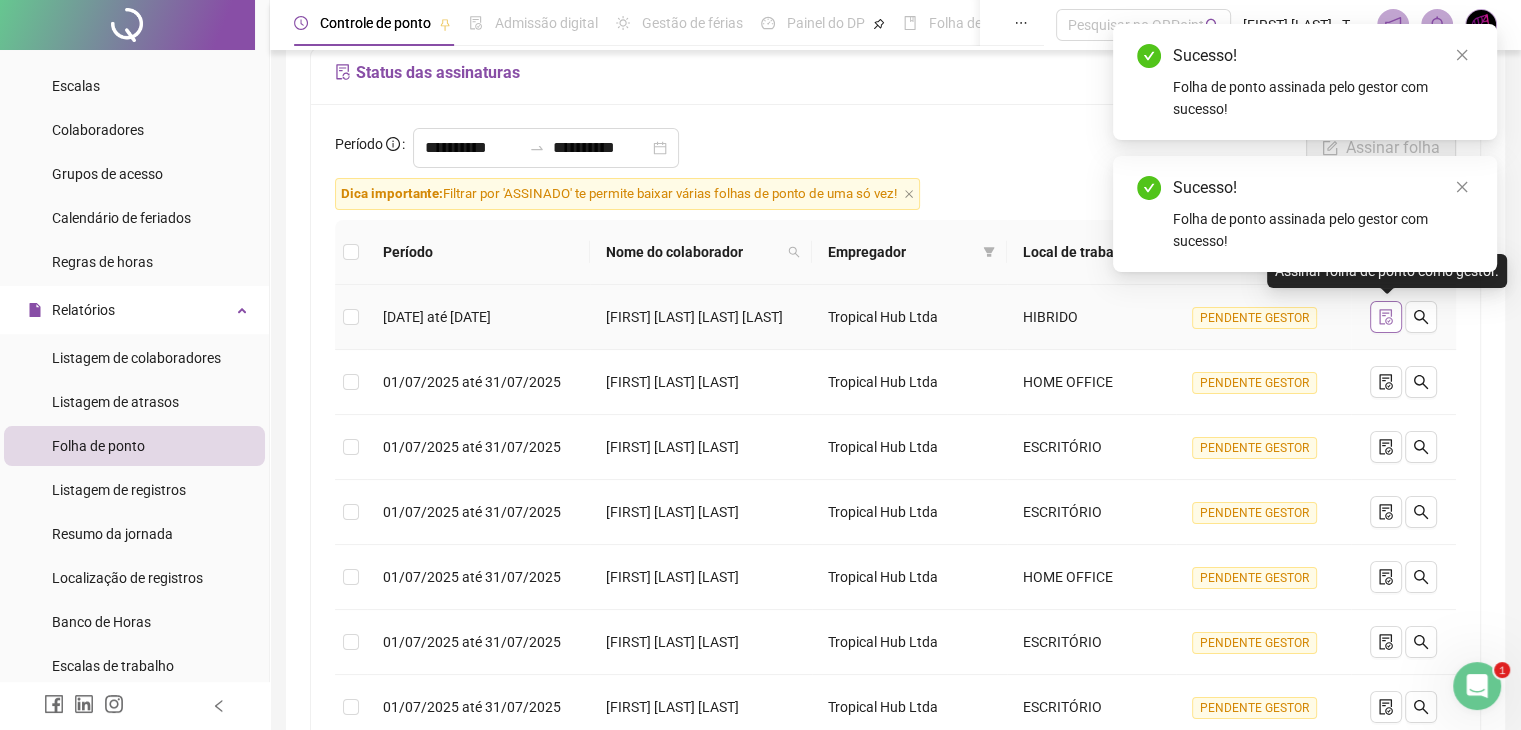 click 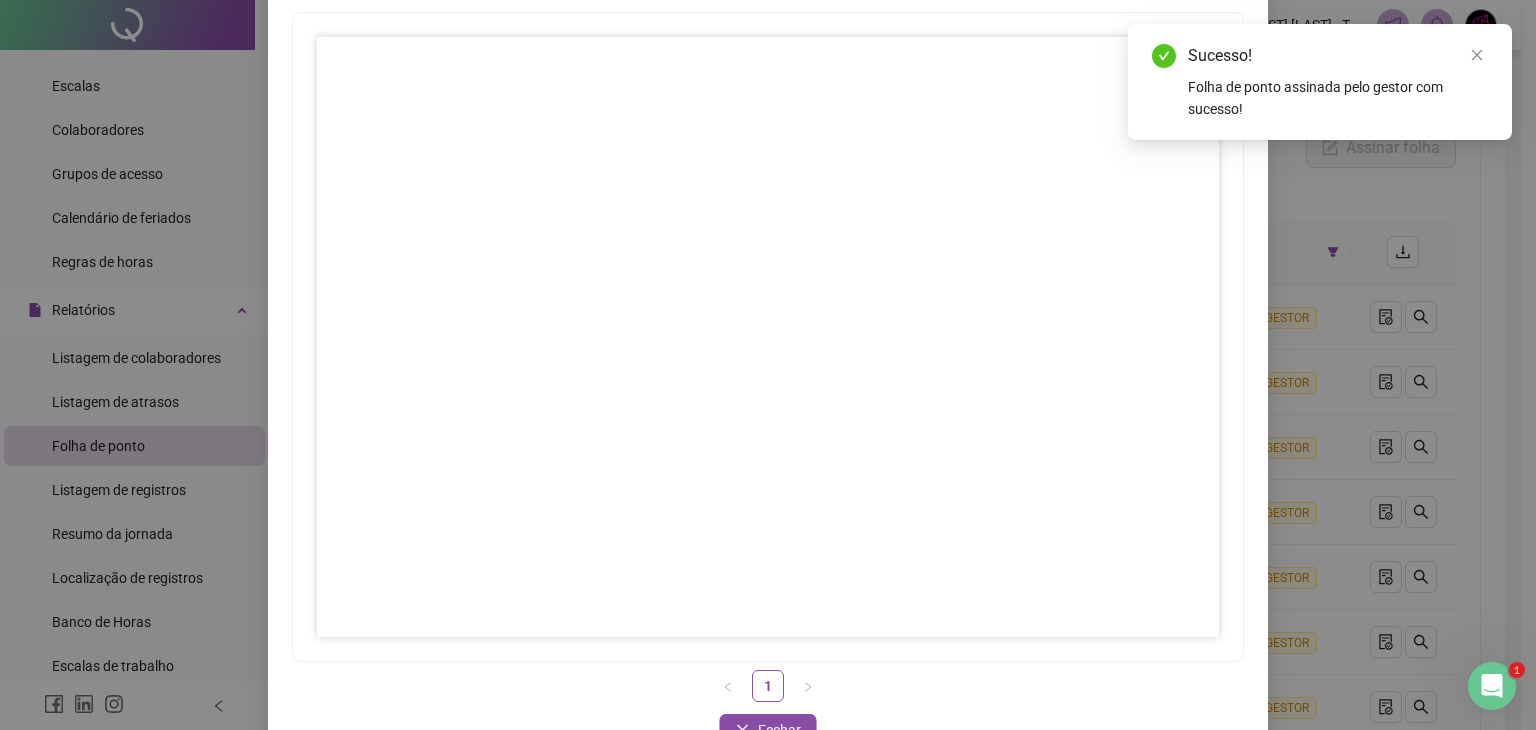 scroll, scrollTop: 200, scrollLeft: 0, axis: vertical 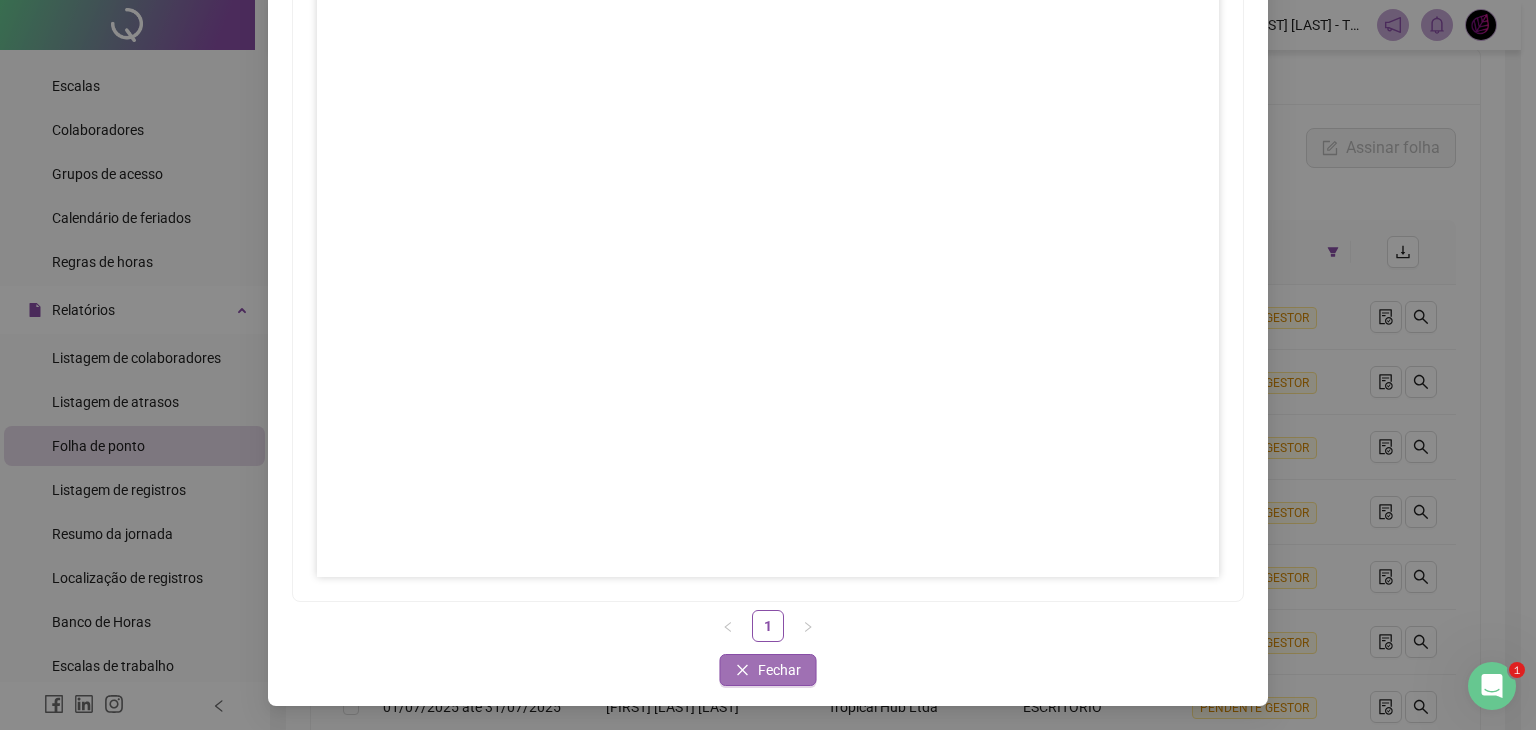click on "Fechar" at bounding box center (768, 670) 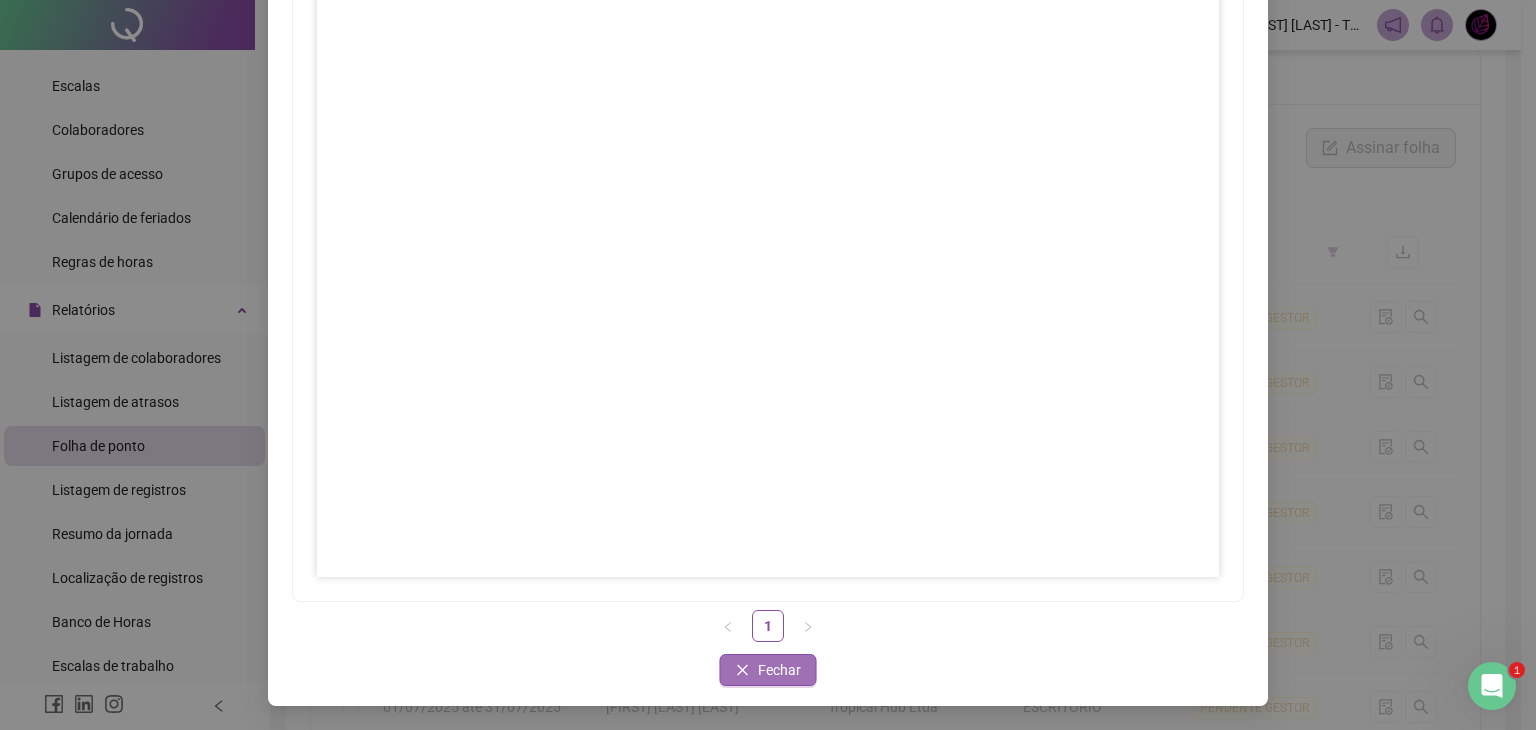 scroll, scrollTop: 100, scrollLeft: 0, axis: vertical 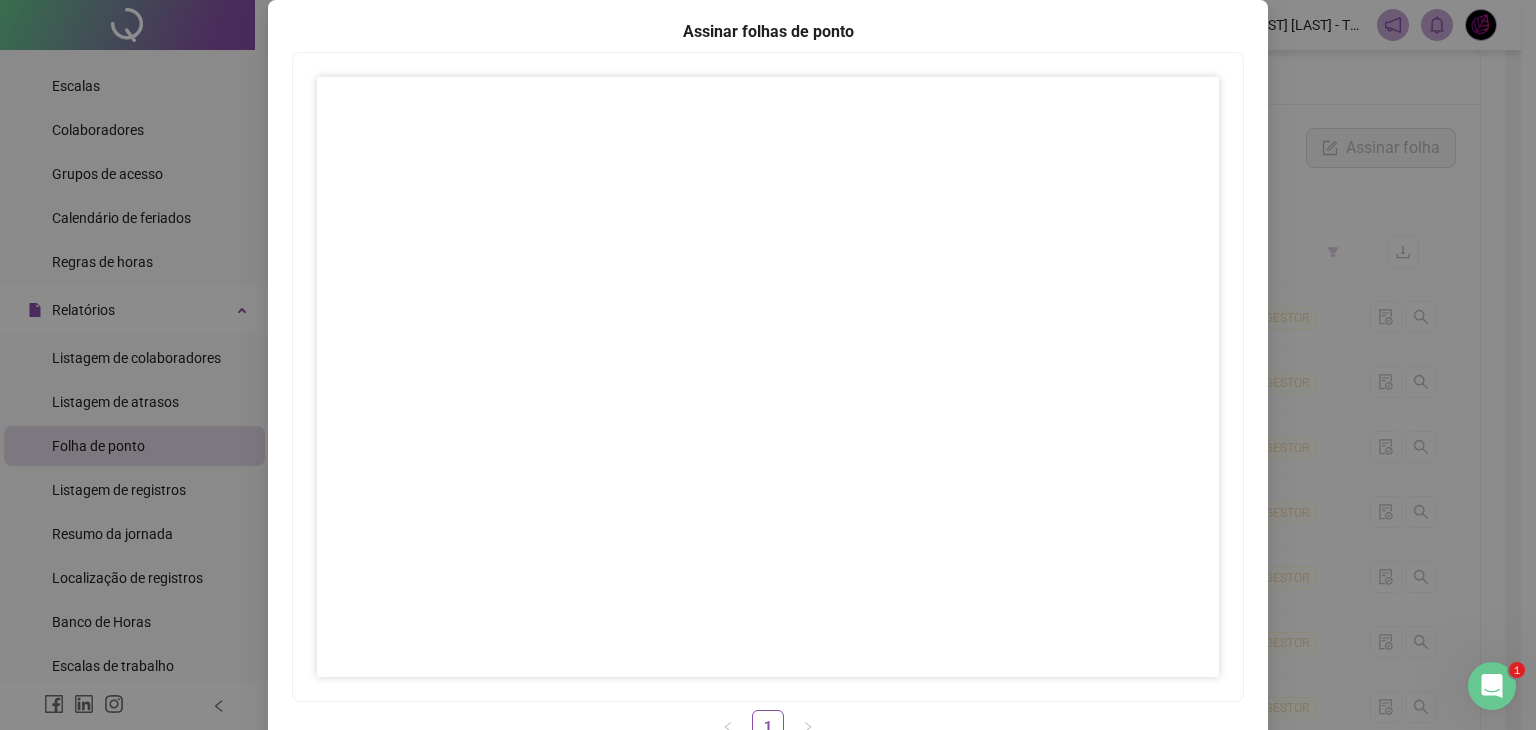 click on "Assinar folhas de ponto 1 Fechar Fechar" at bounding box center [768, 365] 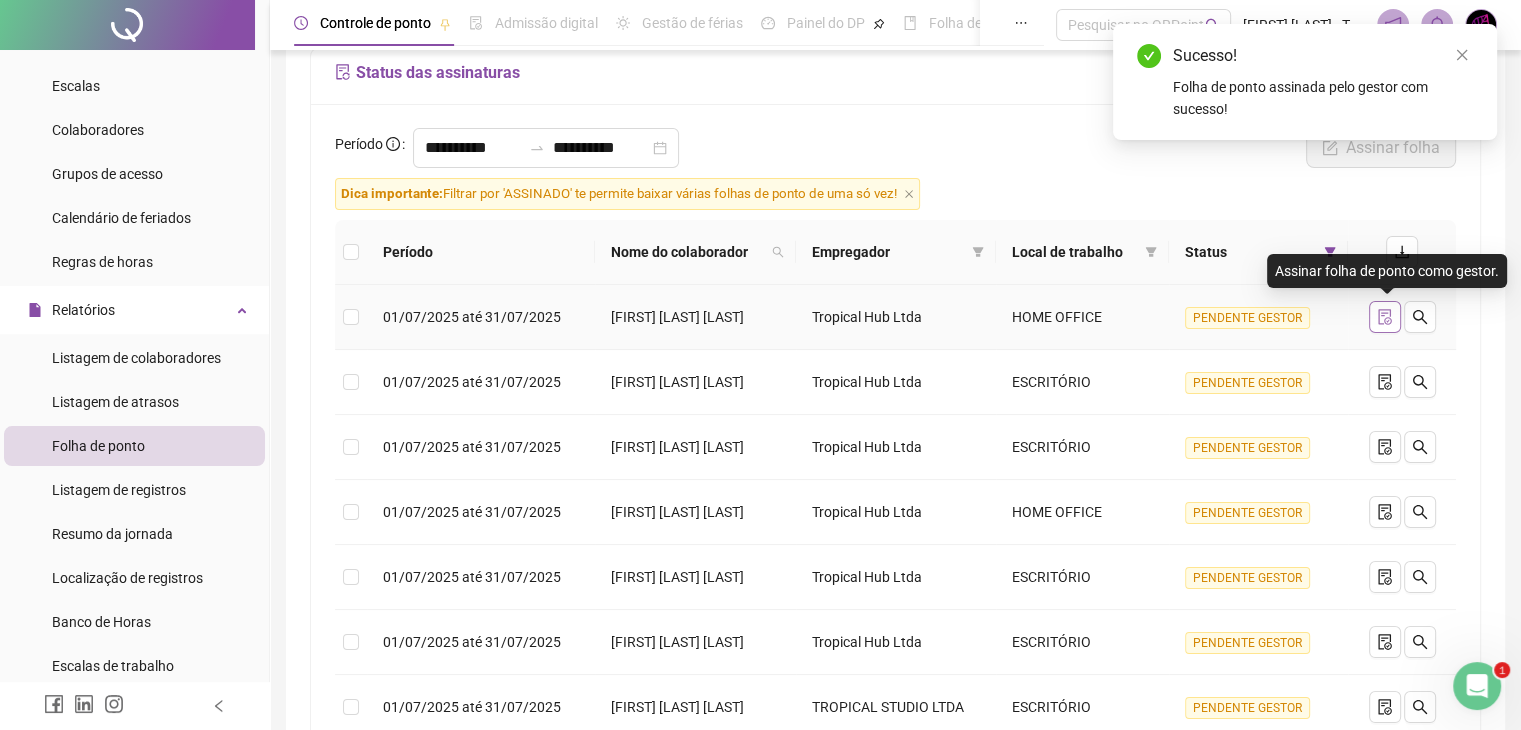 click 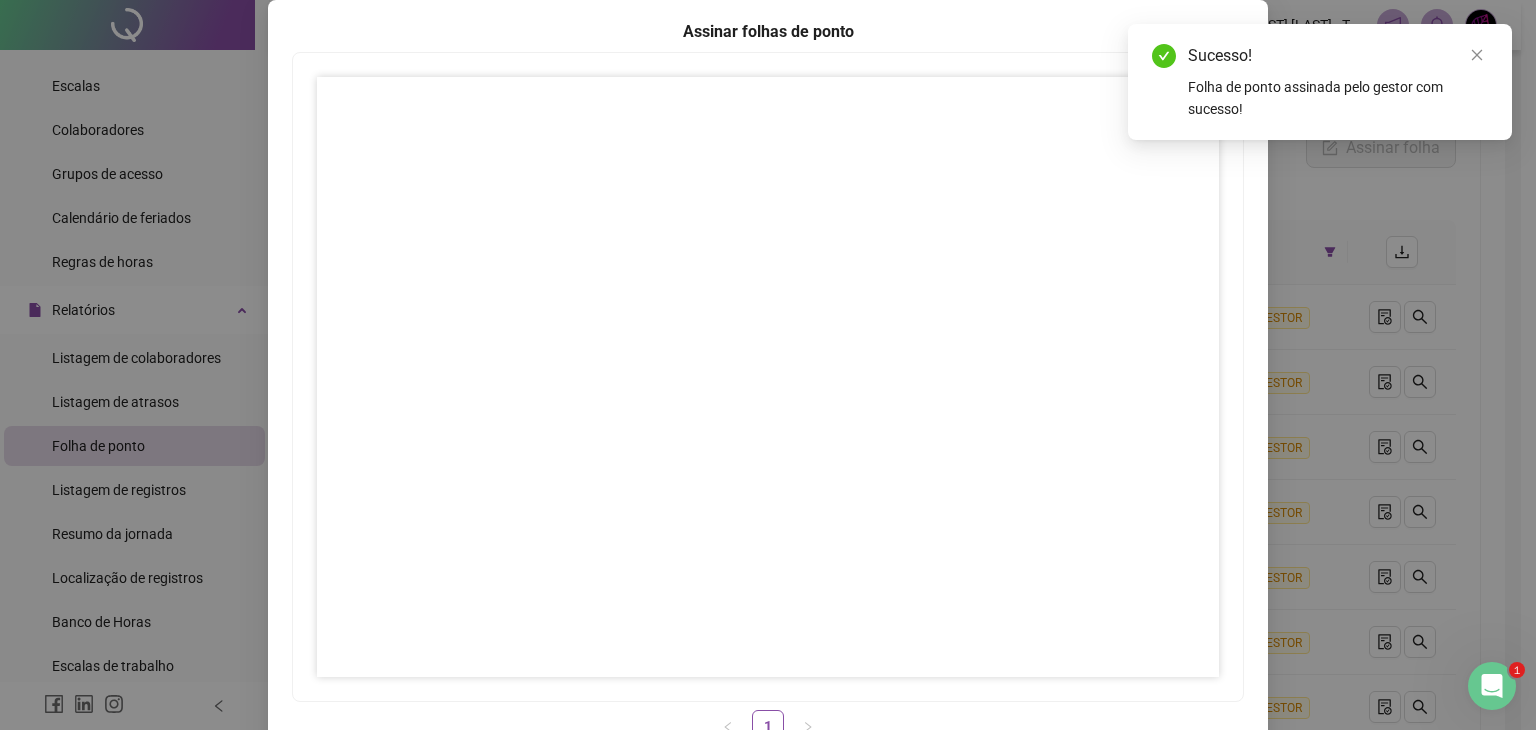 scroll, scrollTop: 200, scrollLeft: 0, axis: vertical 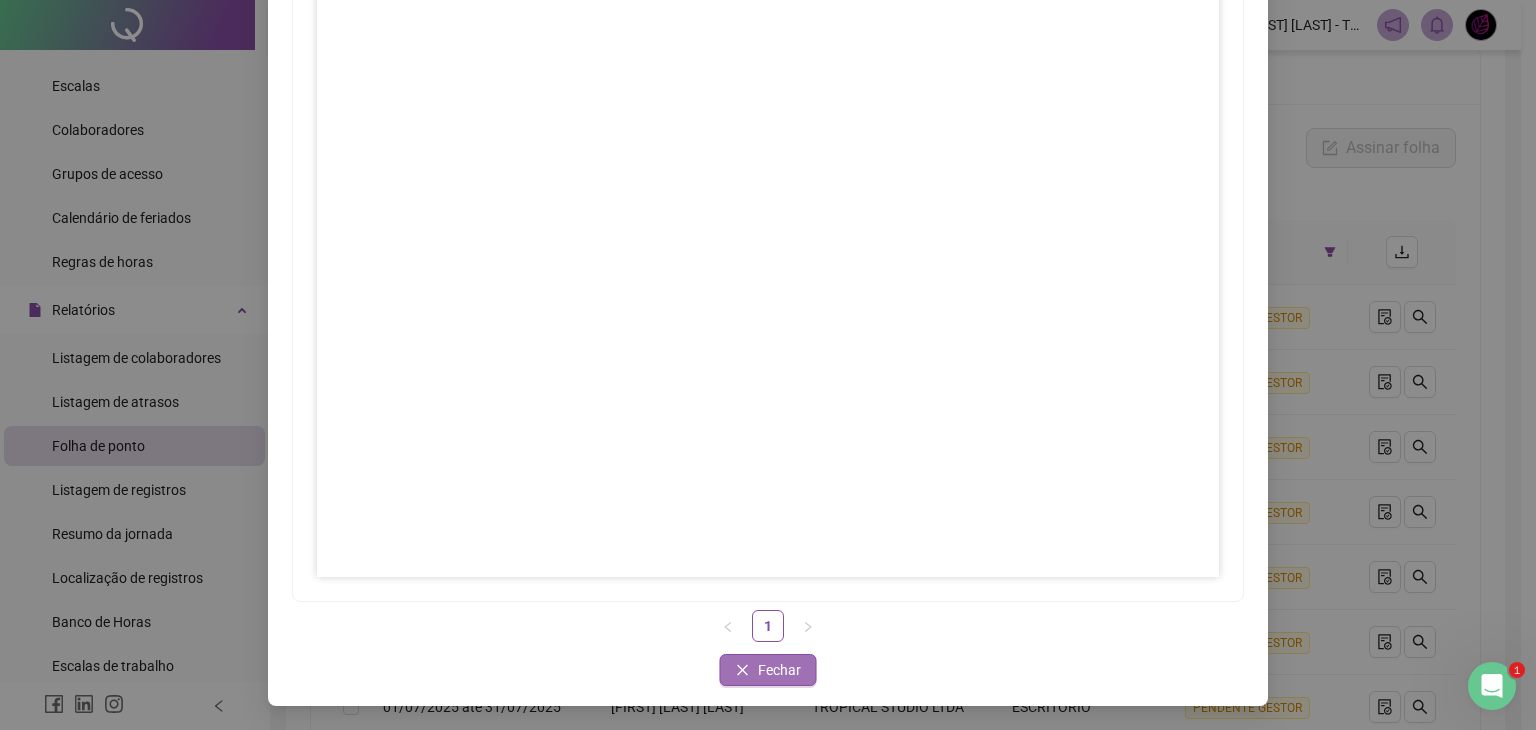 click on "Fechar" at bounding box center [779, 670] 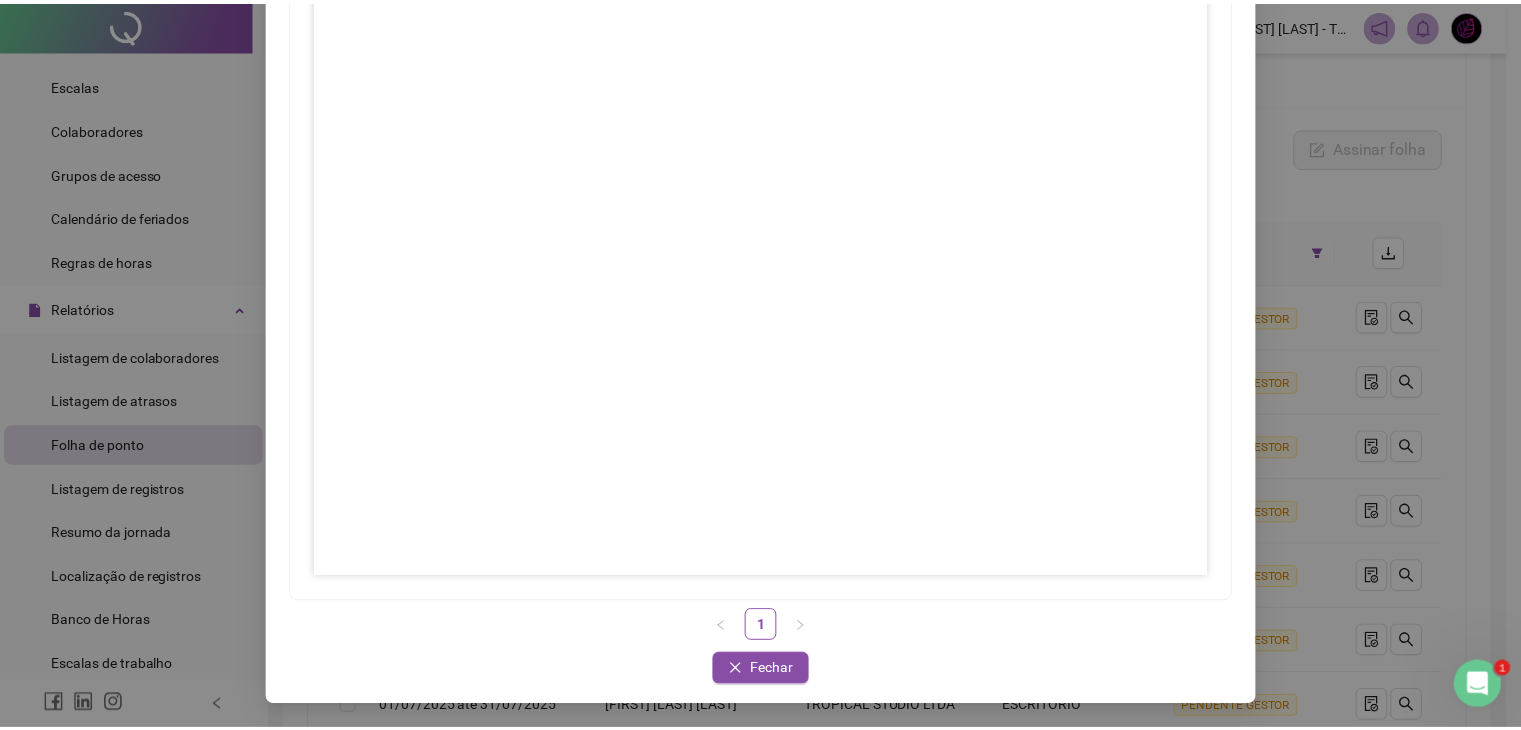 scroll, scrollTop: 0, scrollLeft: 0, axis: both 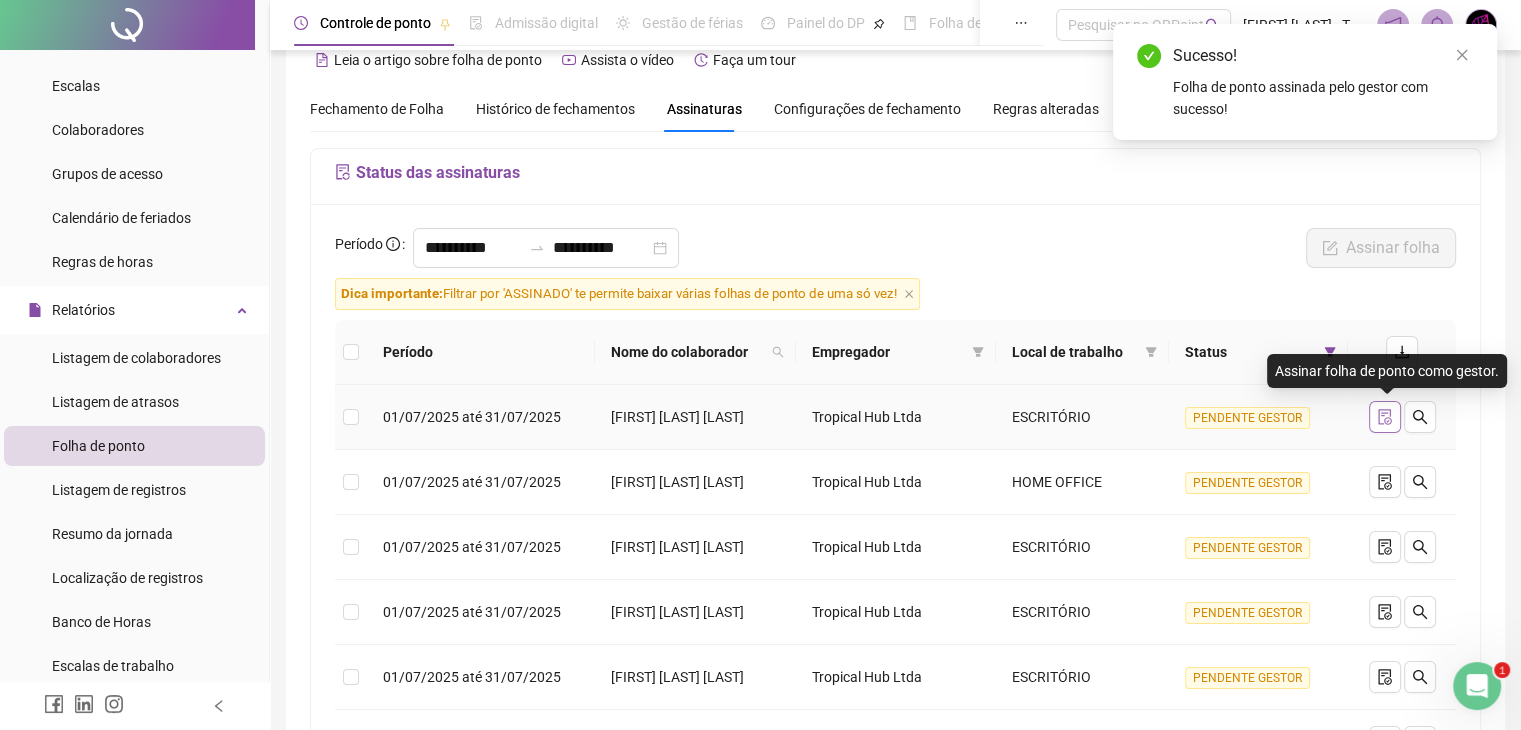 click at bounding box center [1385, 417] 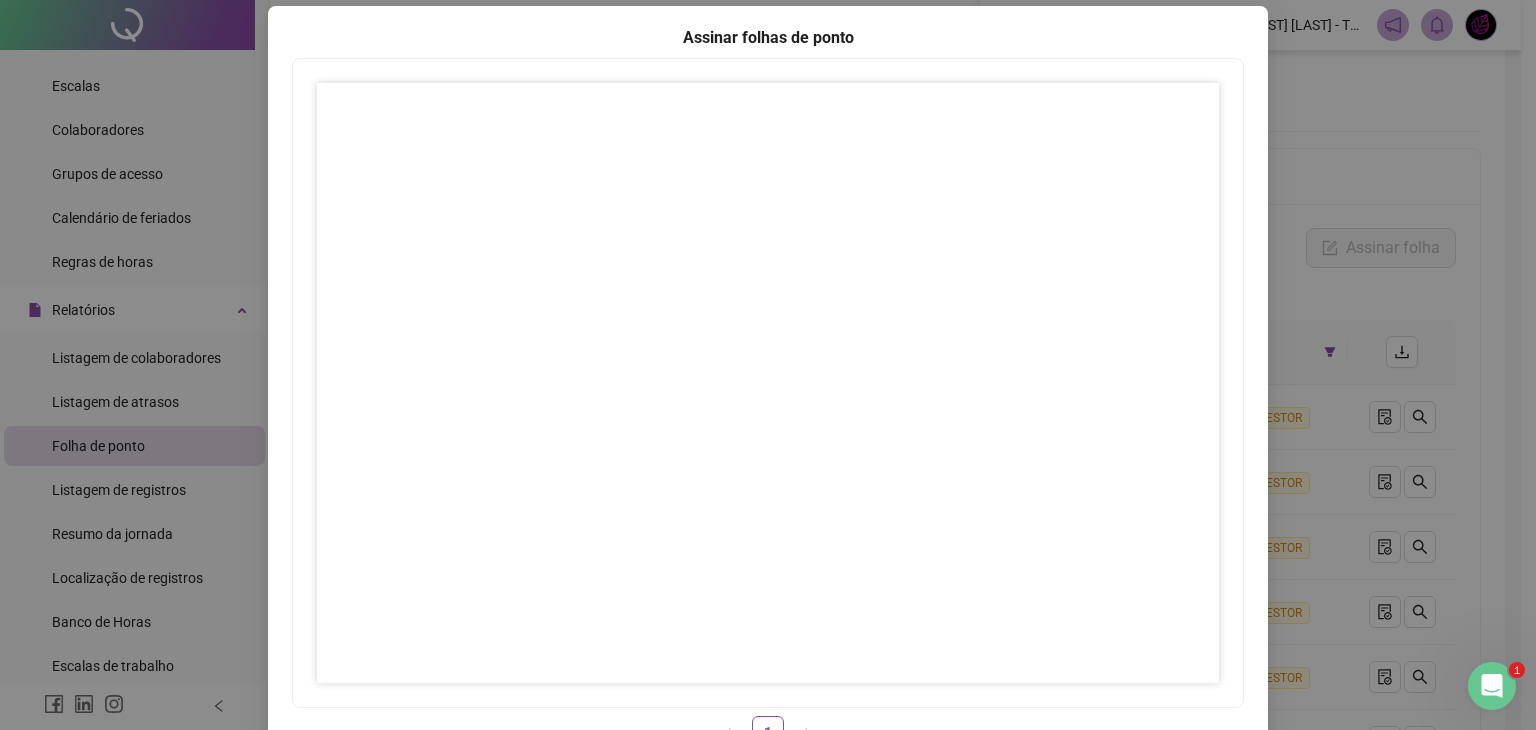 scroll, scrollTop: 200, scrollLeft: 0, axis: vertical 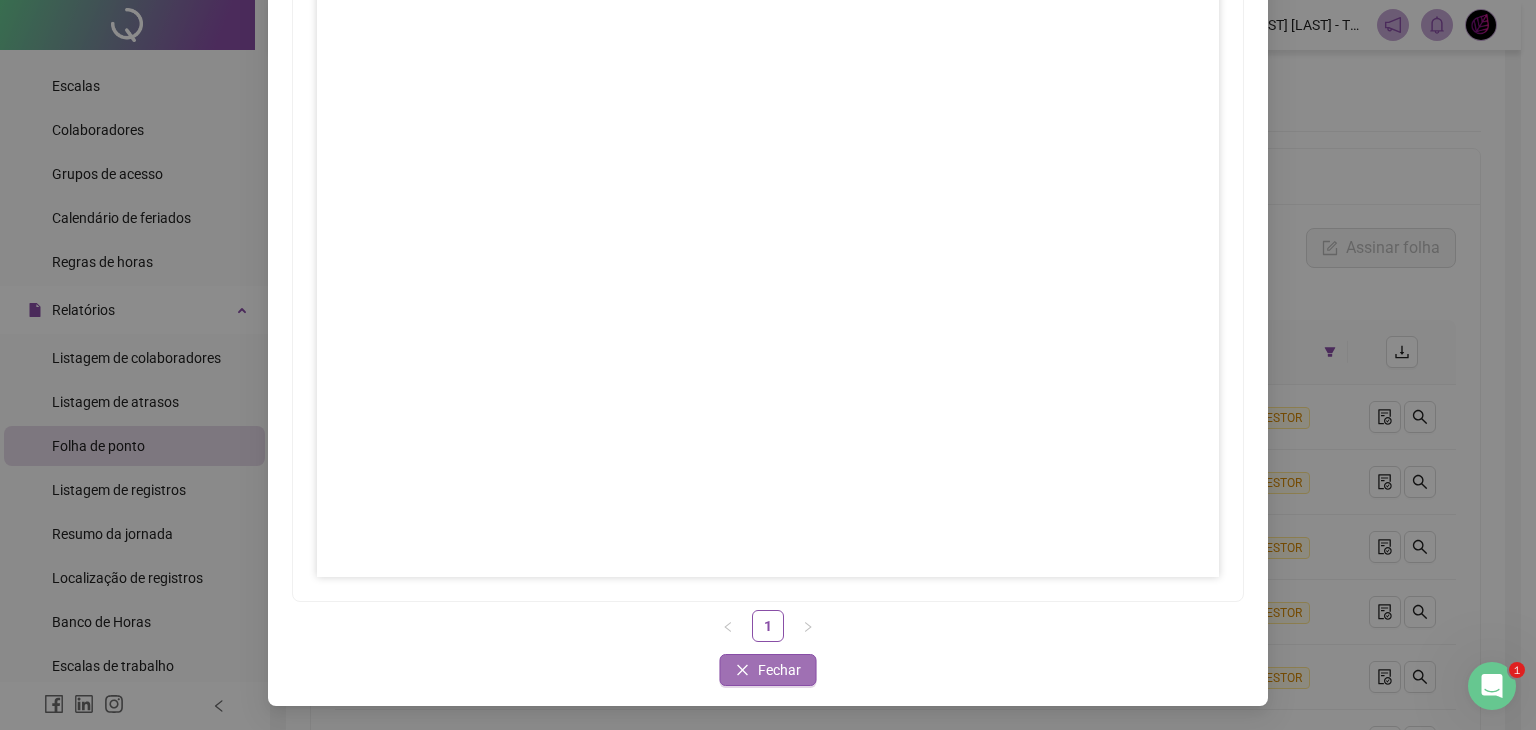 click on "Fechar" at bounding box center (779, 670) 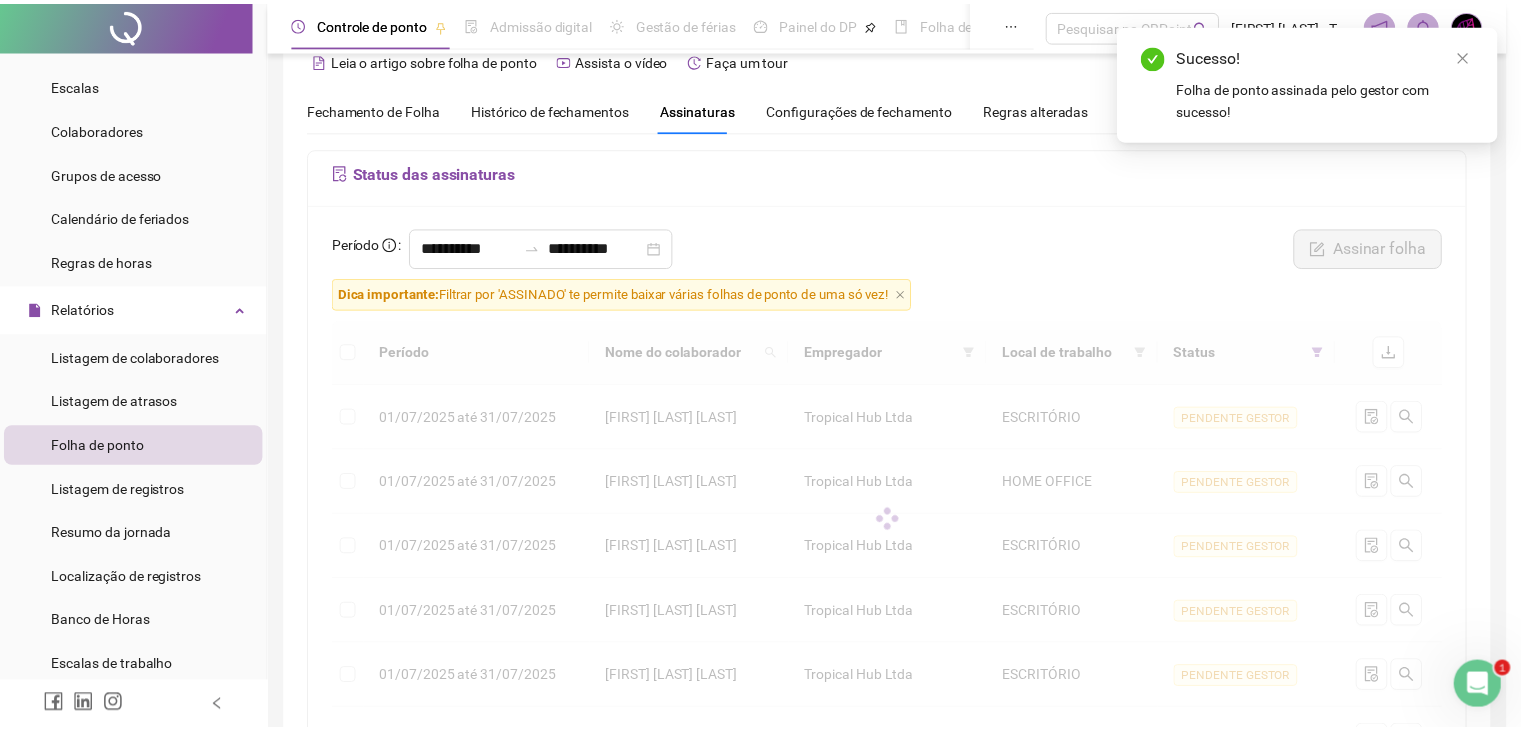 scroll, scrollTop: 100, scrollLeft: 0, axis: vertical 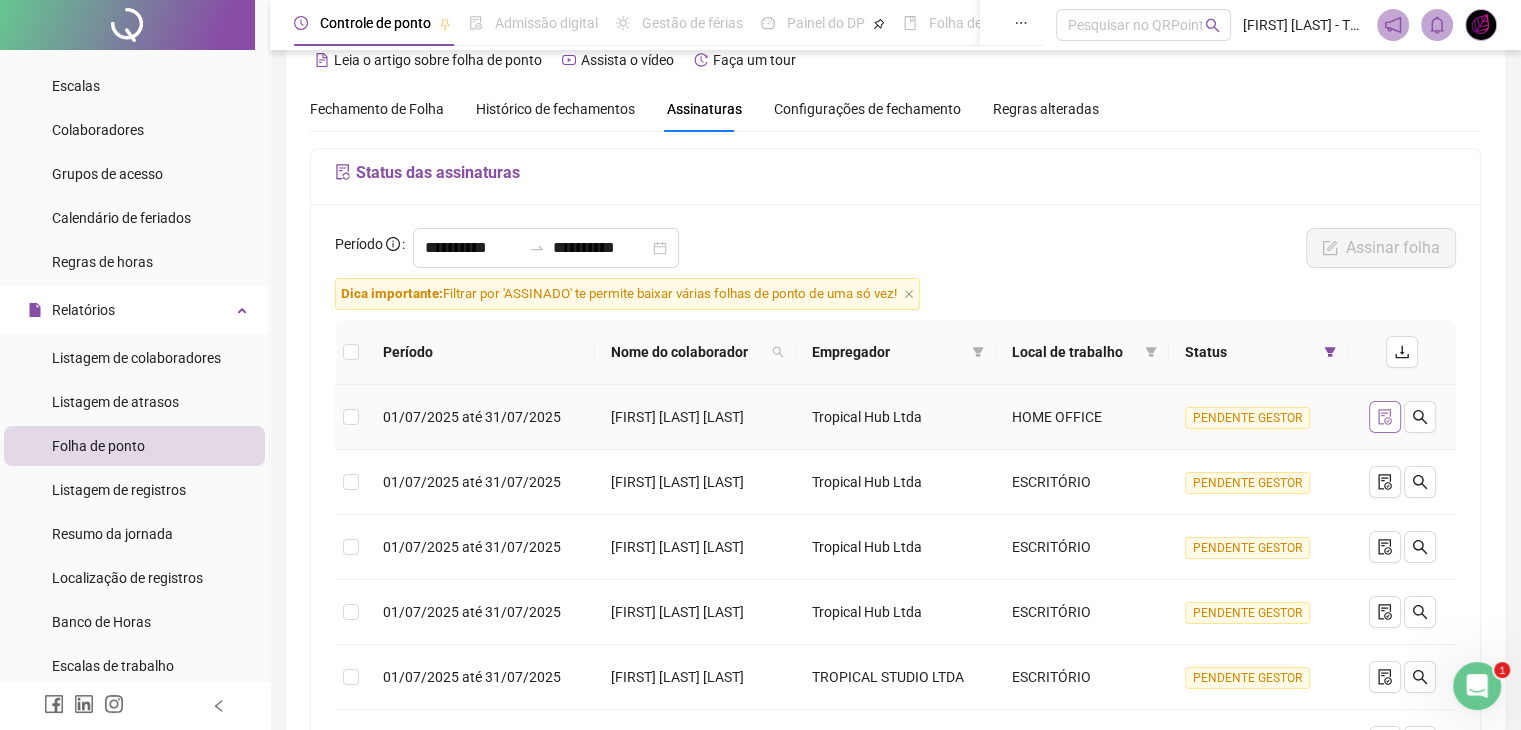 click 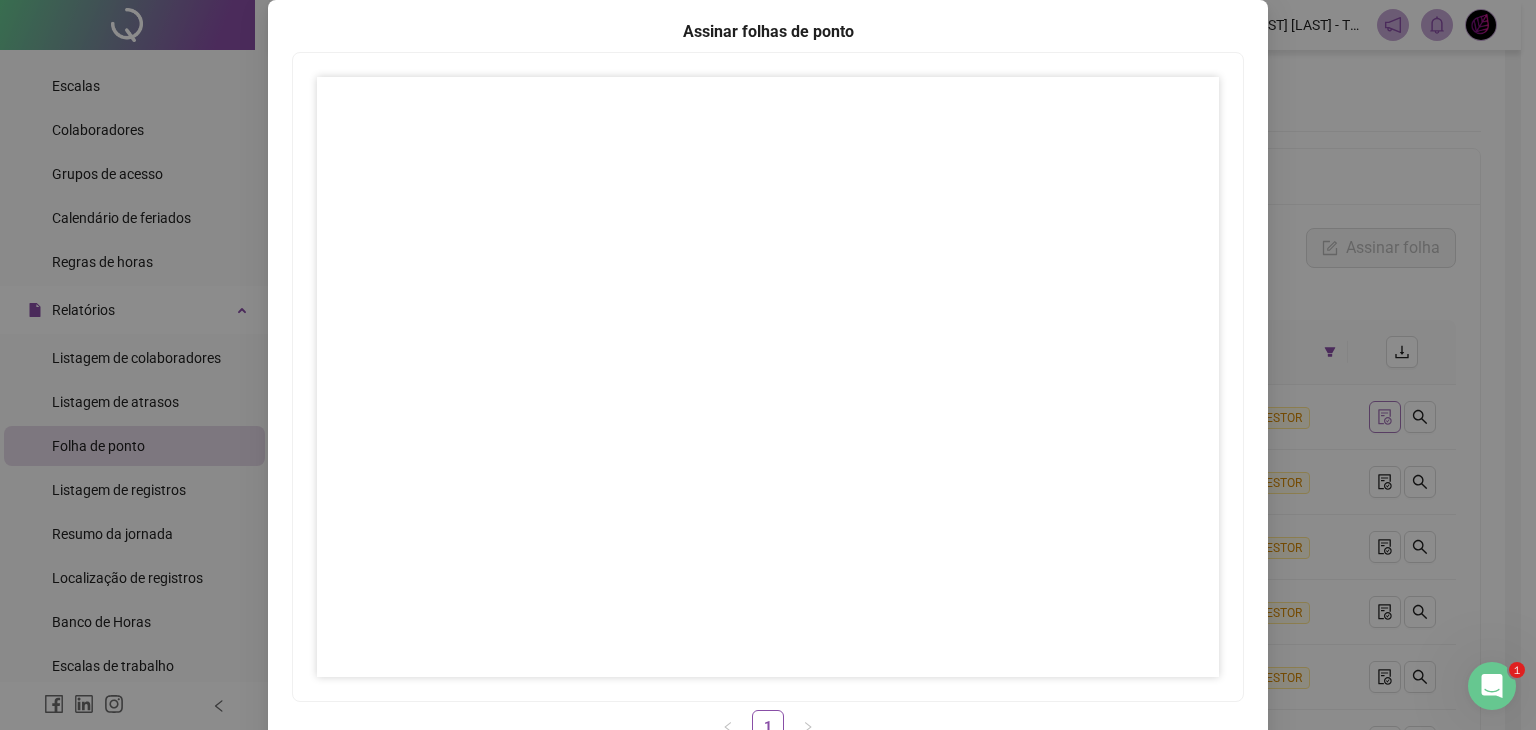 click on "Assinar folhas de ponto 1 Fechar Fechar" at bounding box center [768, 365] 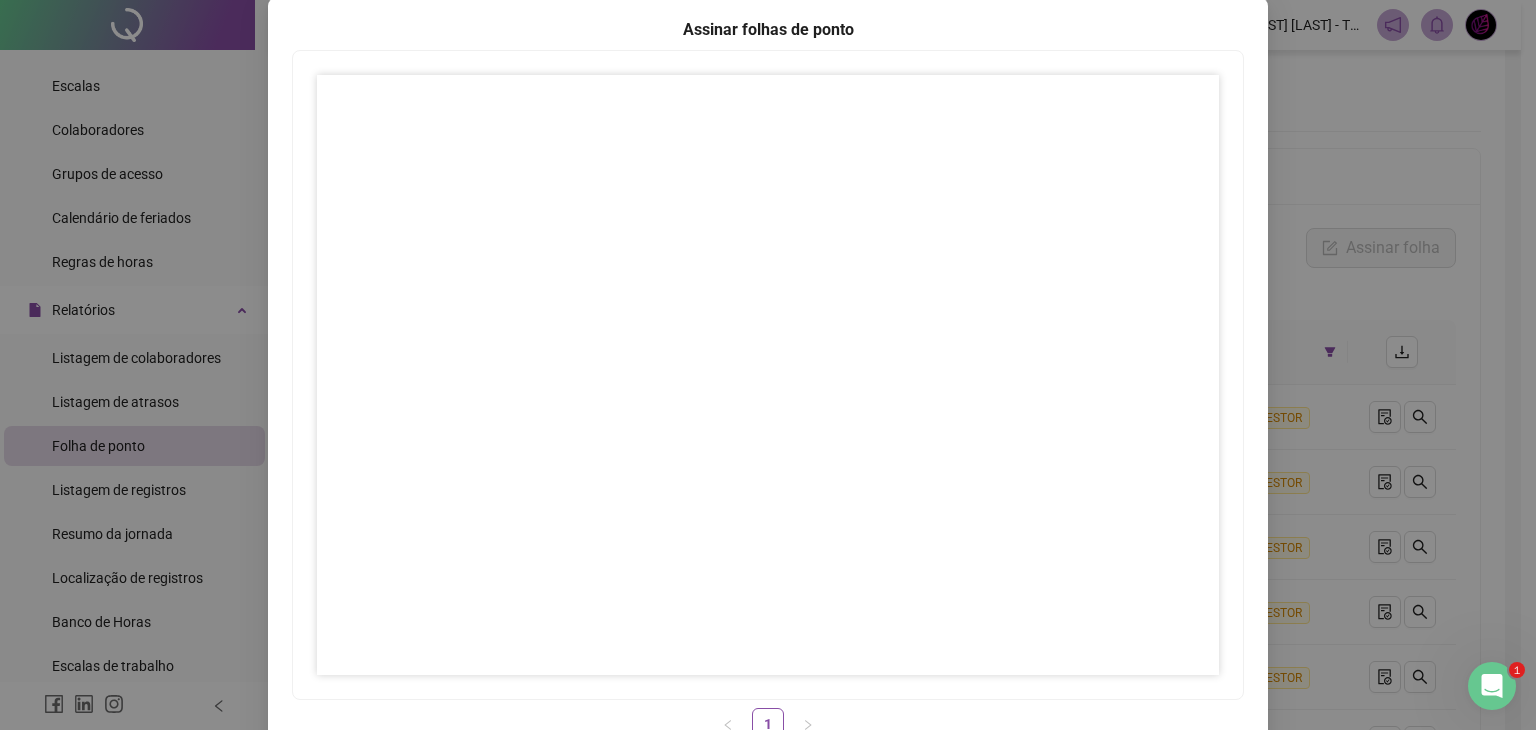 scroll, scrollTop: 200, scrollLeft: 0, axis: vertical 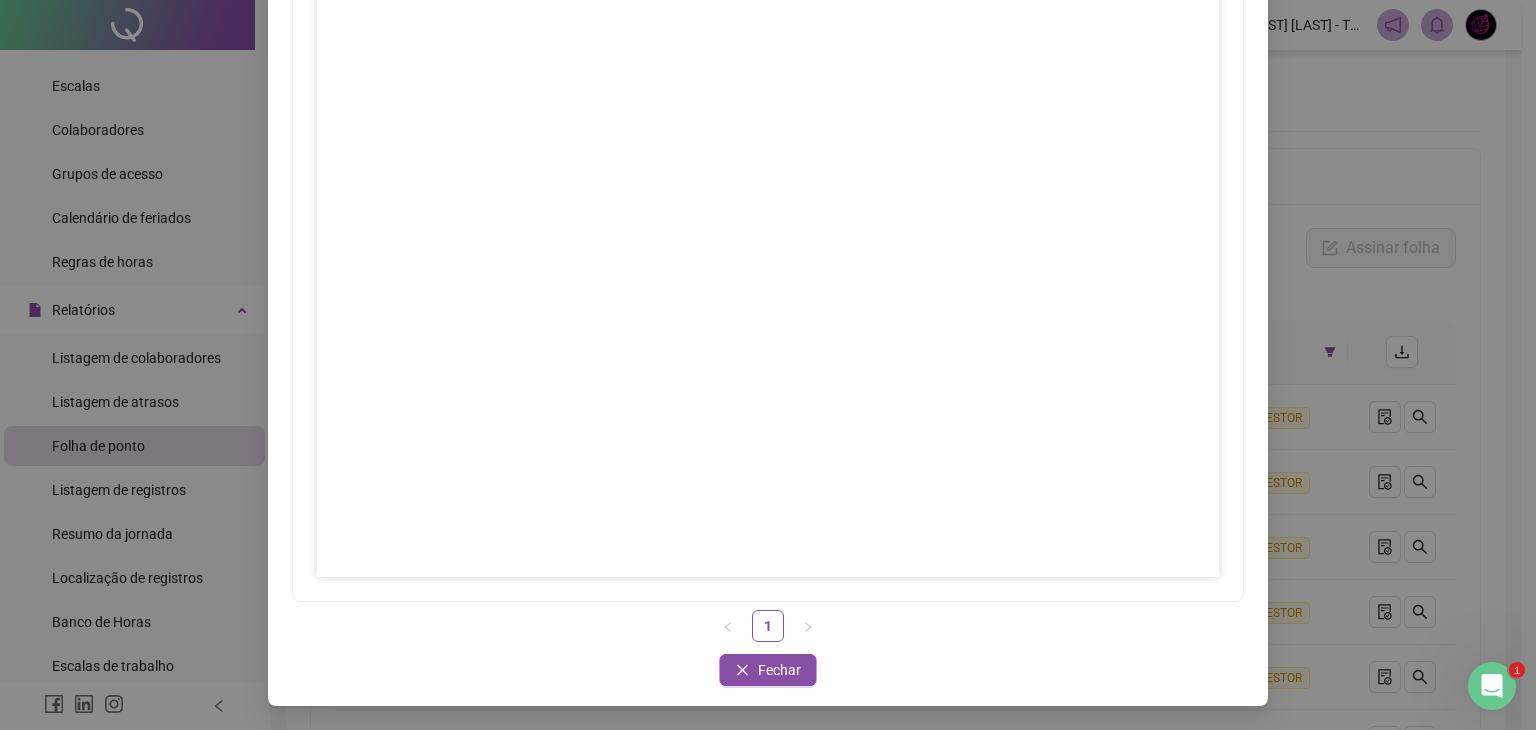 click on "Assinar folhas de ponto 1 Fechar Fechar" at bounding box center (768, 303) 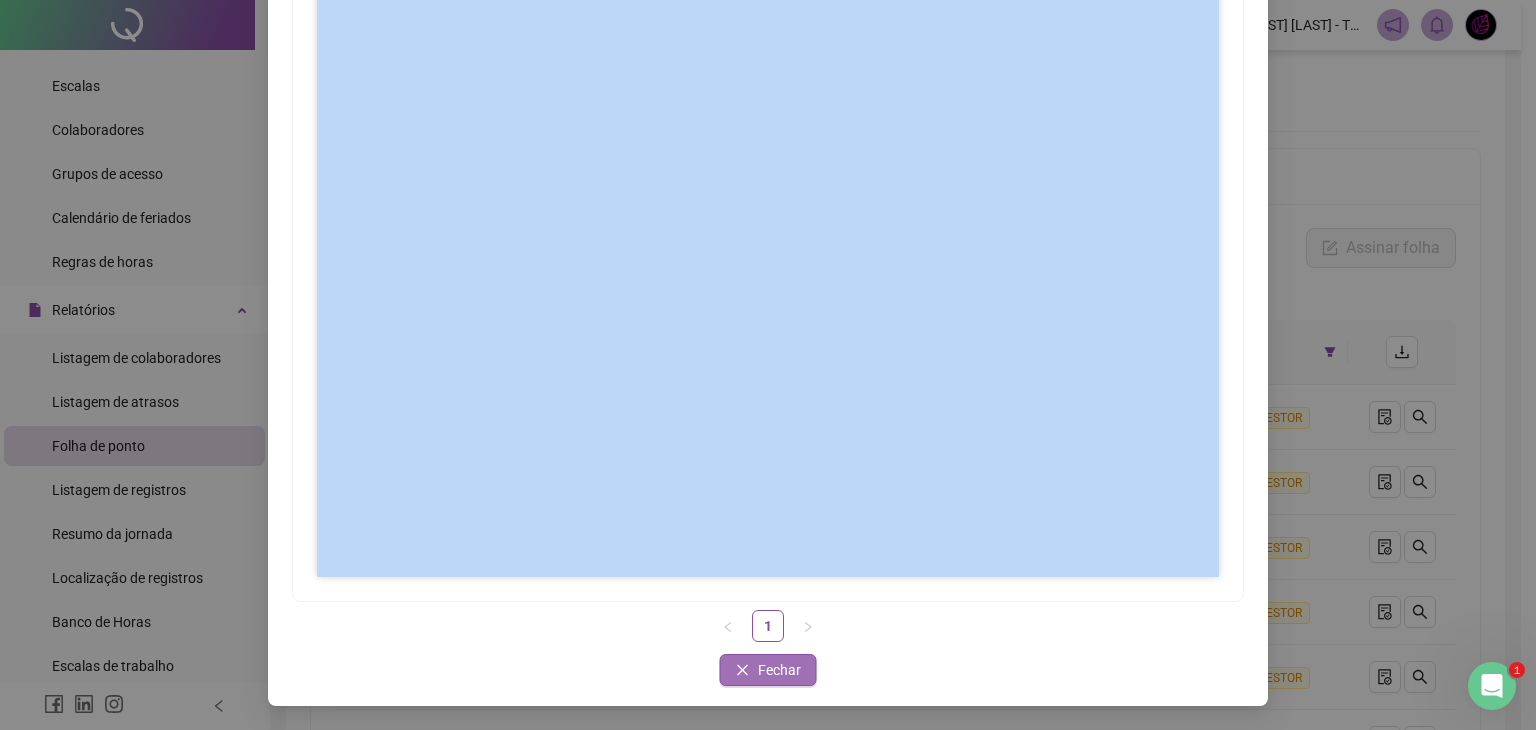 click on "Fechar" at bounding box center (779, 670) 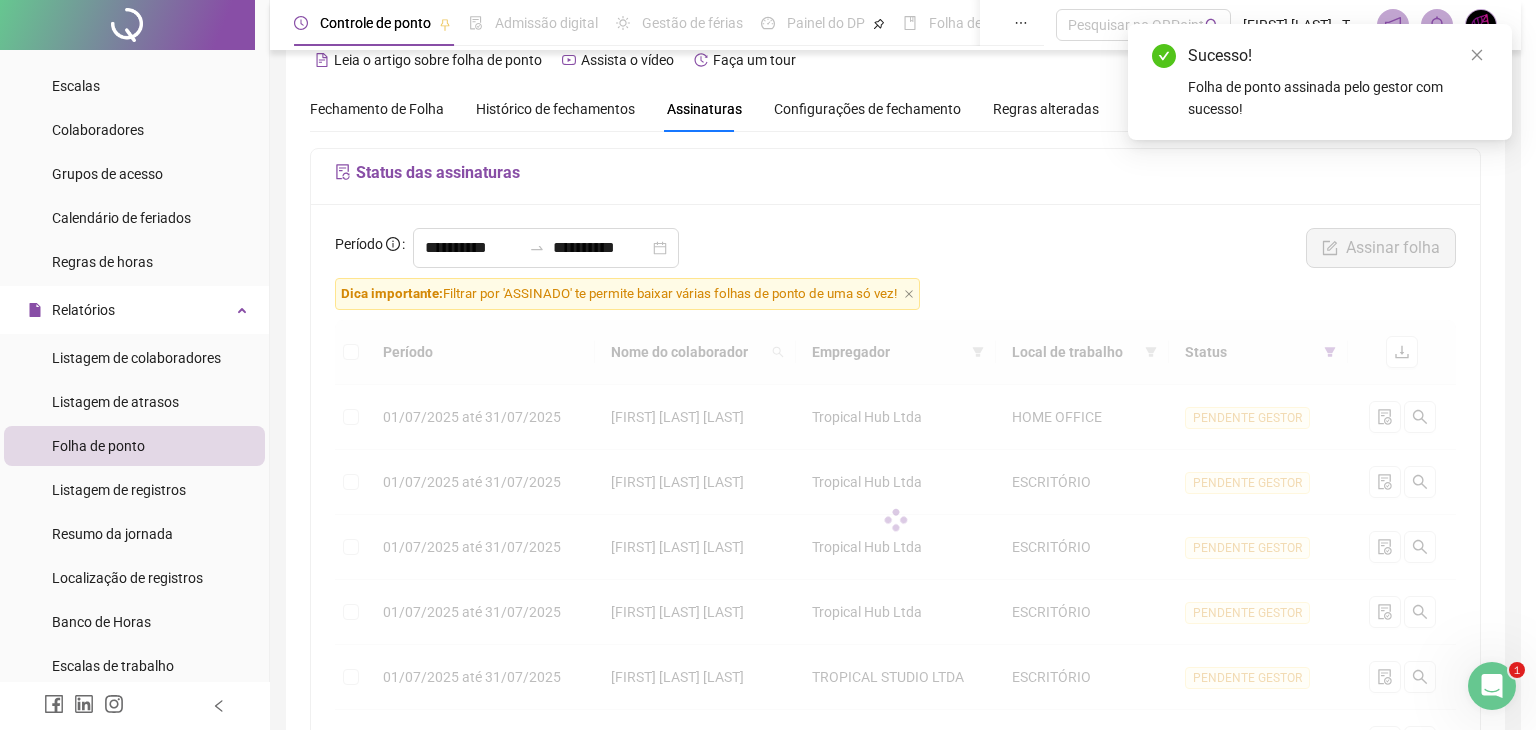 scroll, scrollTop: 100, scrollLeft: 0, axis: vertical 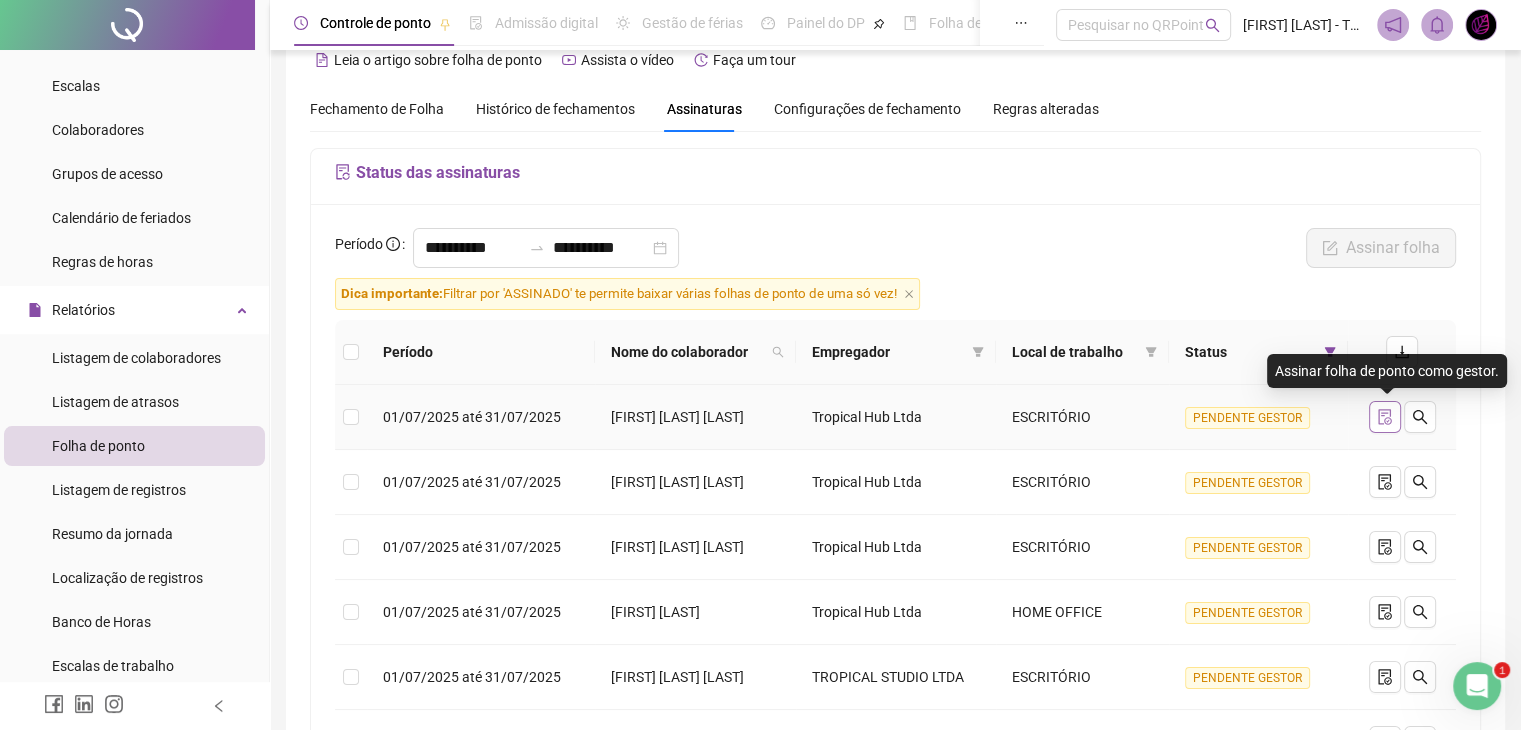 click 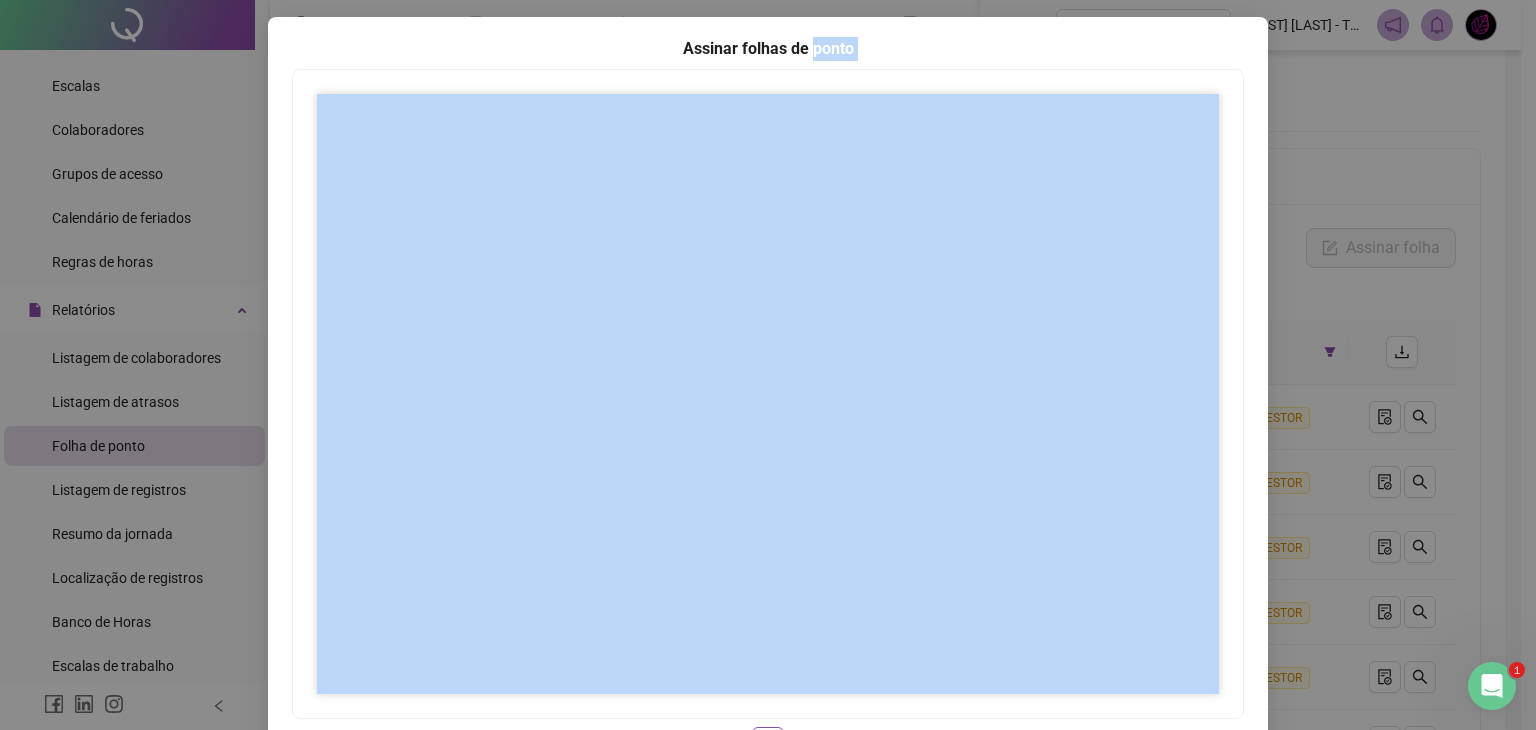 scroll, scrollTop: 0, scrollLeft: 0, axis: both 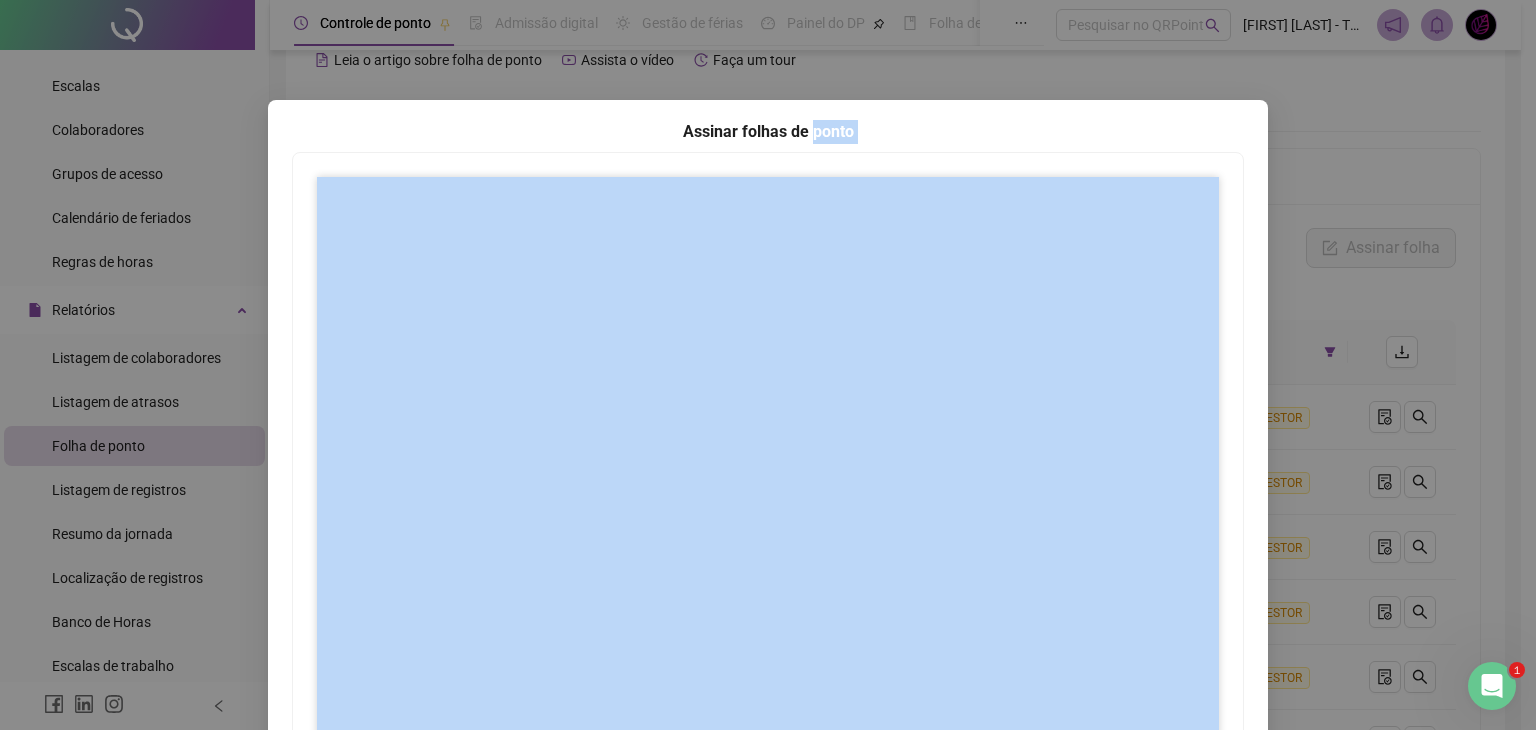 click on "Assinar folhas de ponto 1 Fechar Fechar" at bounding box center [768, 503] 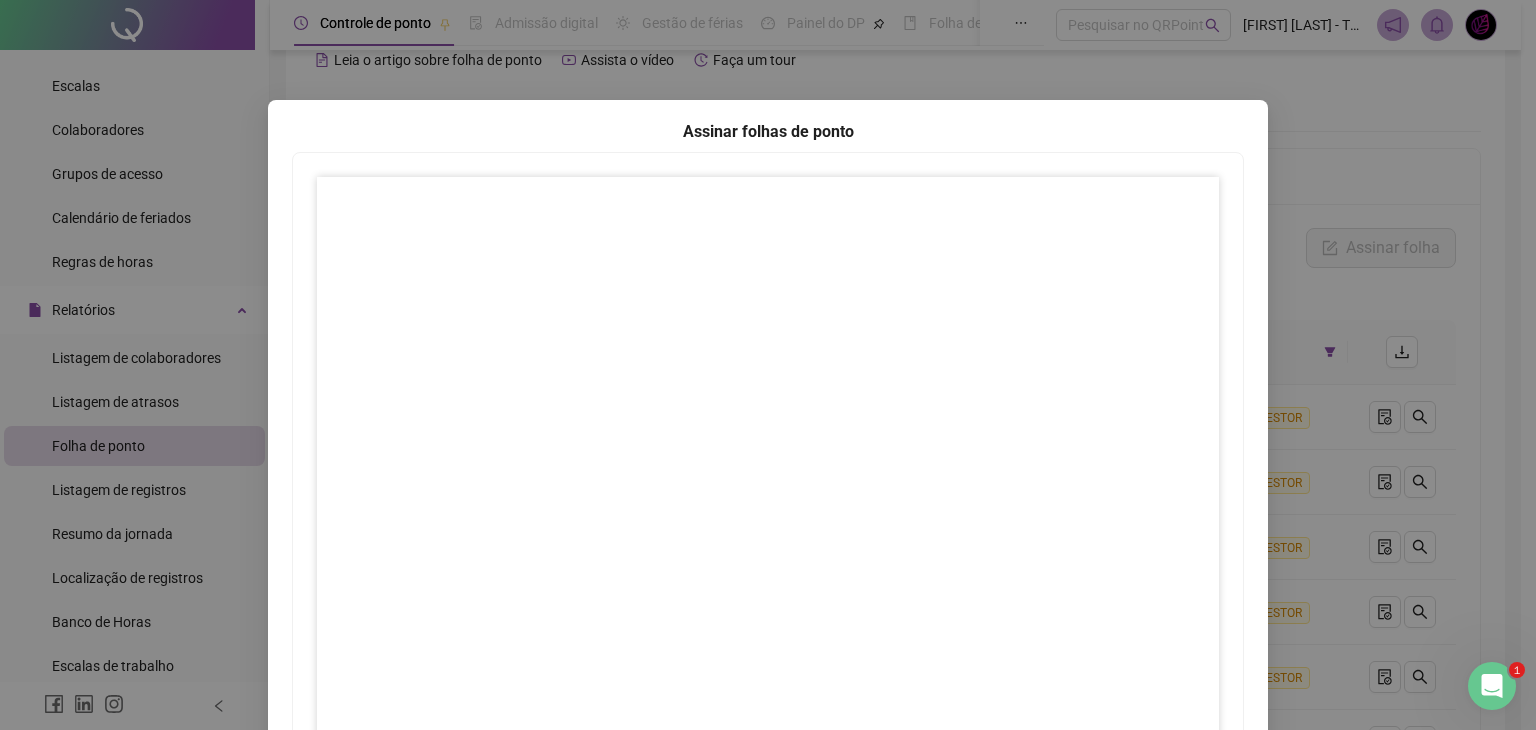 scroll, scrollTop: 200, scrollLeft: 0, axis: vertical 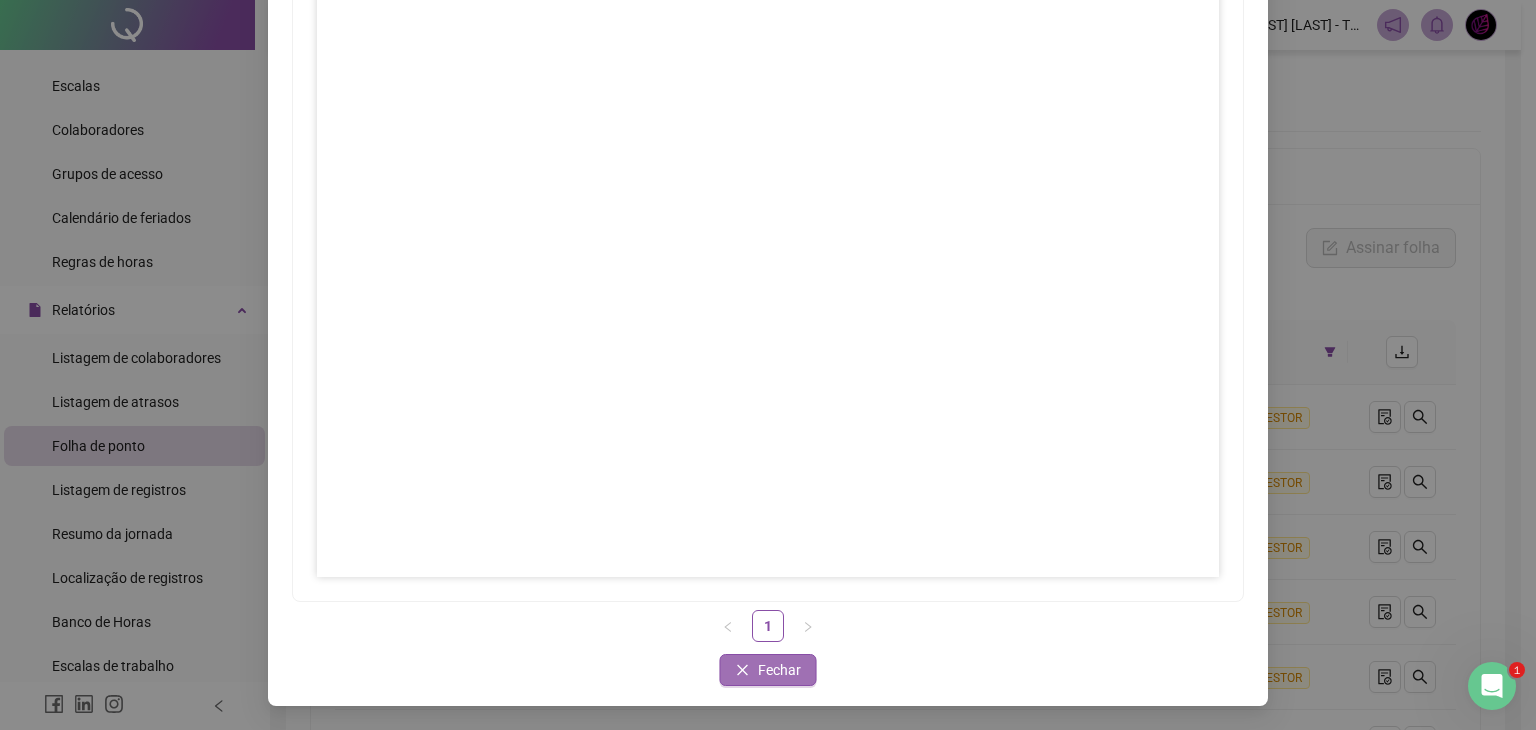 click on "Fechar" at bounding box center (768, 670) 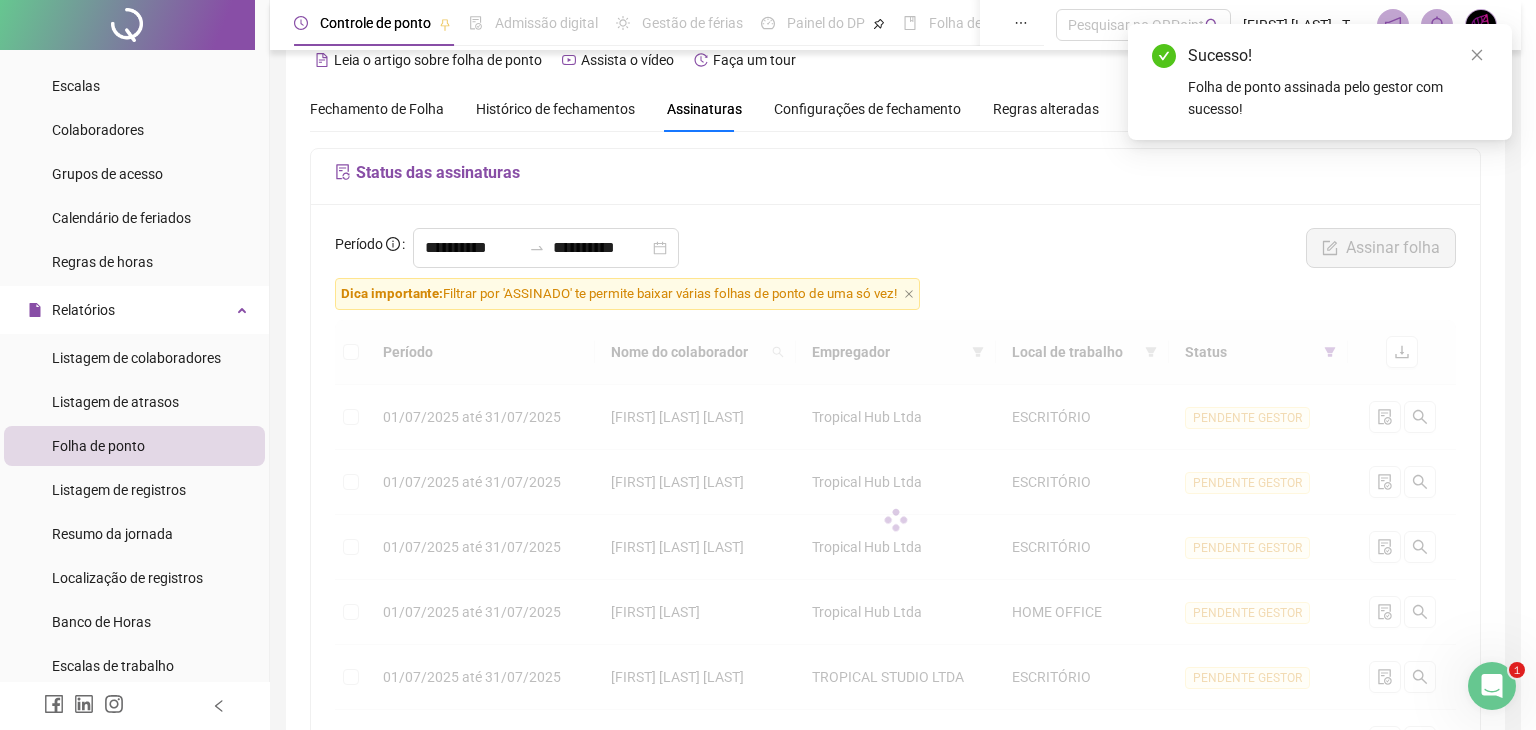 scroll, scrollTop: 100, scrollLeft: 0, axis: vertical 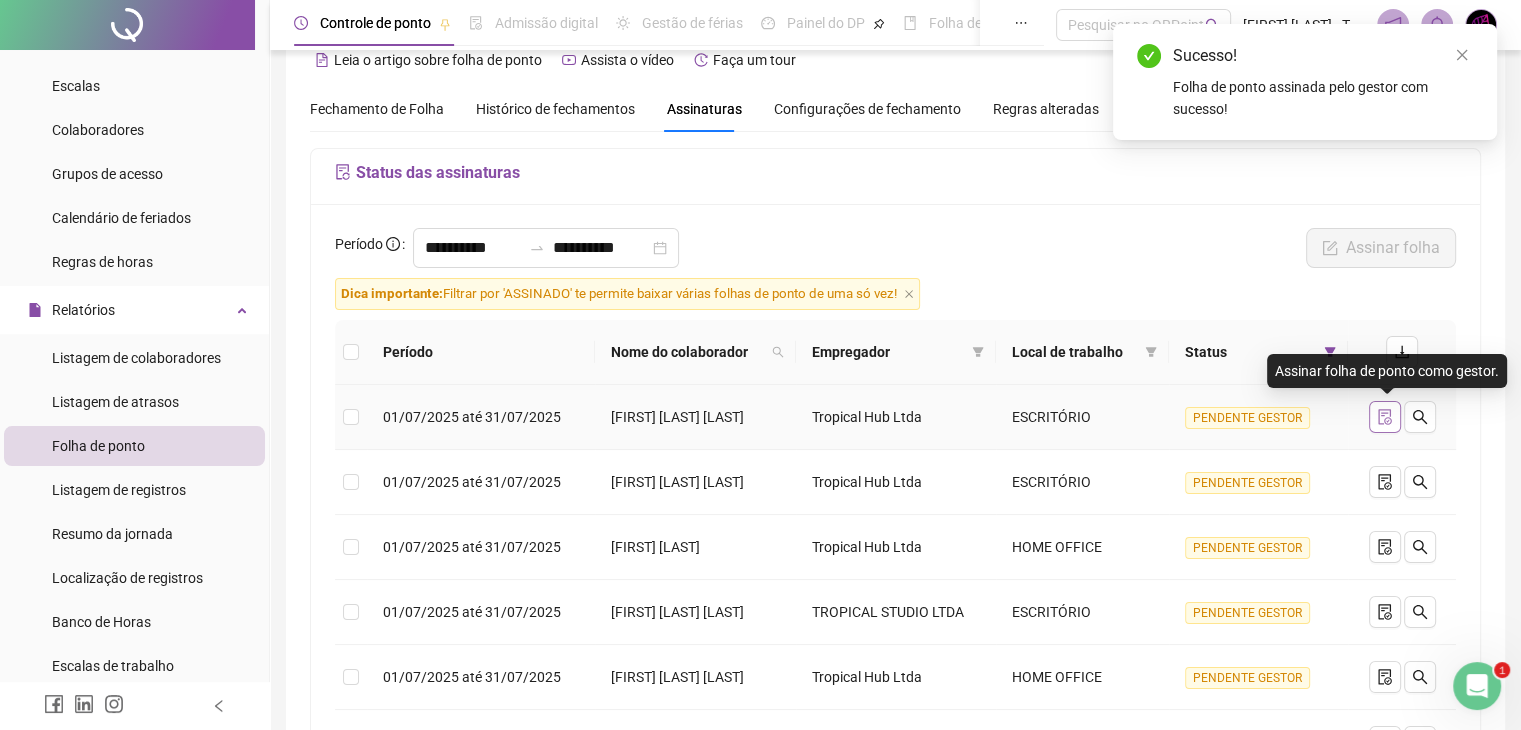 click 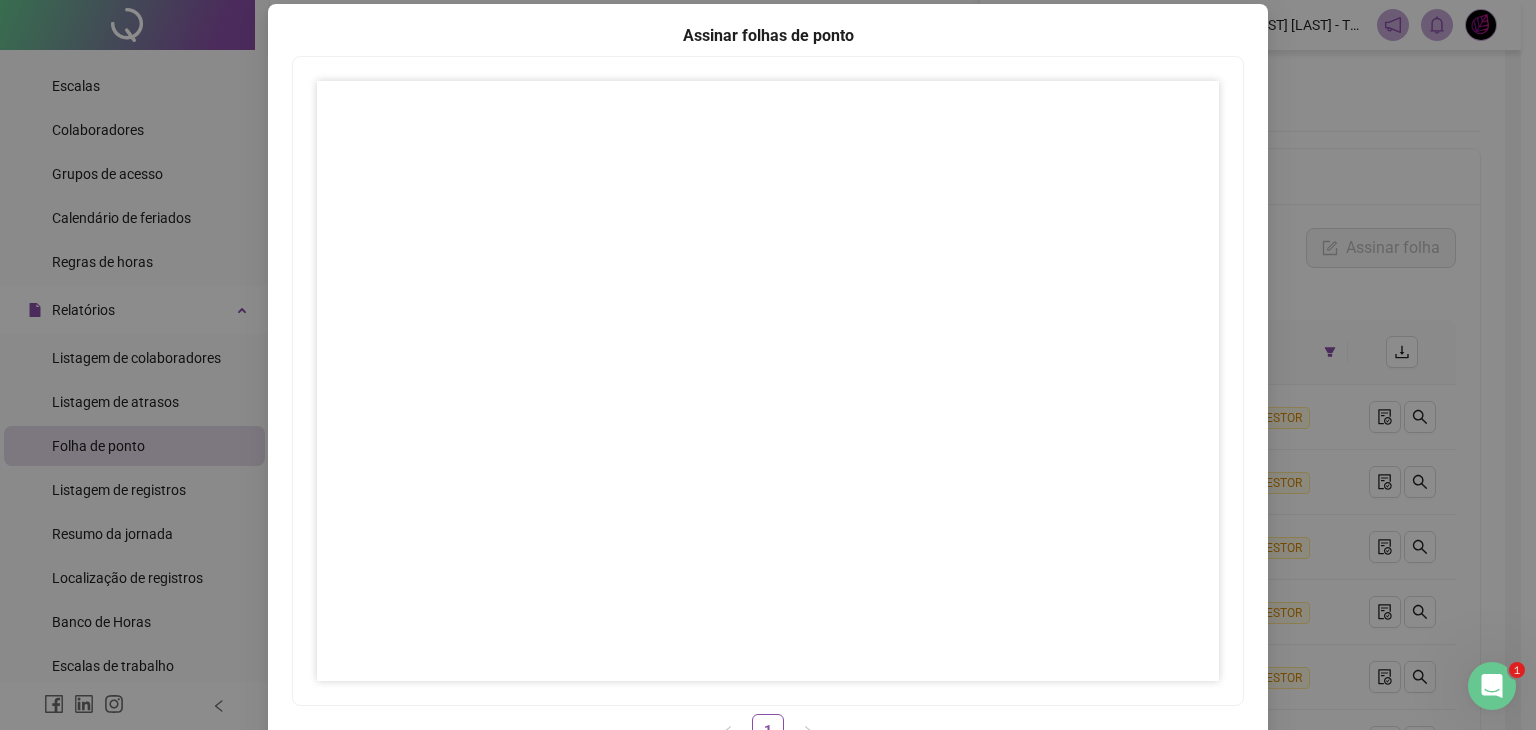 scroll, scrollTop: 200, scrollLeft: 0, axis: vertical 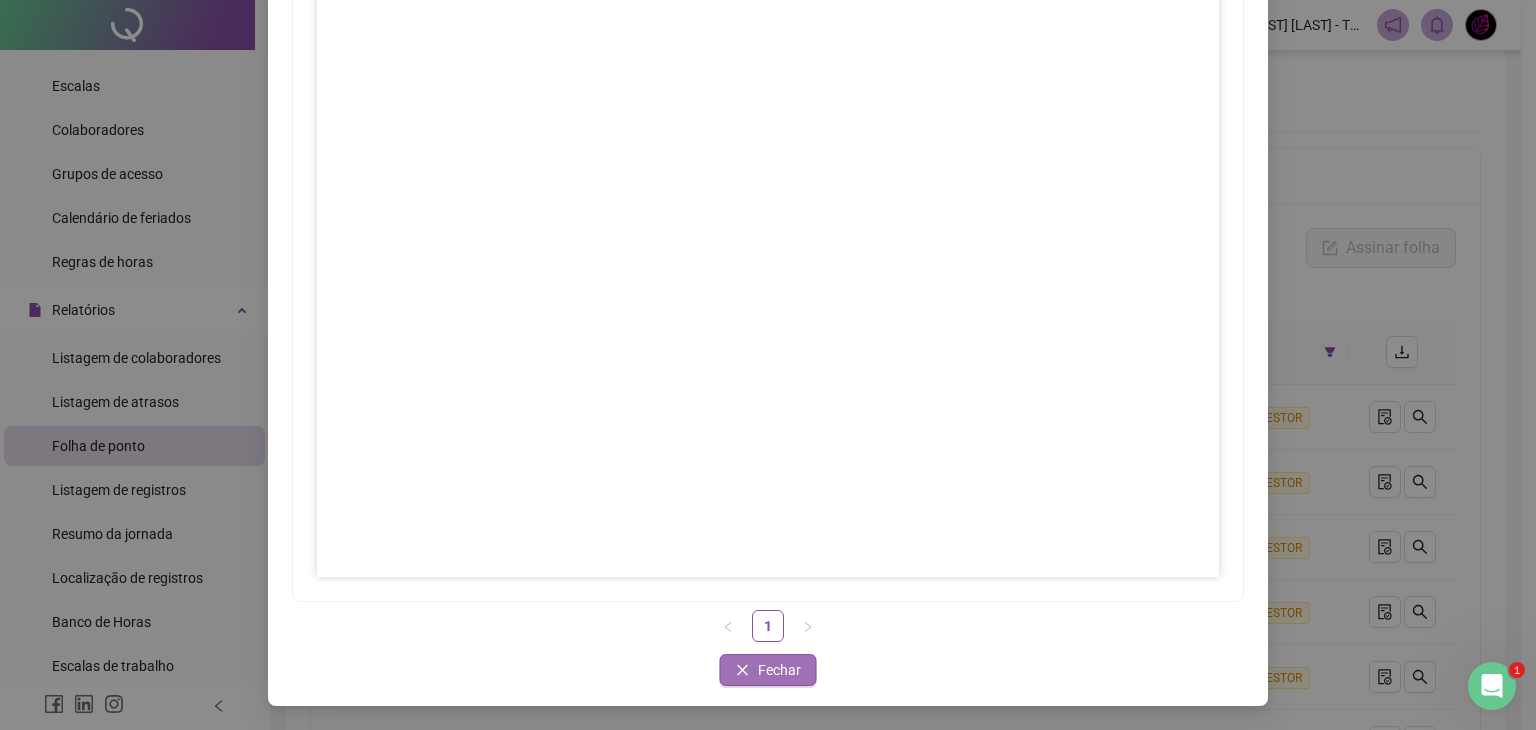 click on "Fechar" at bounding box center (779, 670) 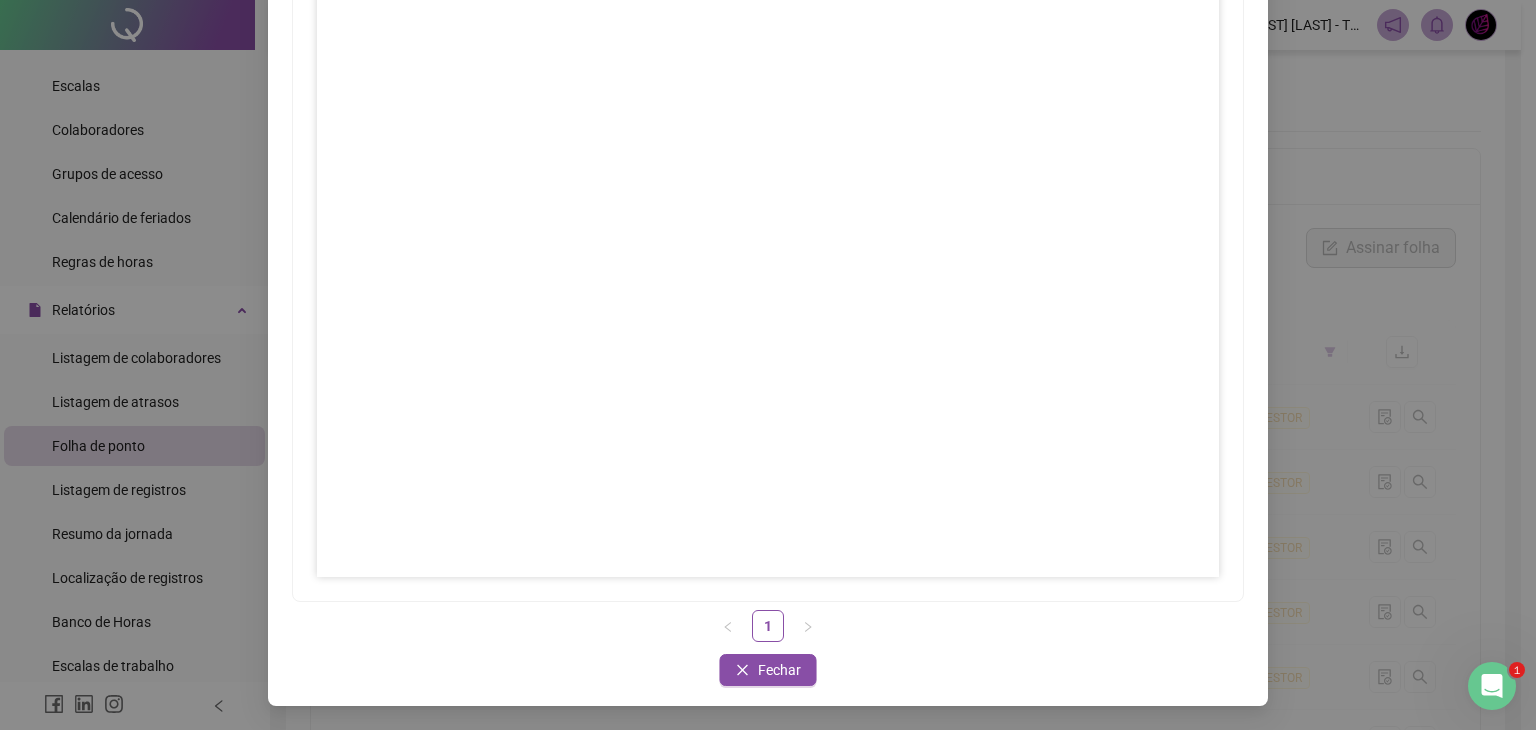 scroll, scrollTop: 100, scrollLeft: 0, axis: vertical 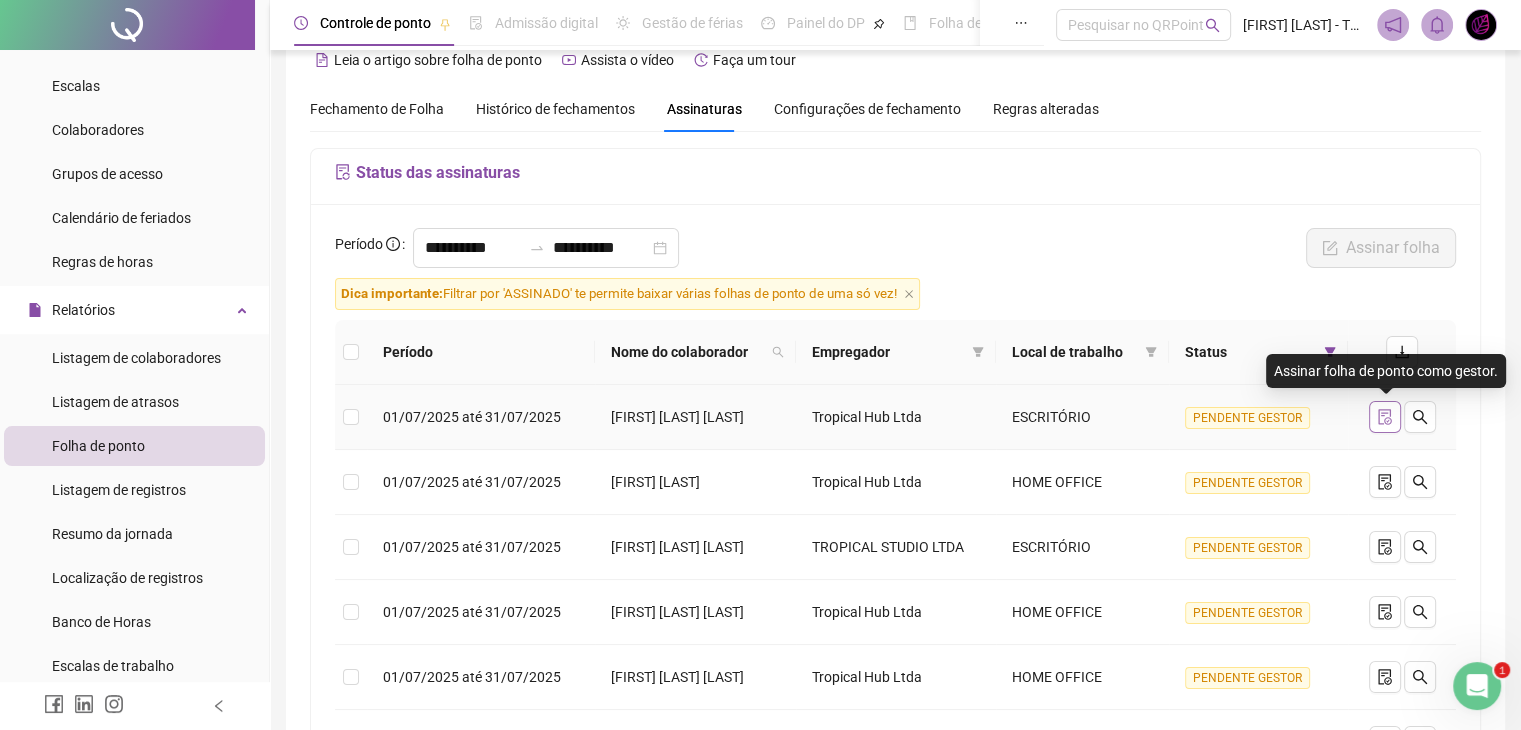 click 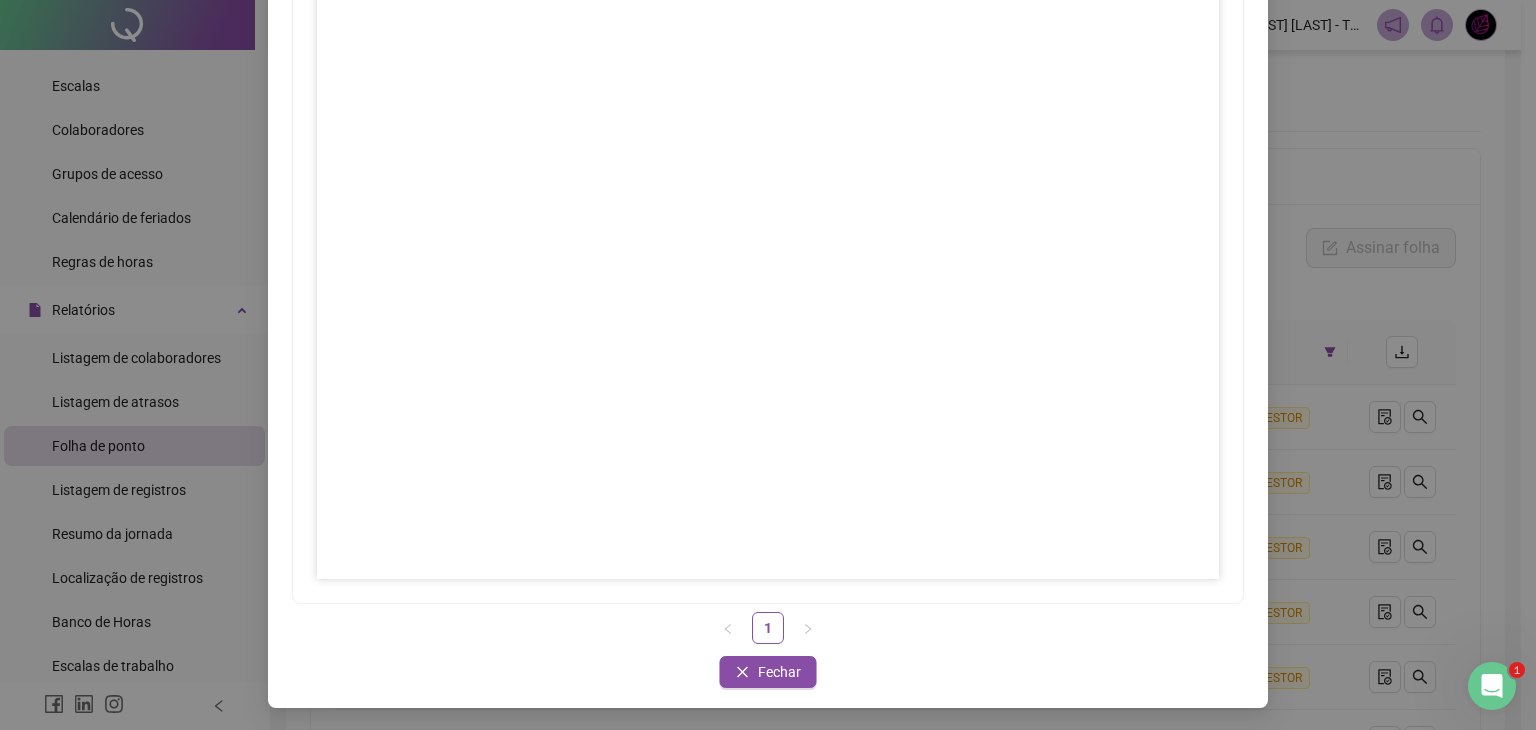 scroll, scrollTop: 200, scrollLeft: 0, axis: vertical 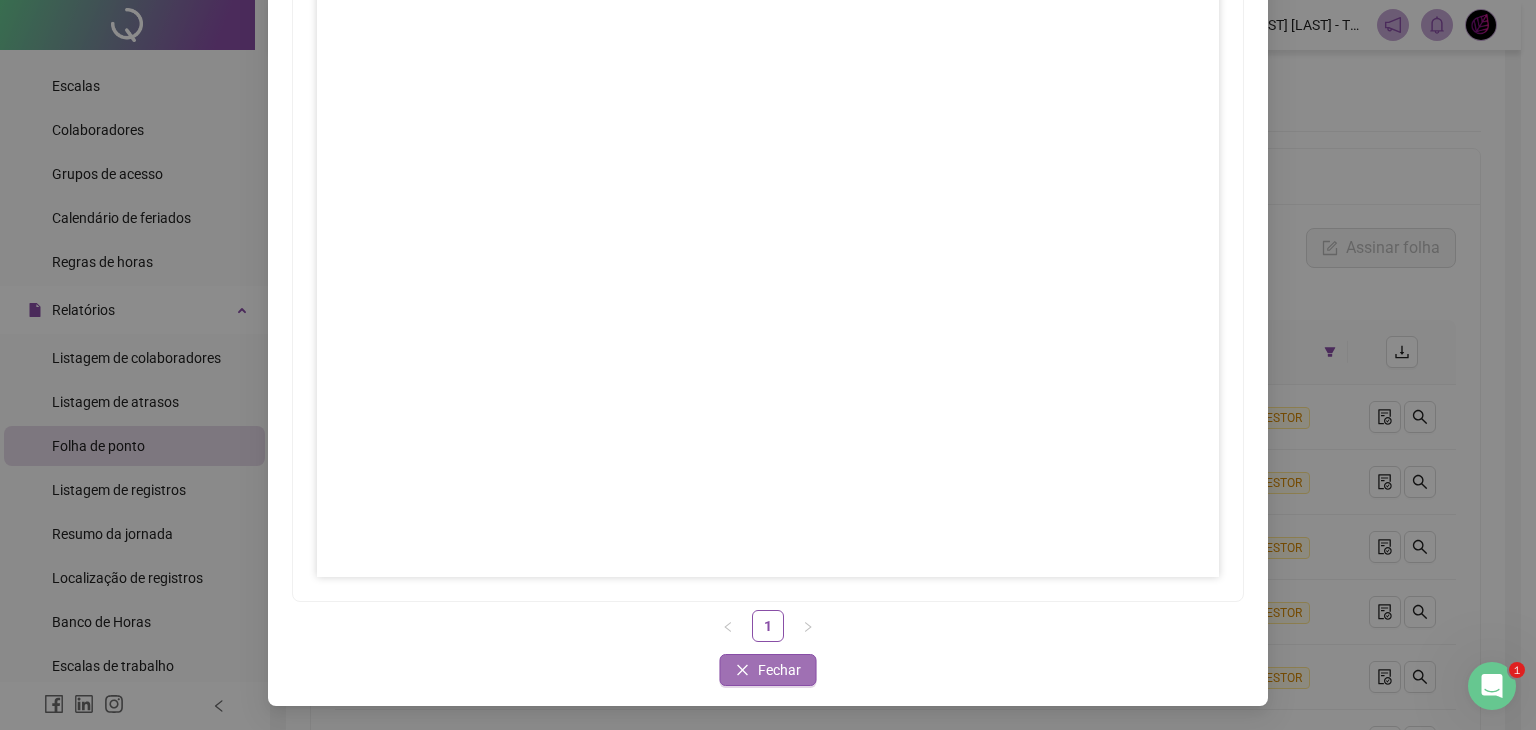 click on "Fechar" at bounding box center [779, 670] 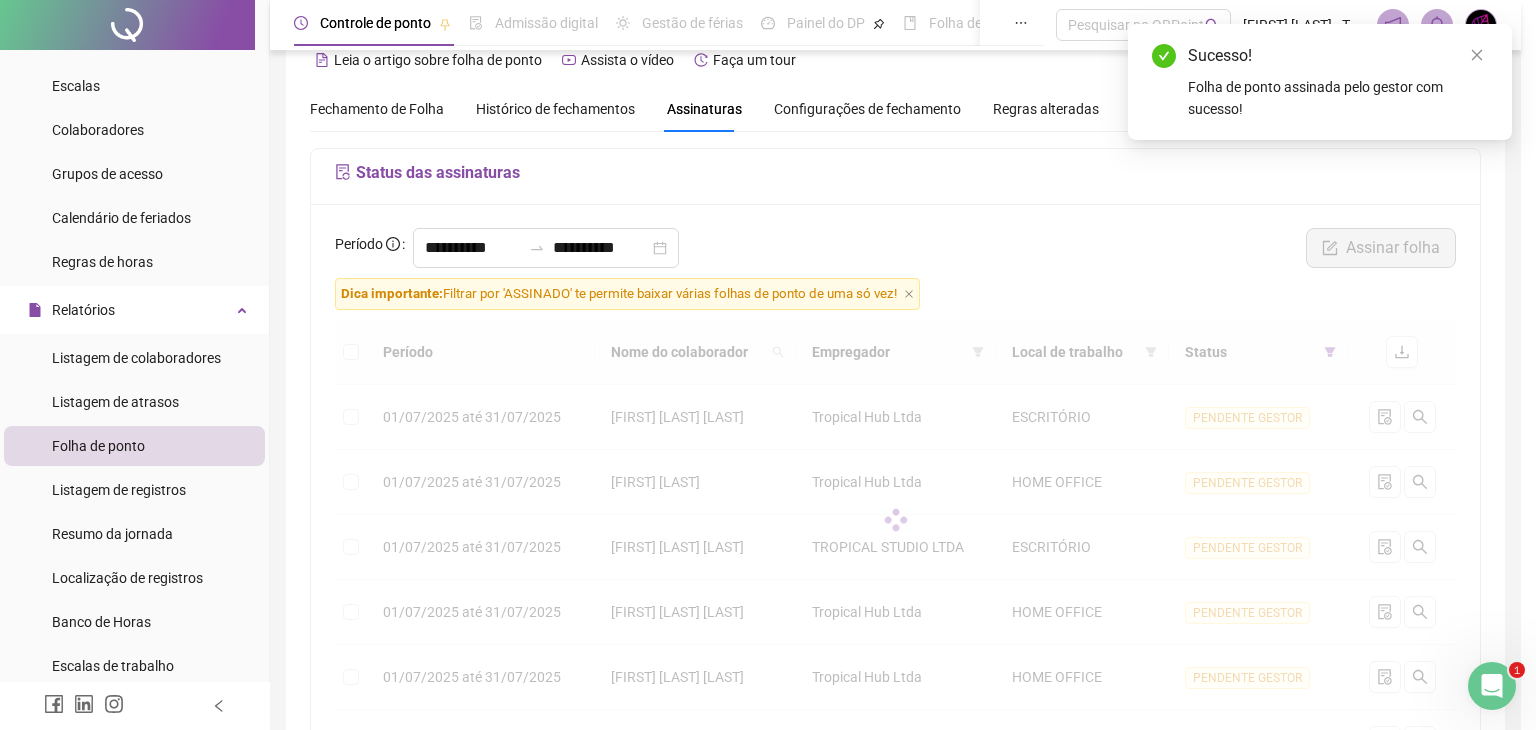 scroll, scrollTop: 100, scrollLeft: 0, axis: vertical 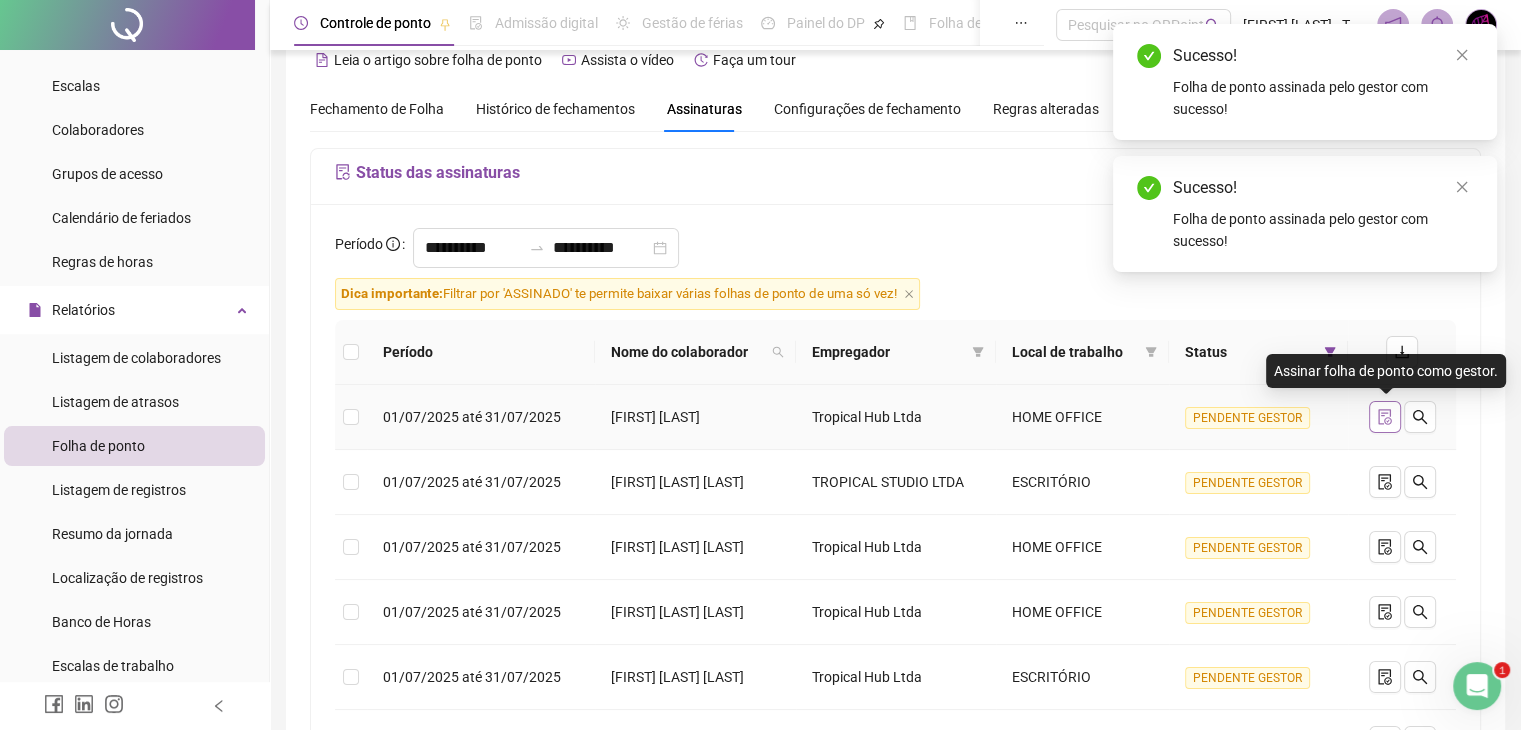 click 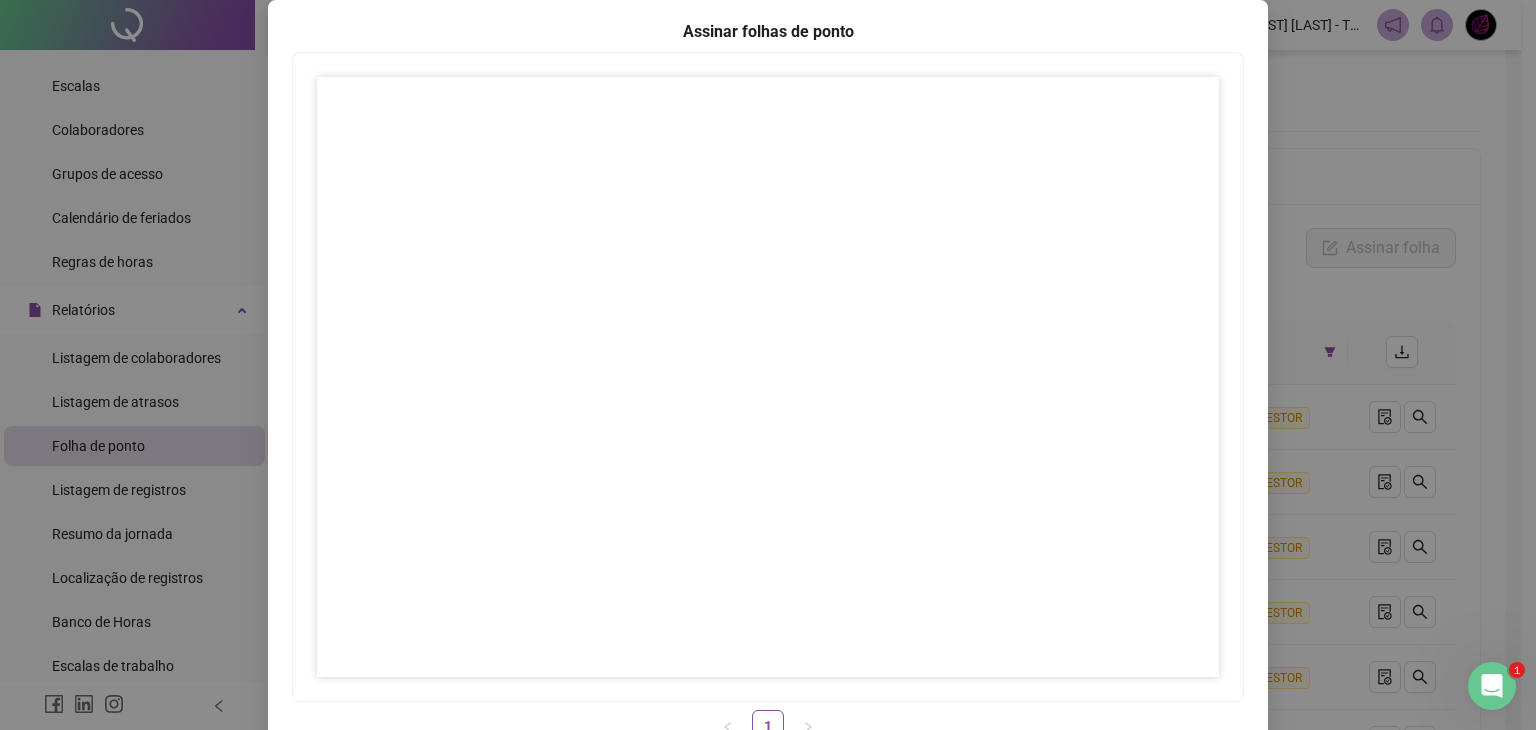 scroll, scrollTop: 200, scrollLeft: 0, axis: vertical 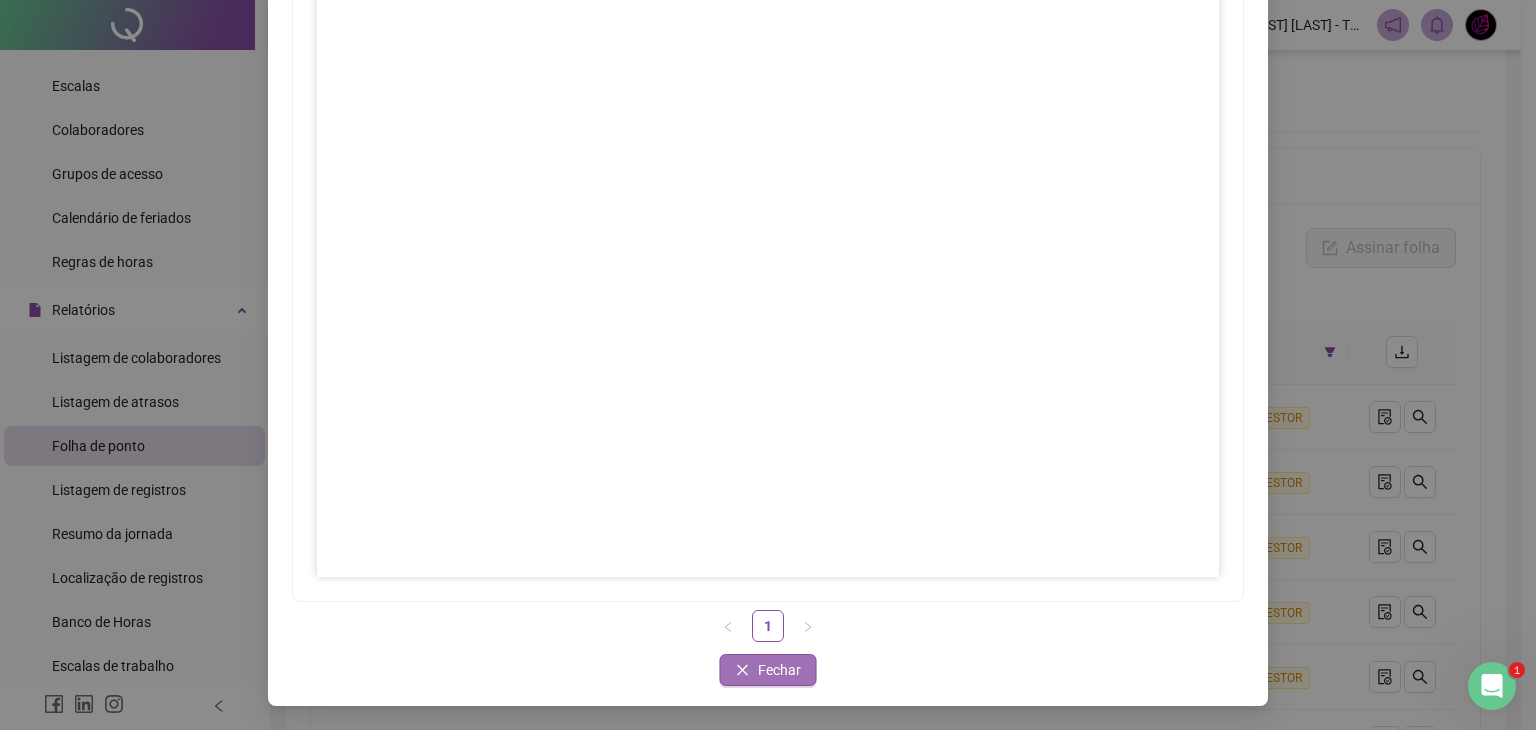 click on "Fechar" at bounding box center [779, 670] 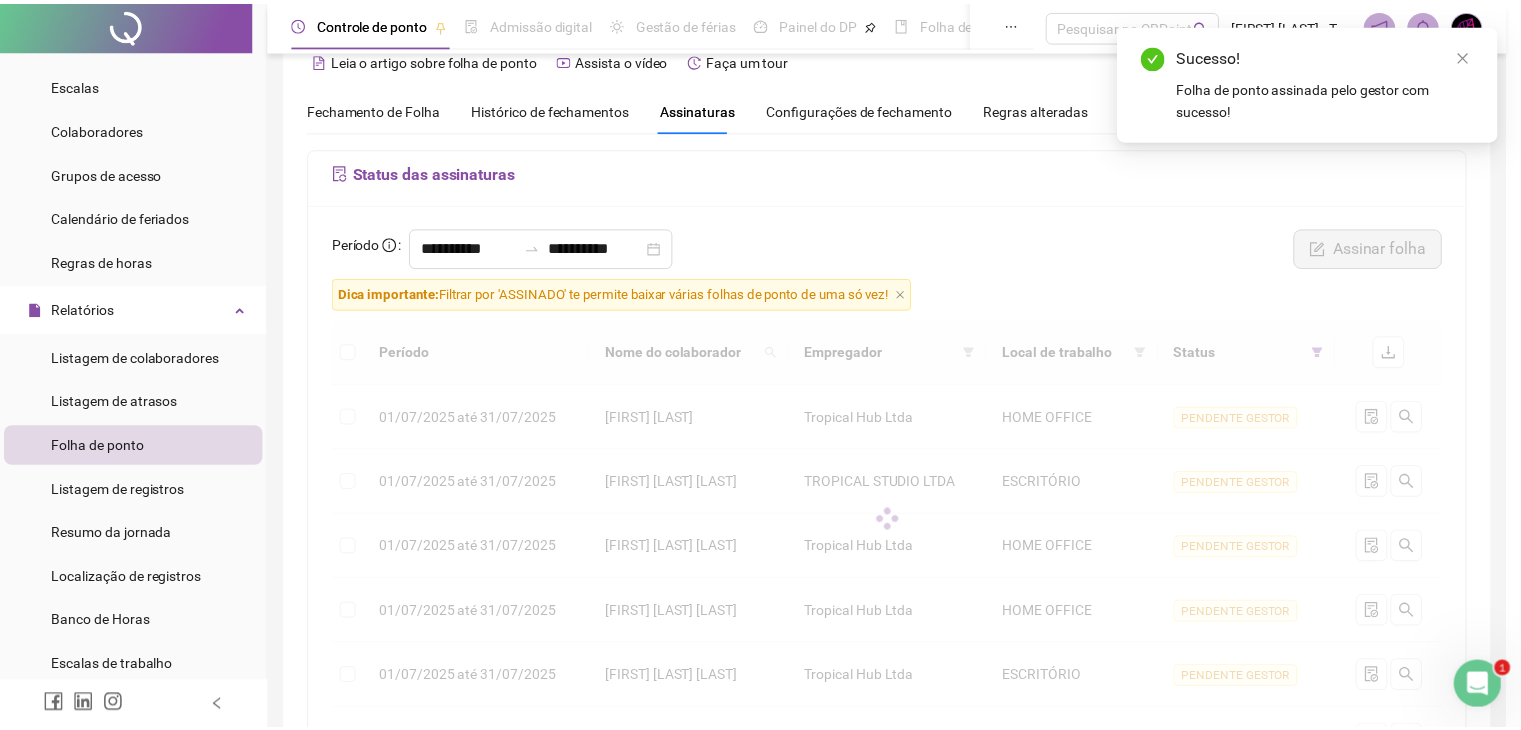 scroll, scrollTop: 100, scrollLeft: 0, axis: vertical 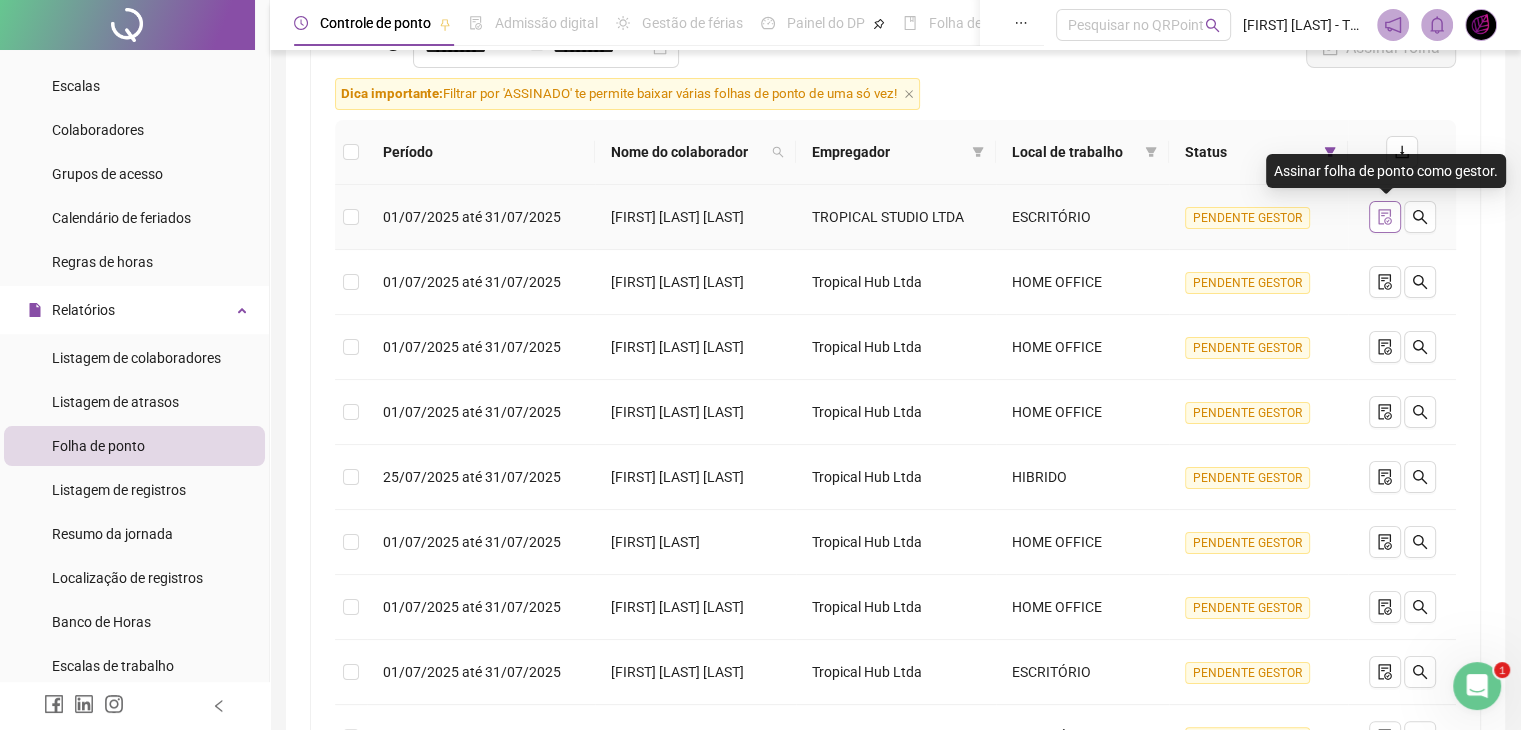 click at bounding box center [1385, 217] 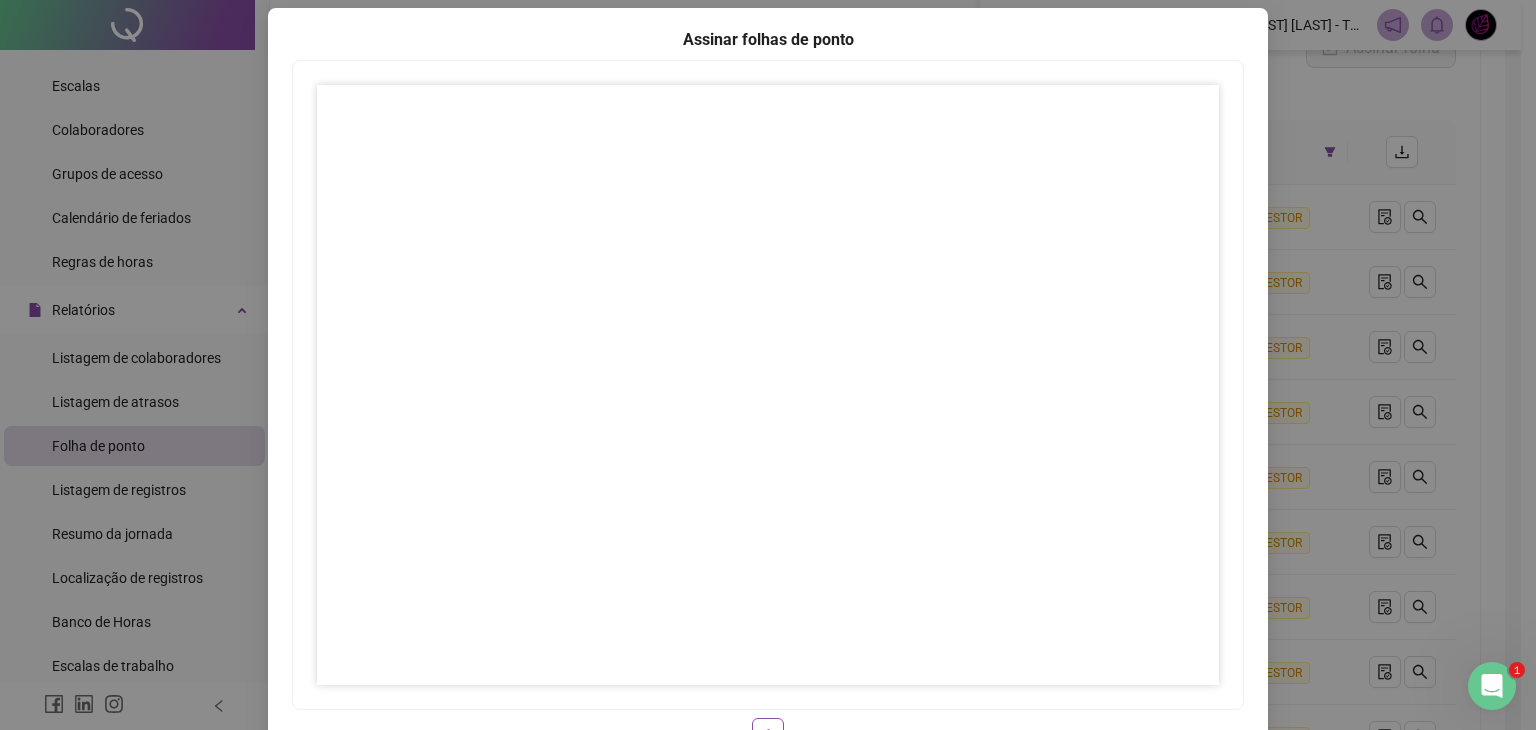 scroll, scrollTop: 200, scrollLeft: 0, axis: vertical 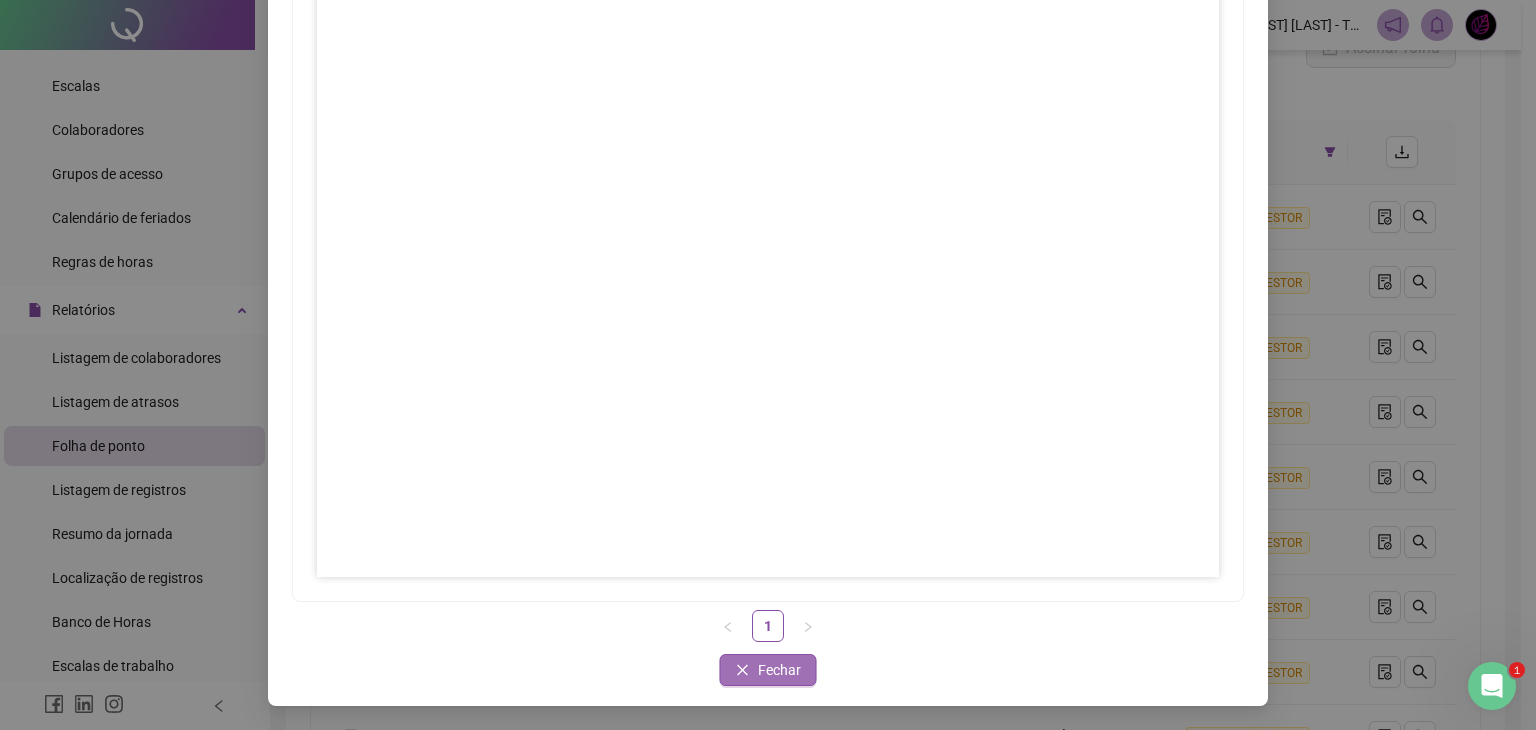 click on "Fechar" at bounding box center [779, 670] 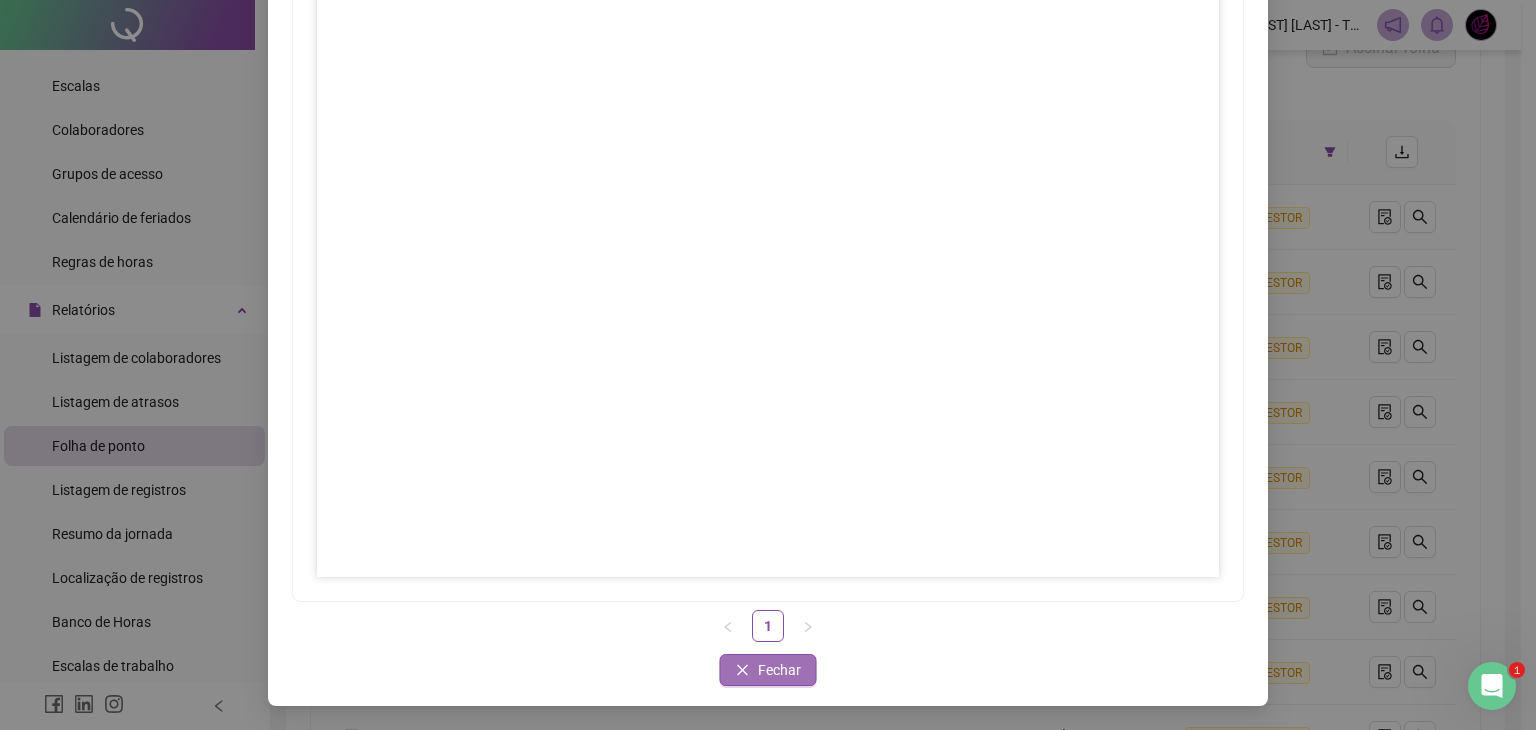 scroll, scrollTop: 100, scrollLeft: 0, axis: vertical 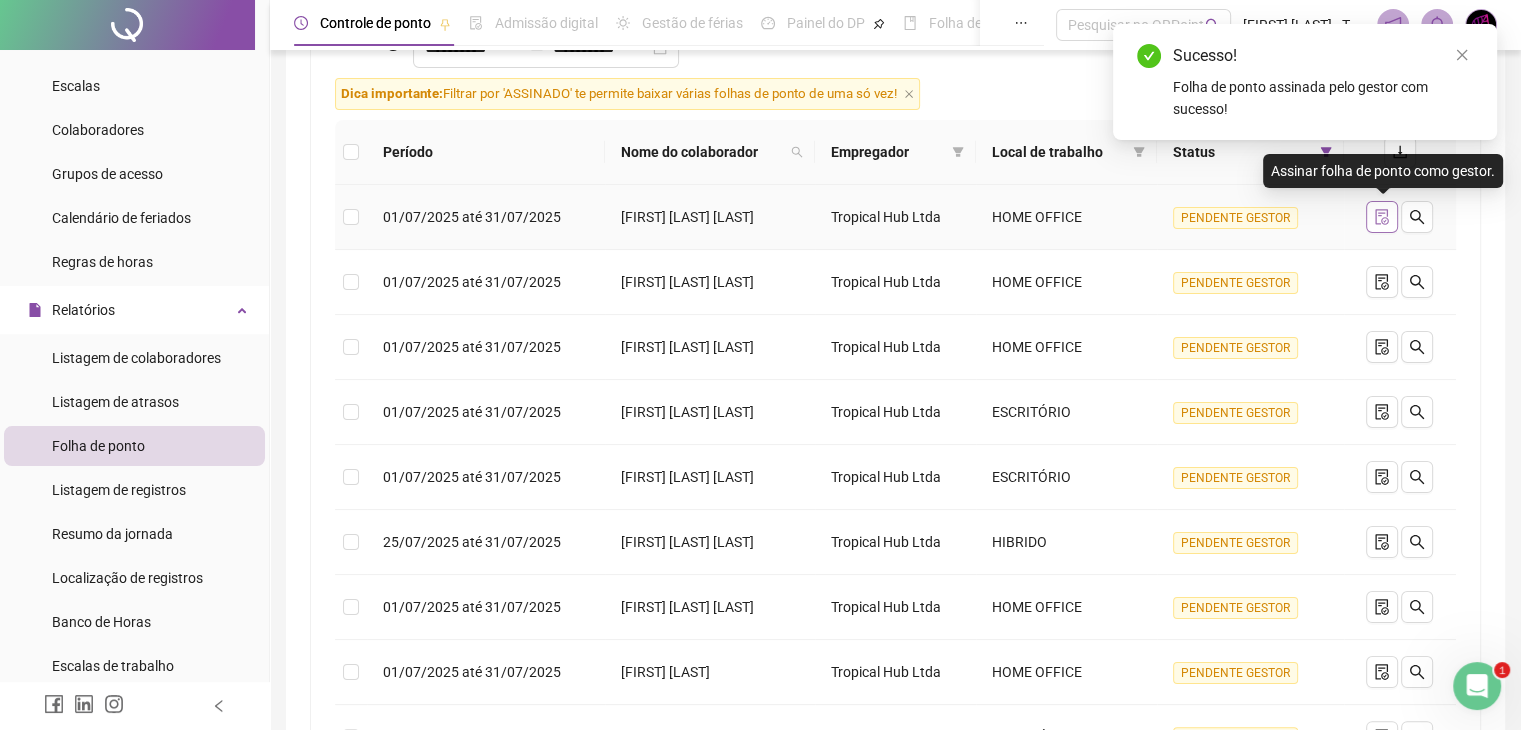 click 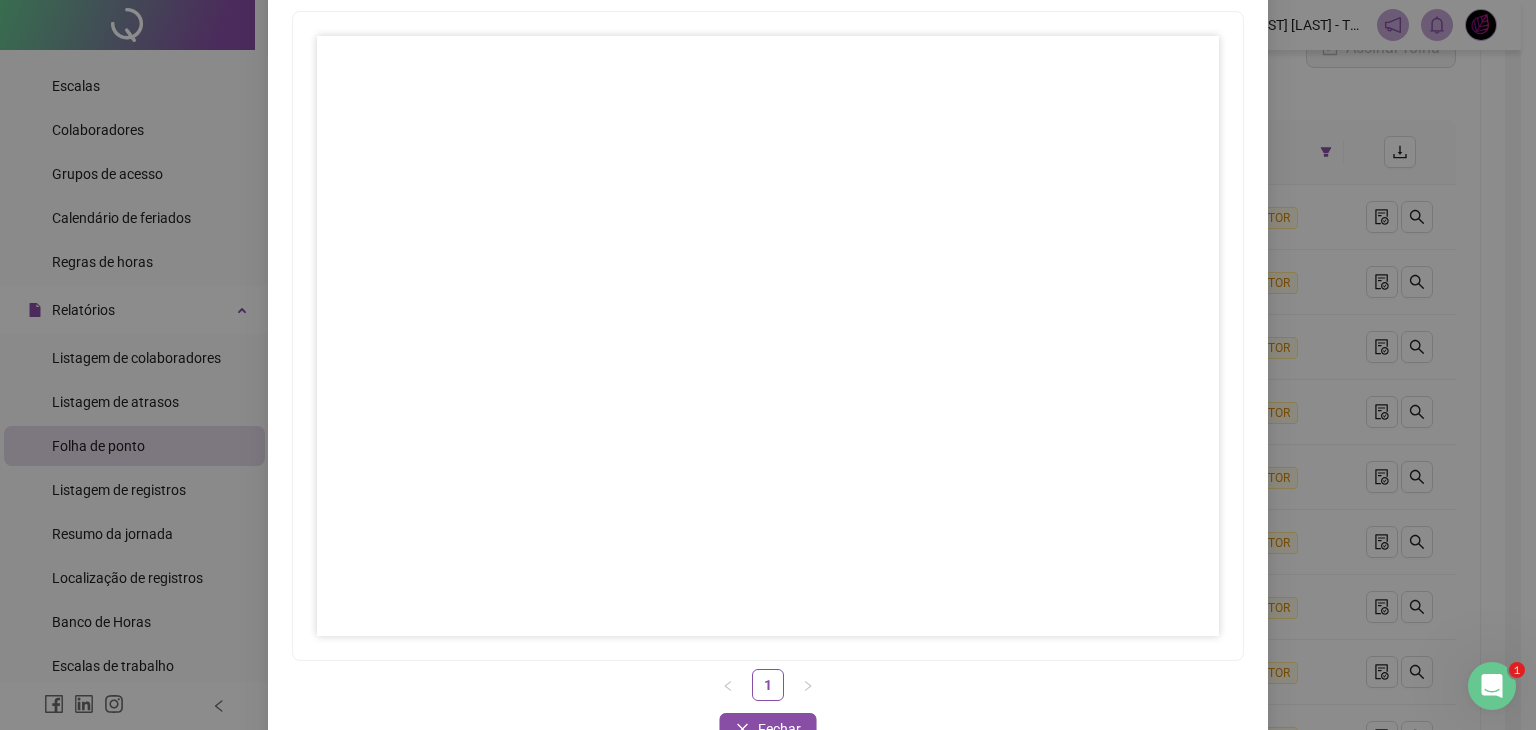 scroll, scrollTop: 200, scrollLeft: 0, axis: vertical 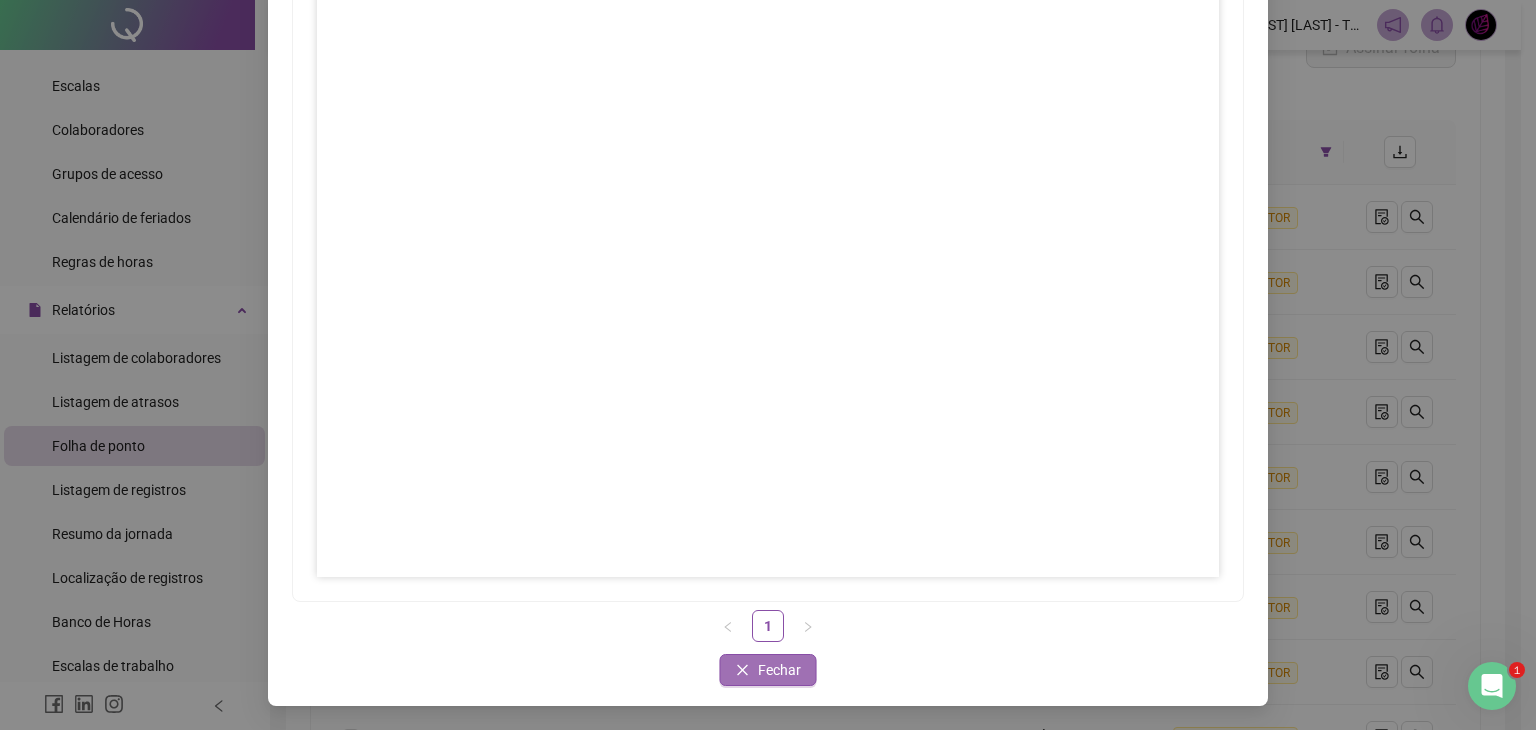 click on "Fechar" at bounding box center [779, 670] 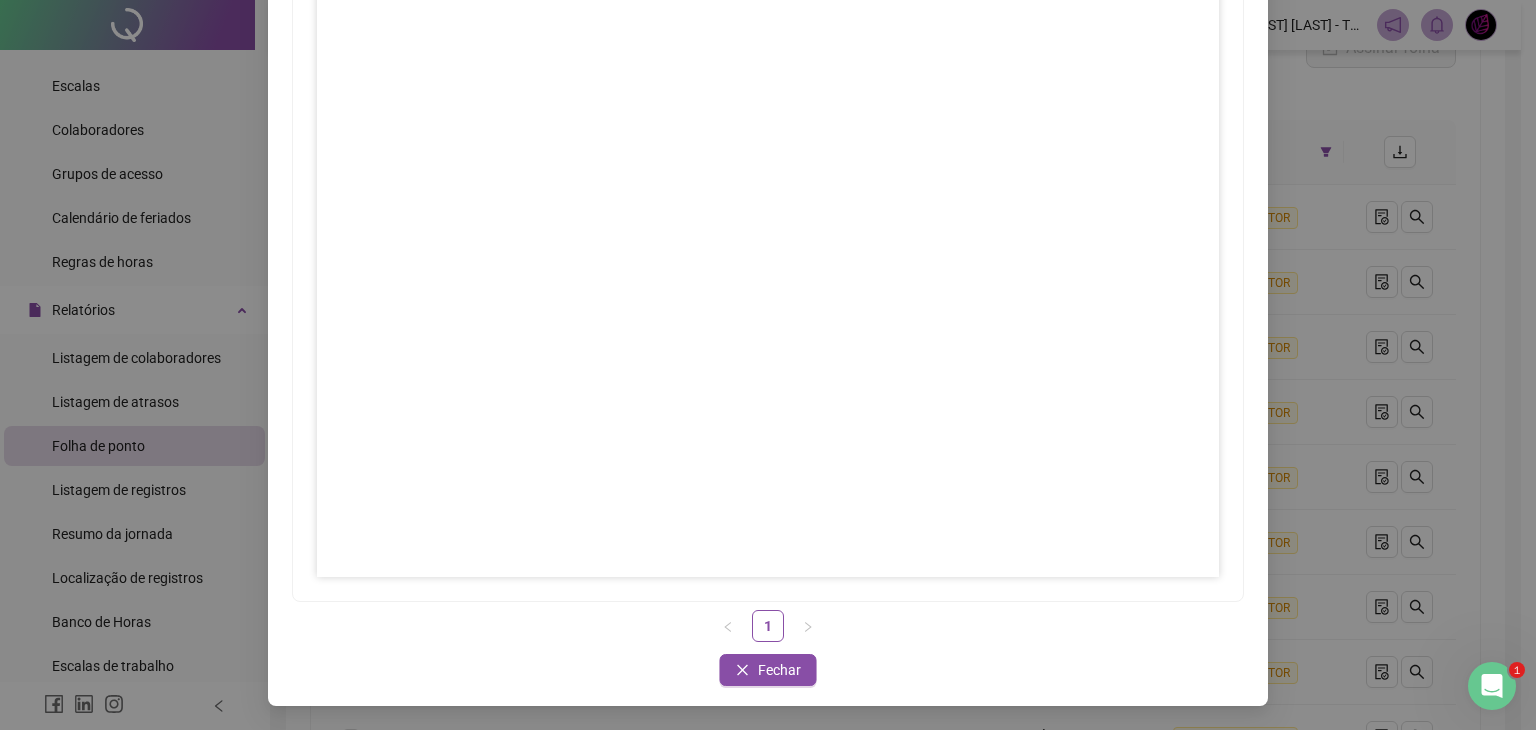 drag, startPoint x: 759, startPoint y: 677, endPoint x: 768, endPoint y: 713, distance: 37.107952 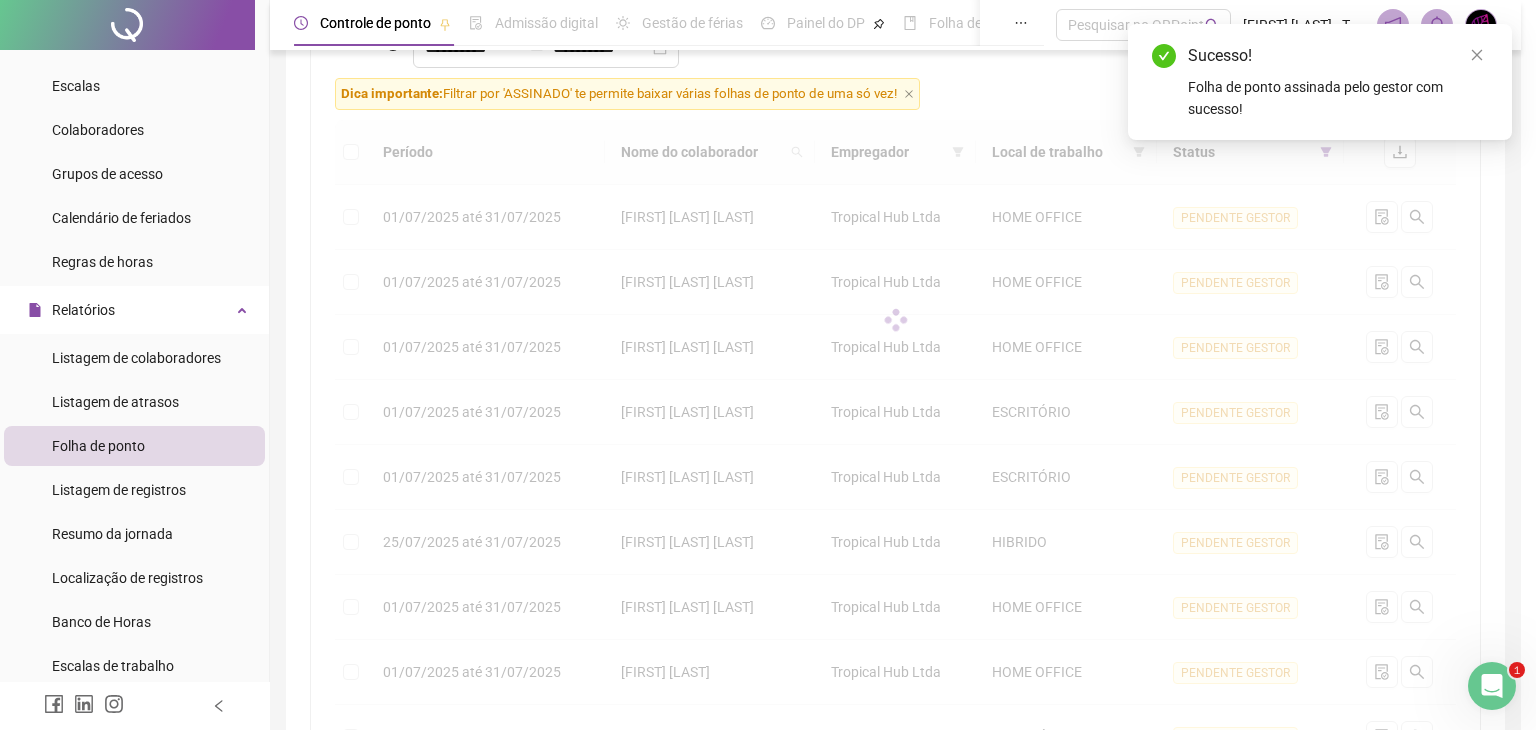 scroll, scrollTop: 100, scrollLeft: 0, axis: vertical 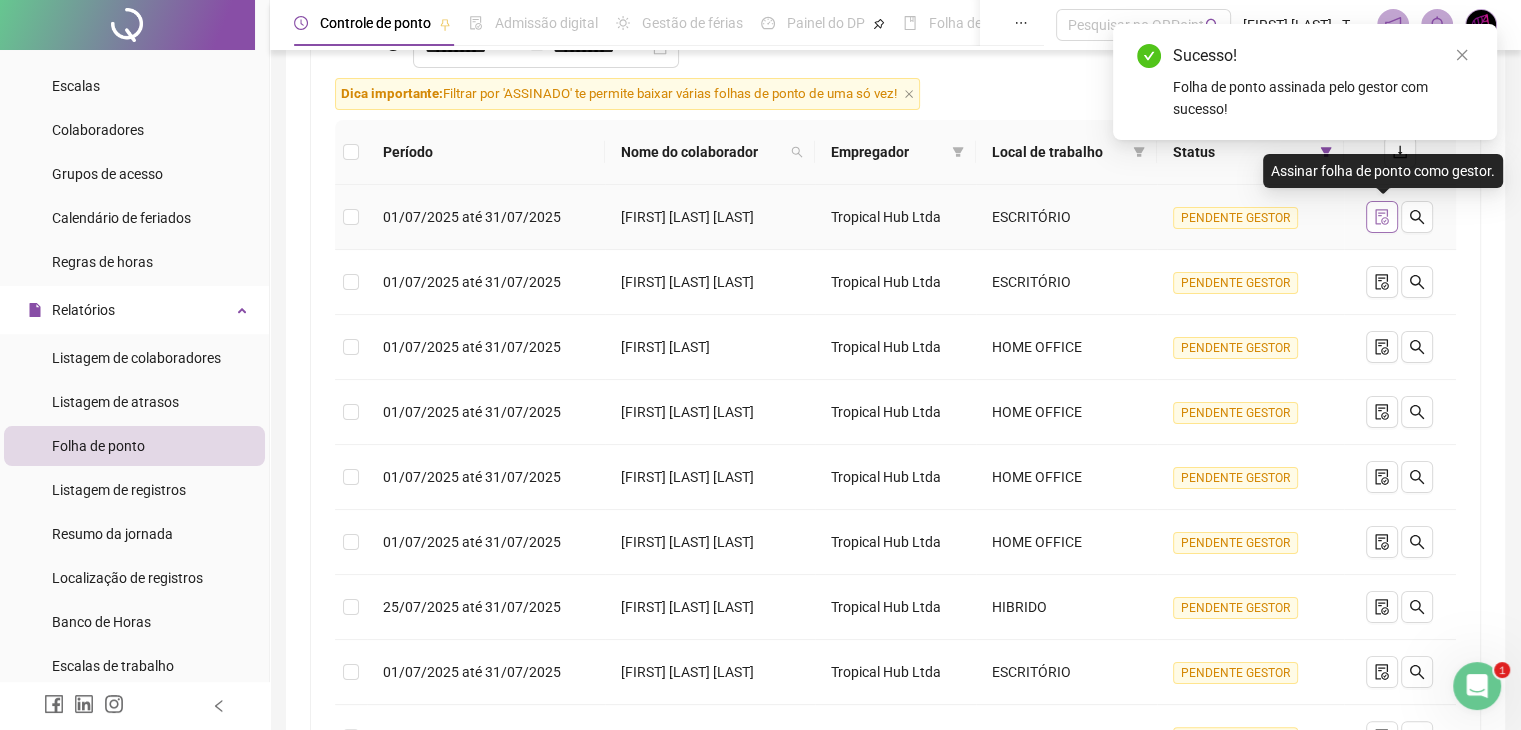 click at bounding box center (1382, 217) 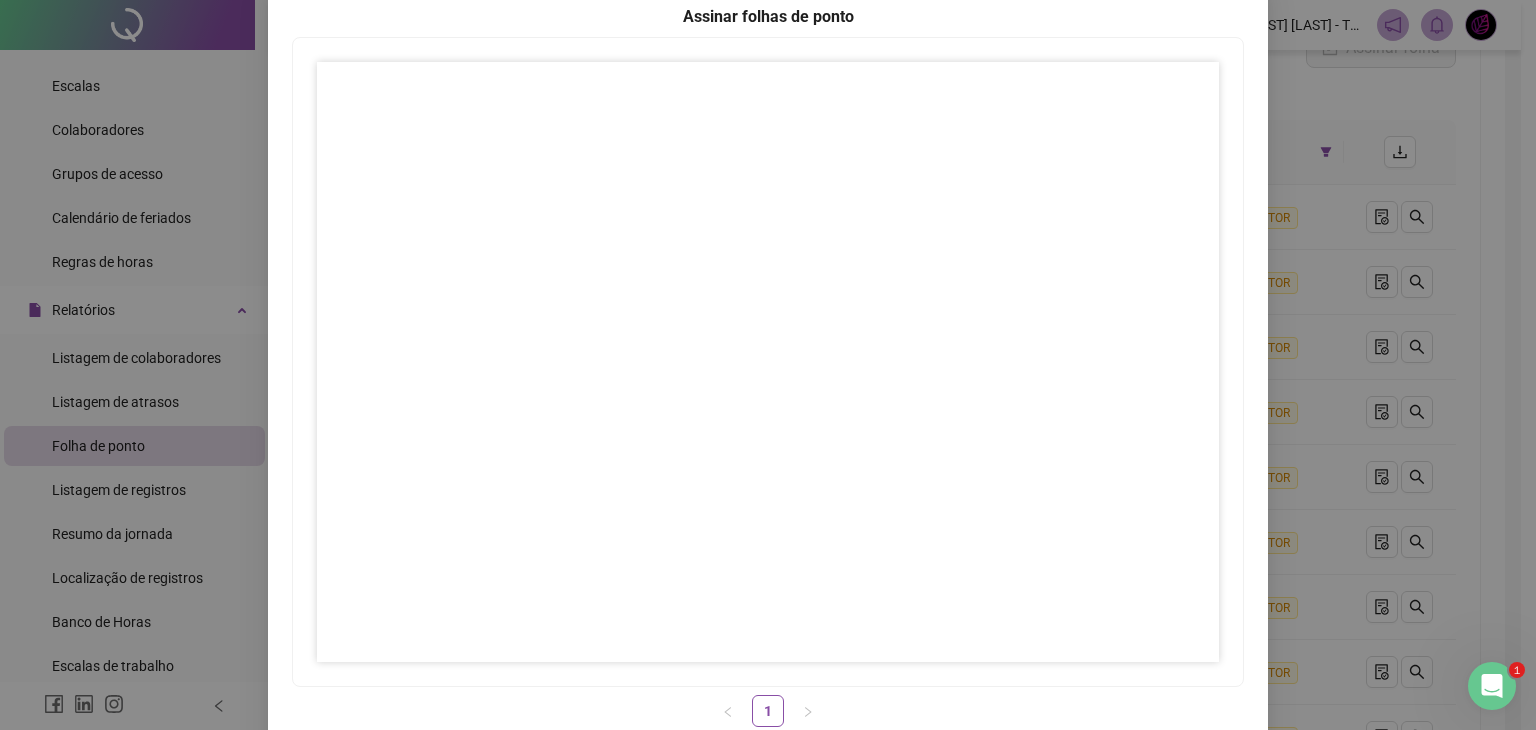 scroll, scrollTop: 200, scrollLeft: 0, axis: vertical 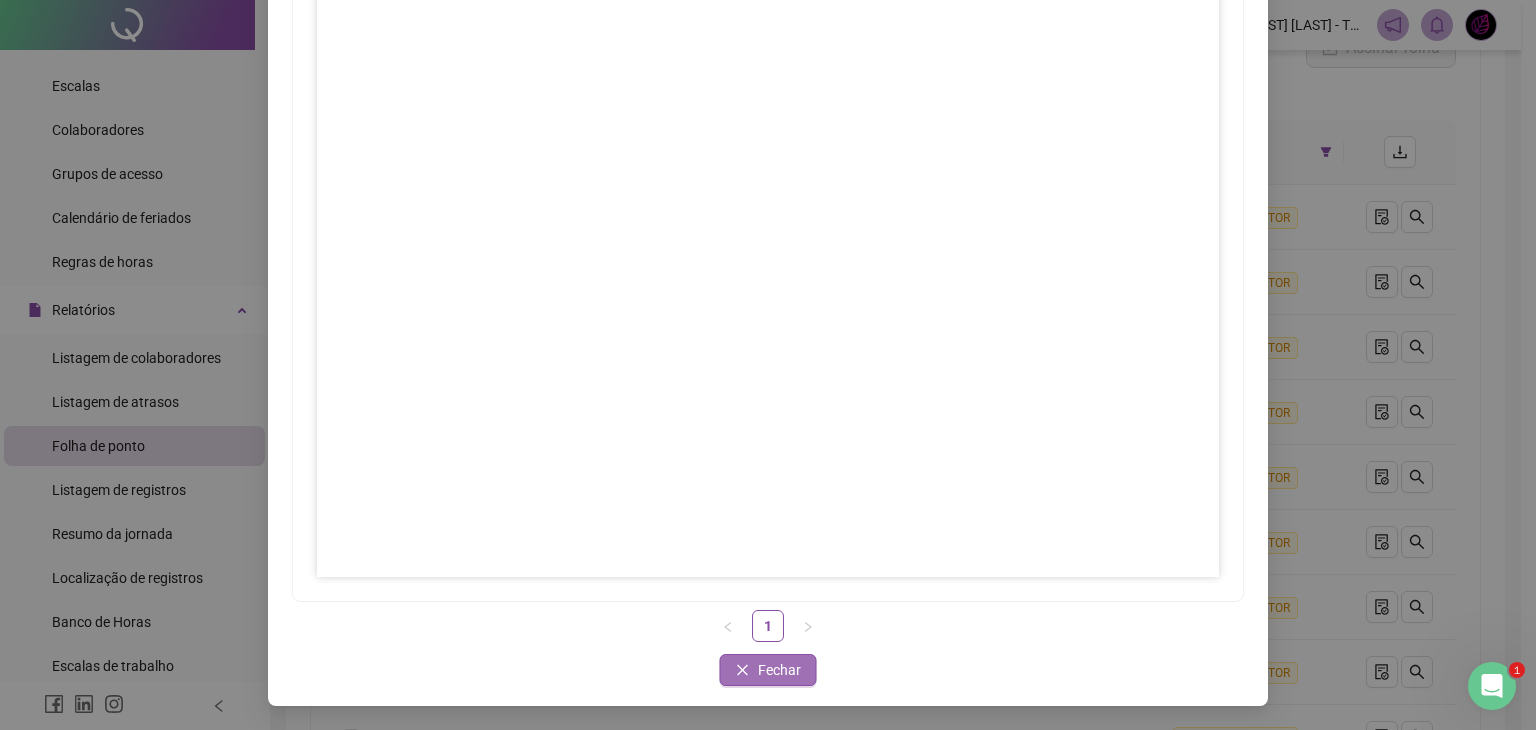 click on "Fechar" at bounding box center [768, 670] 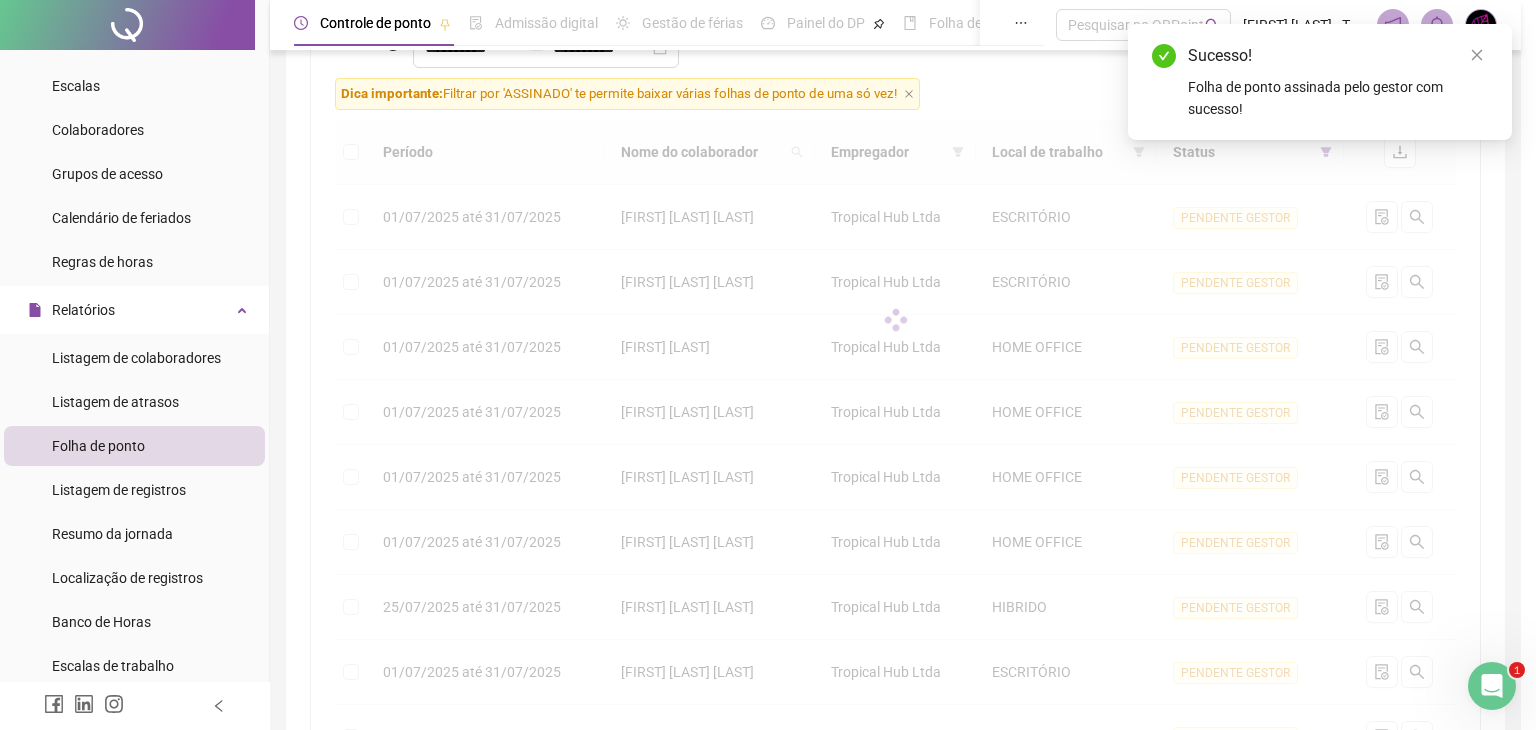 scroll, scrollTop: 100, scrollLeft: 0, axis: vertical 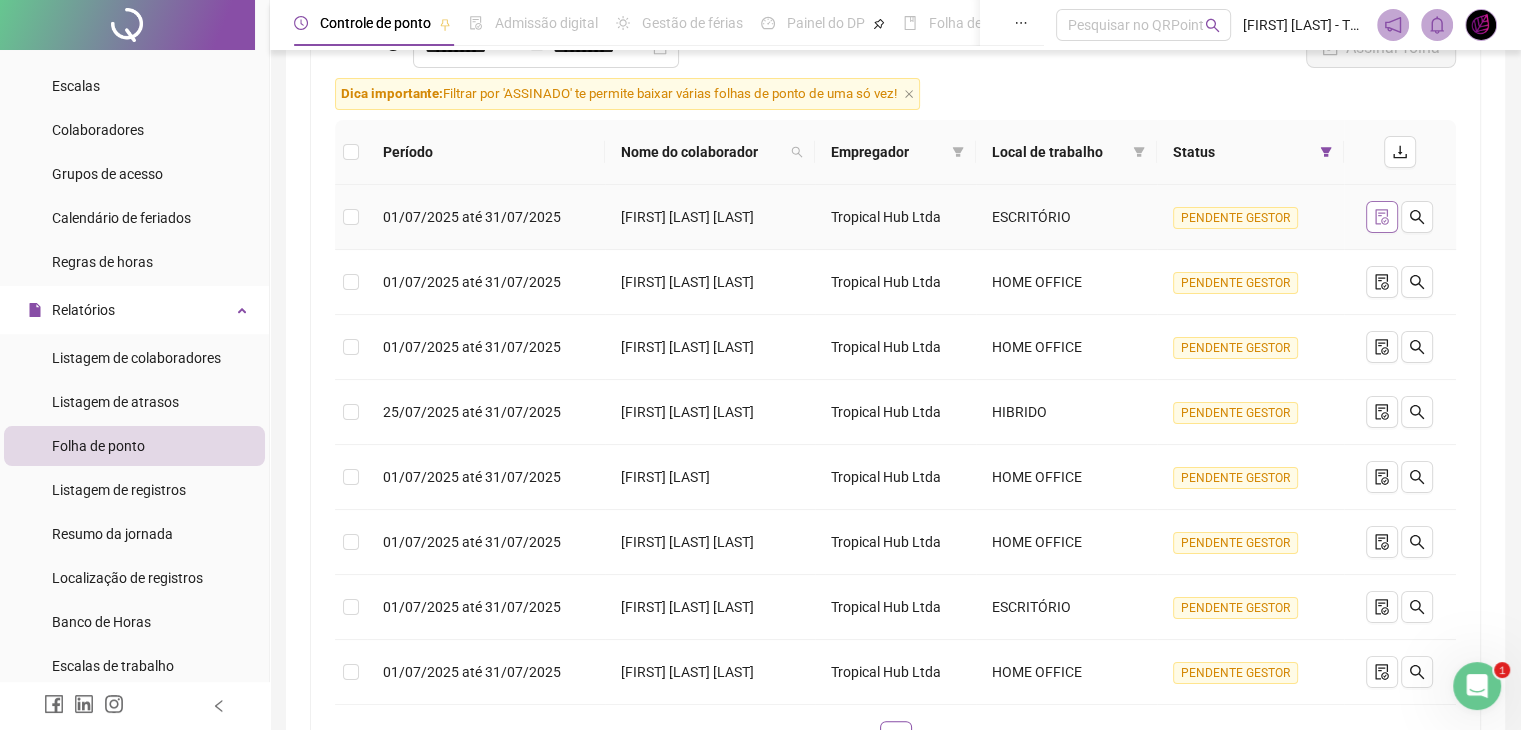 click 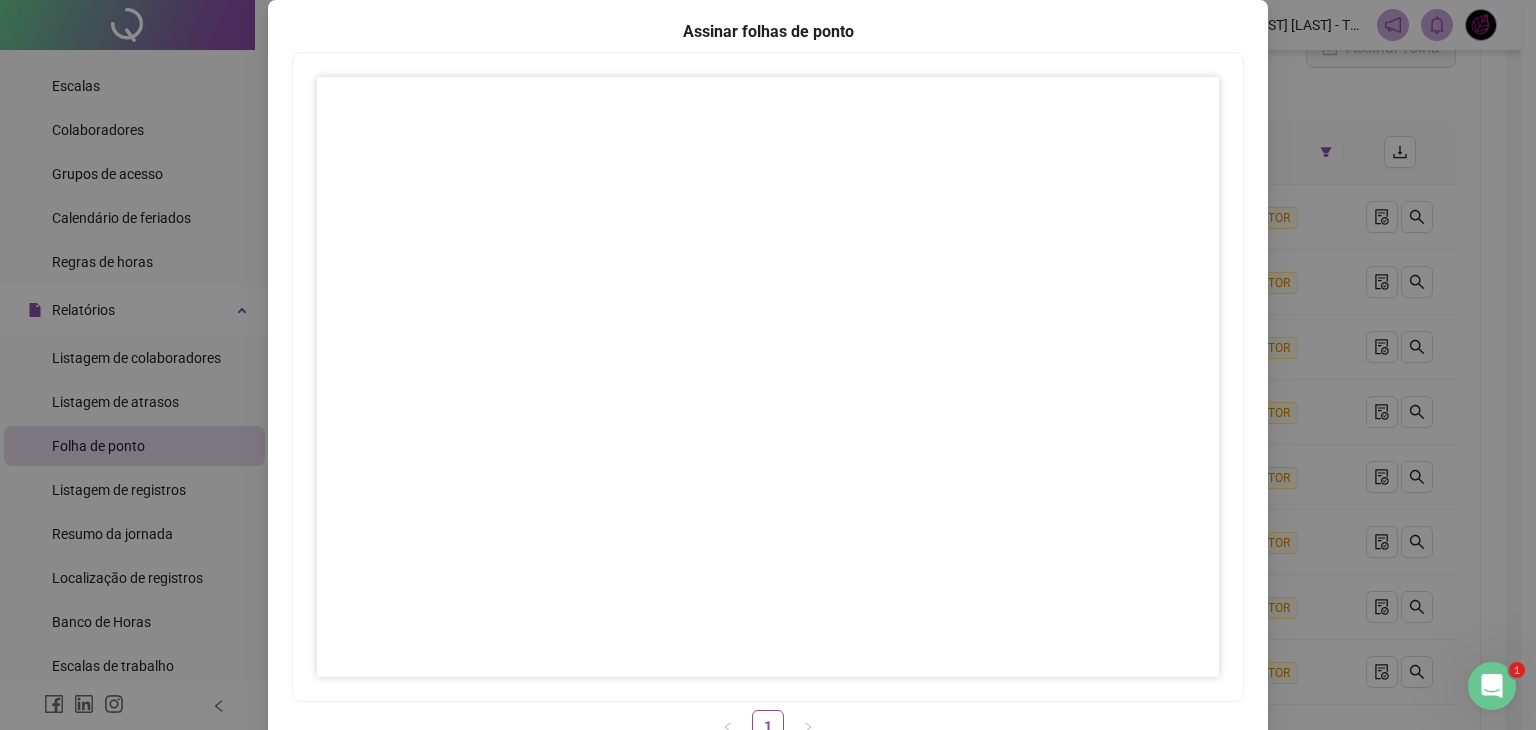 scroll, scrollTop: 200, scrollLeft: 0, axis: vertical 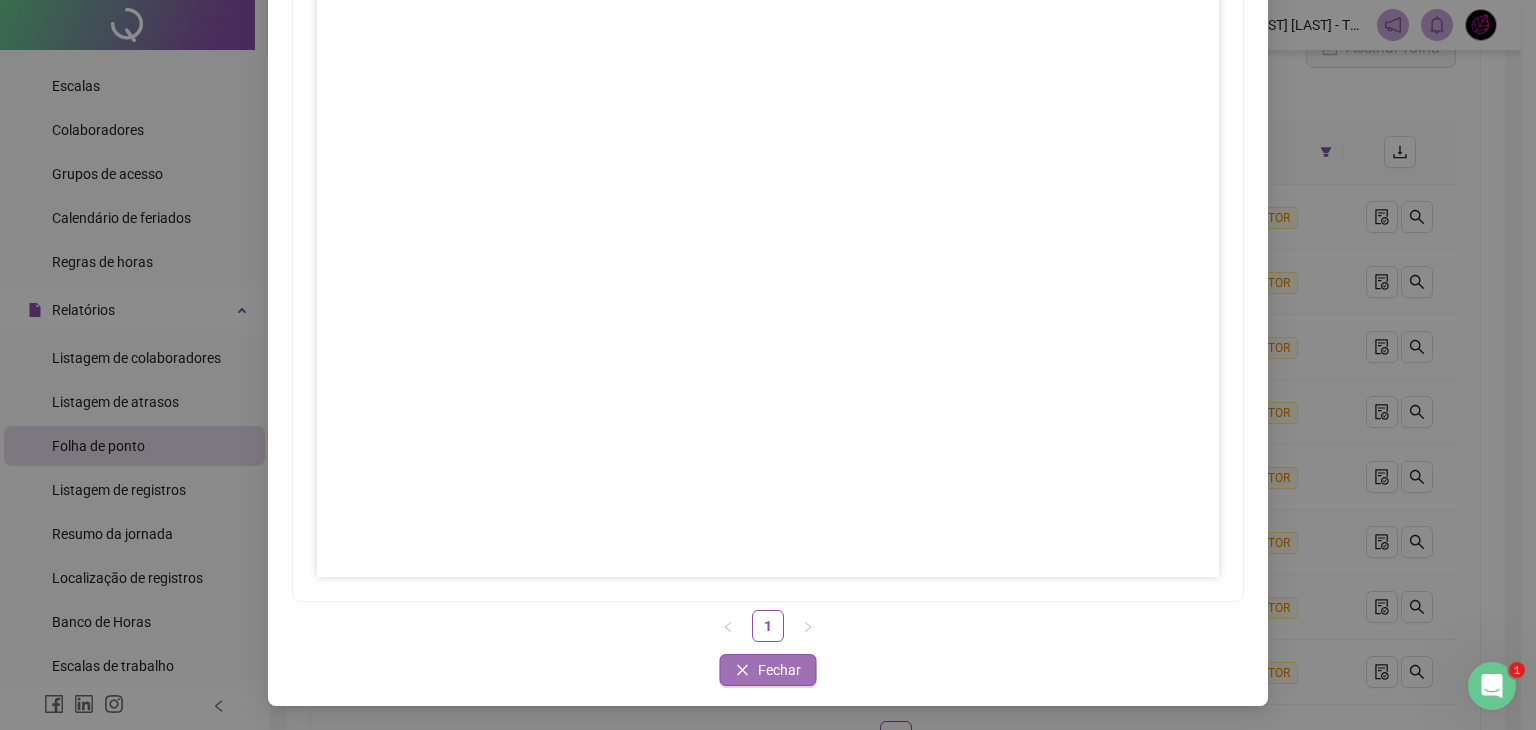click on "Fechar" at bounding box center (779, 670) 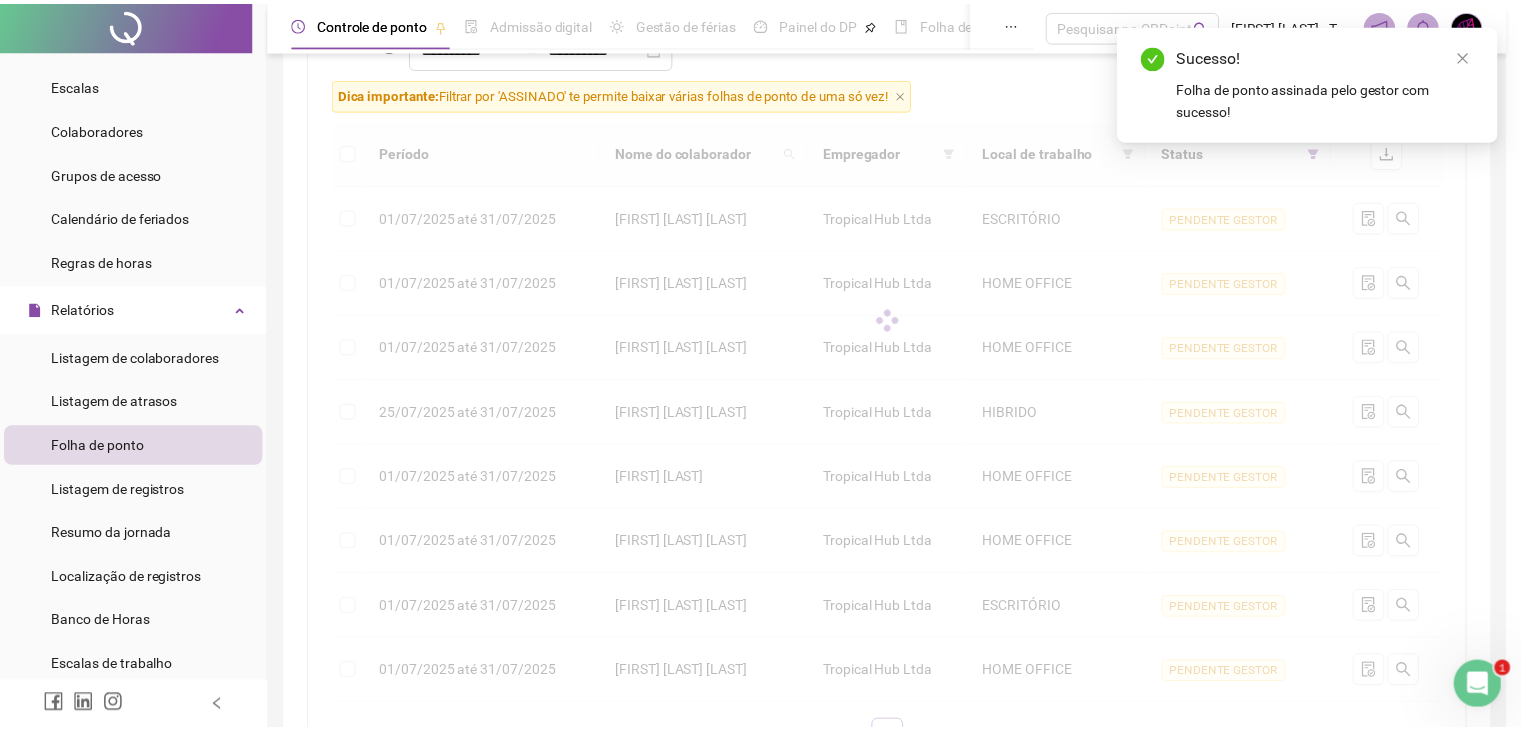 scroll, scrollTop: 100, scrollLeft: 0, axis: vertical 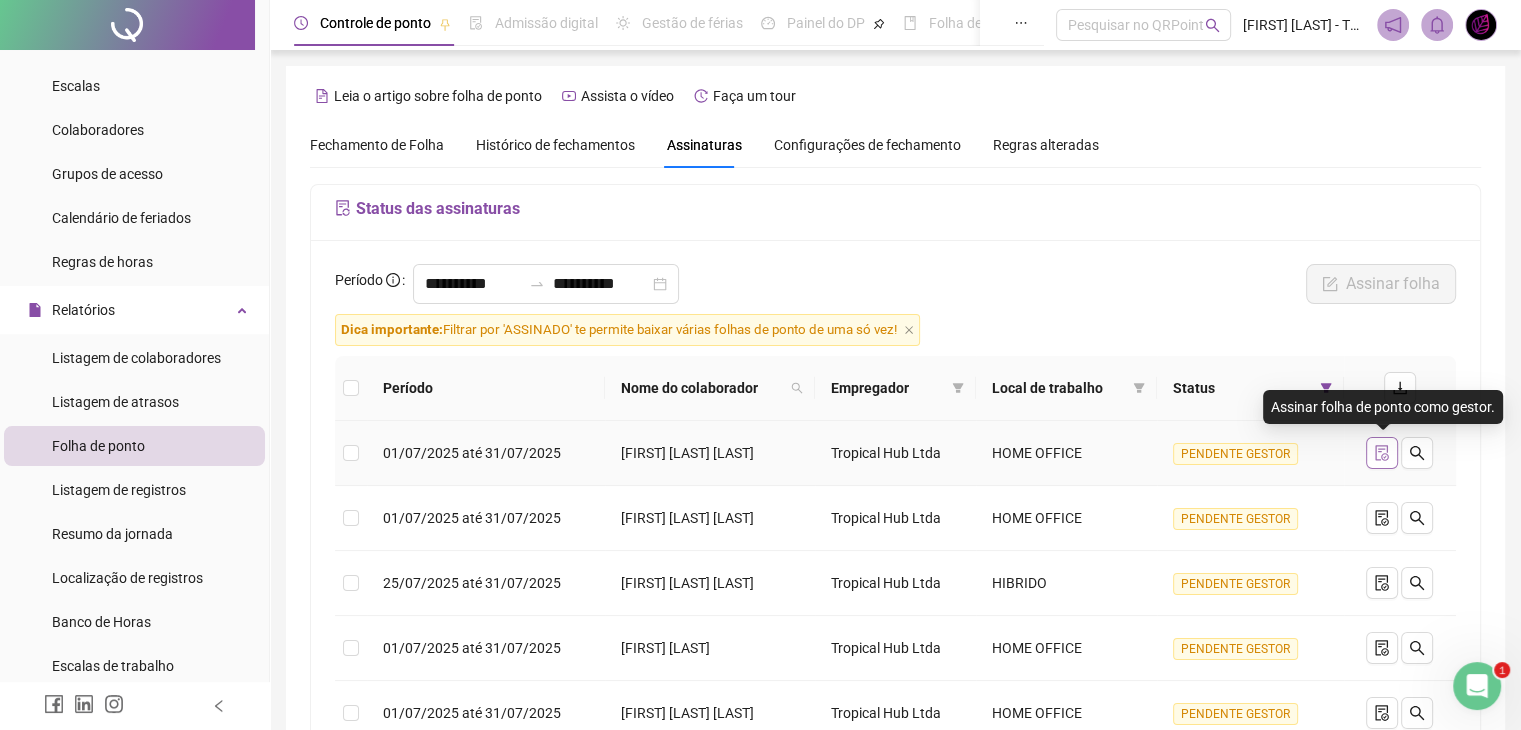 click at bounding box center [1382, 453] 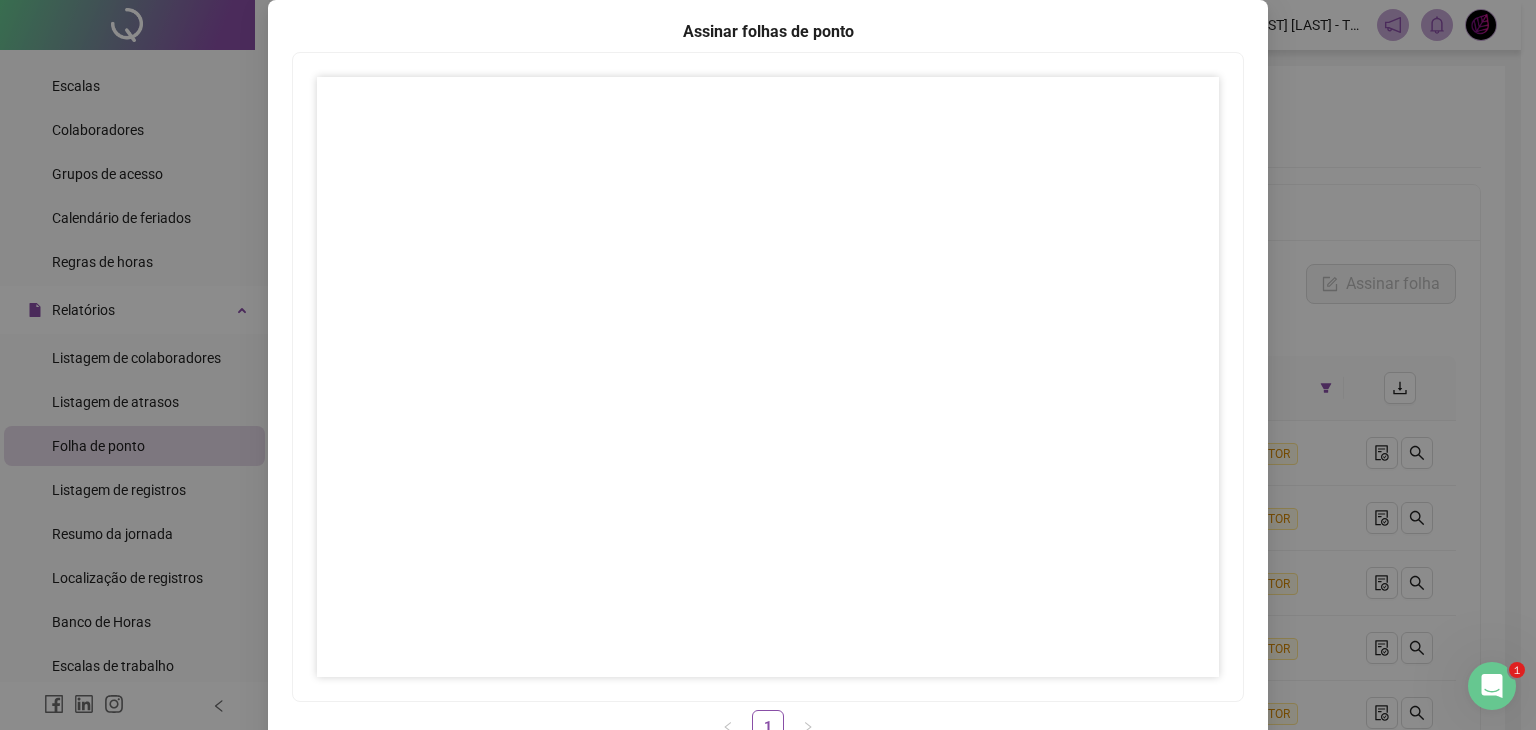 scroll, scrollTop: 200, scrollLeft: 0, axis: vertical 